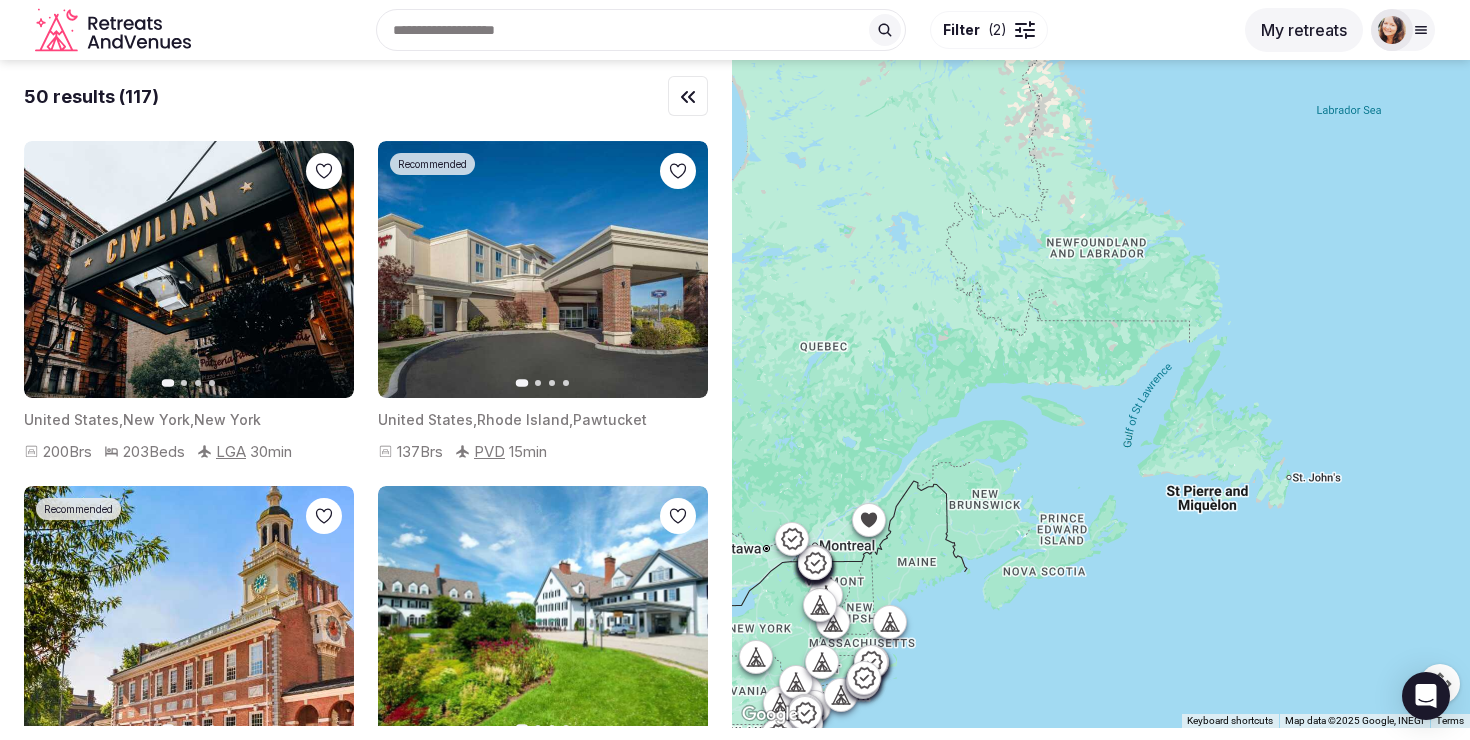 scroll, scrollTop: 0, scrollLeft: 0, axis: both 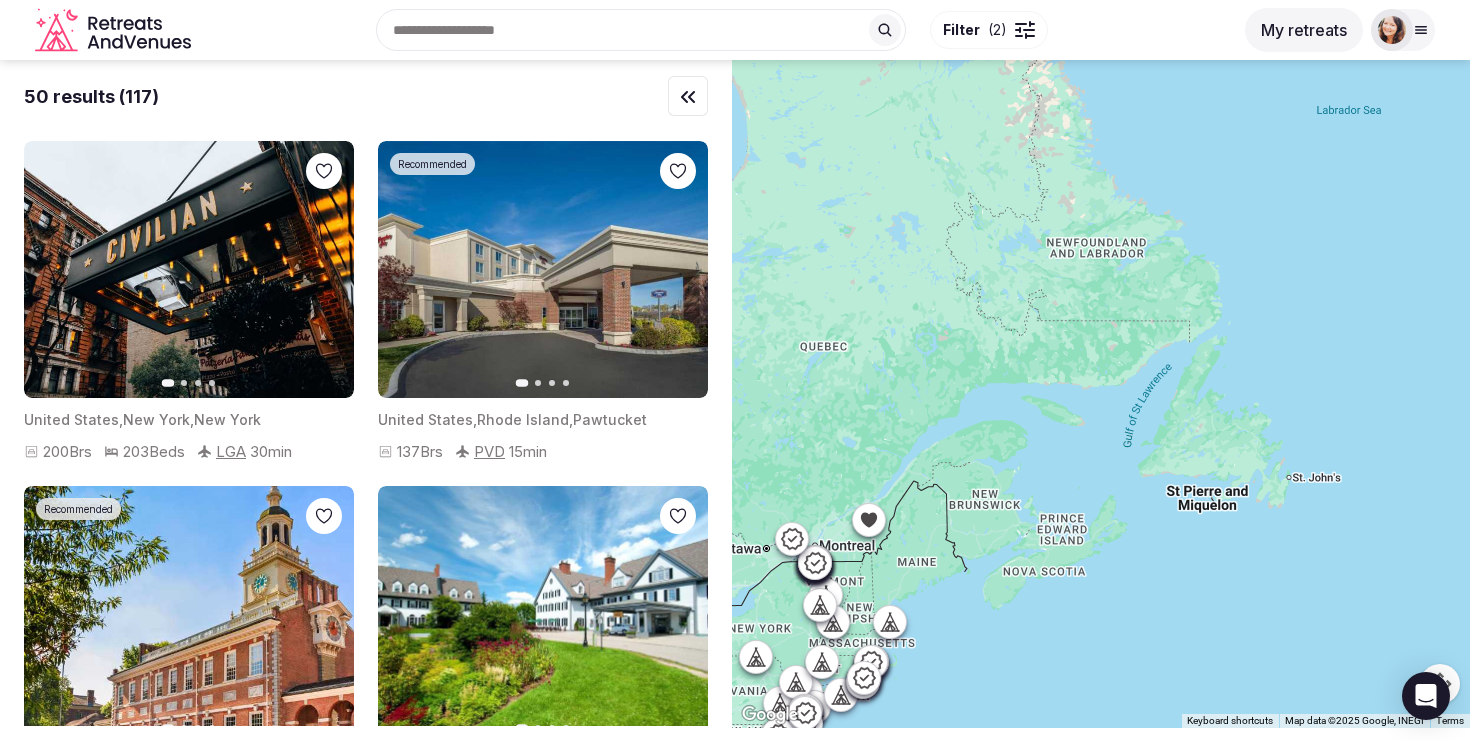 click at bounding box center [641, 30] 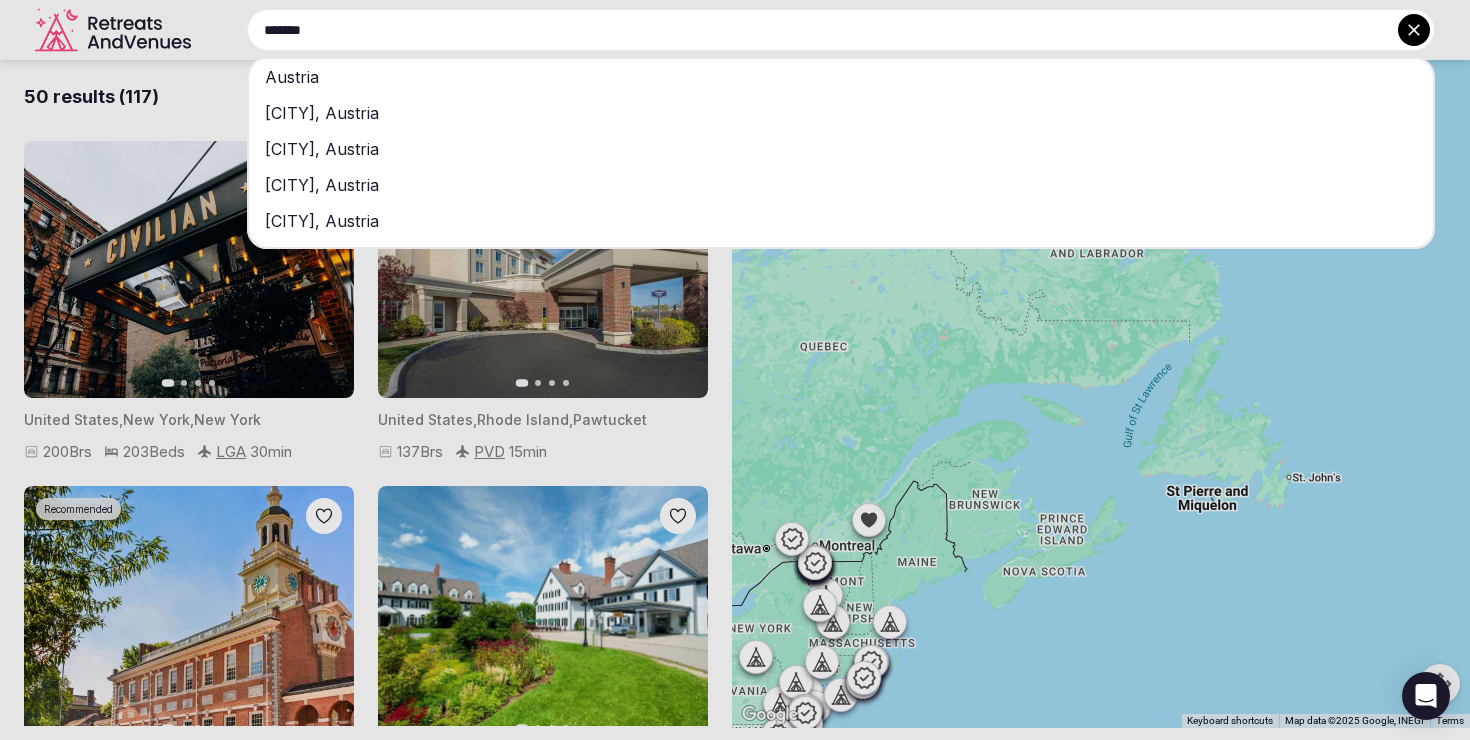 type on "*******" 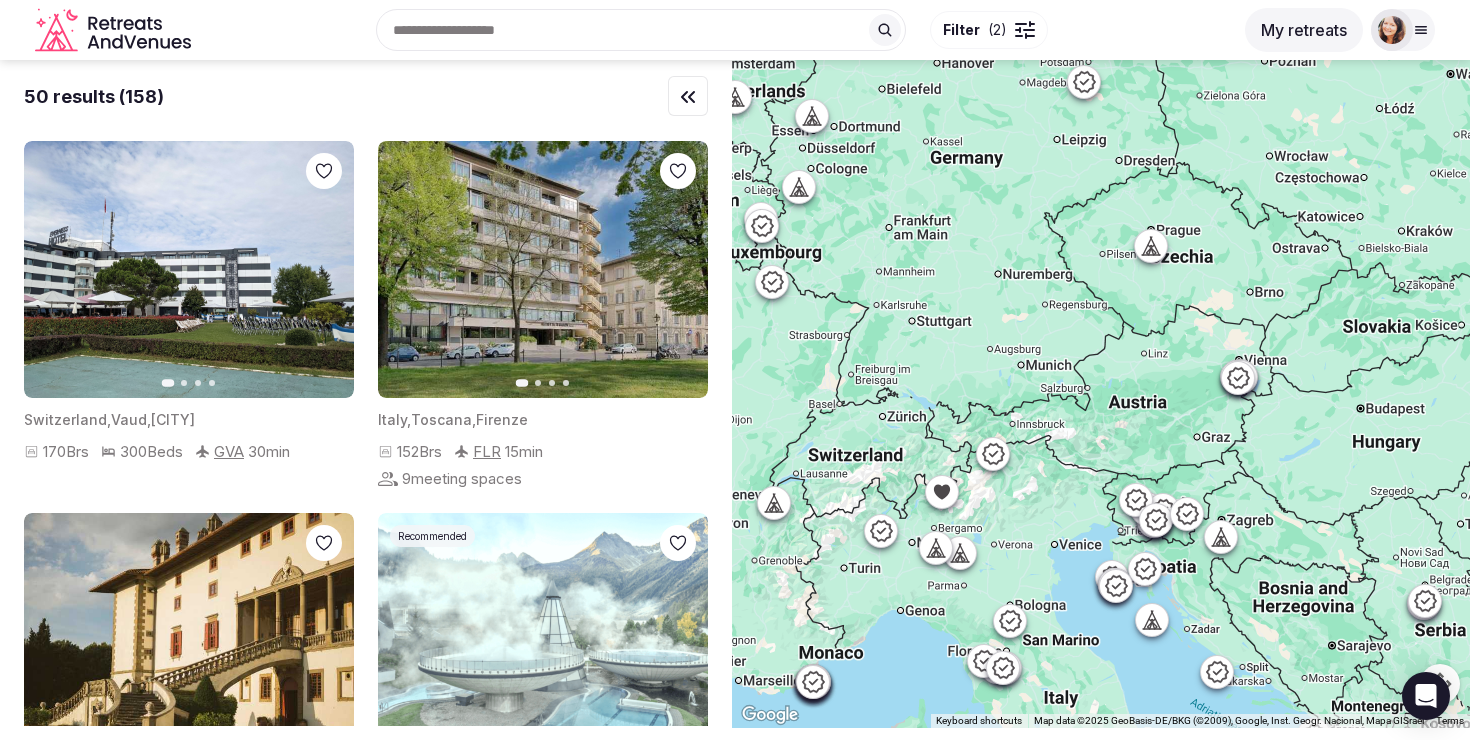 click 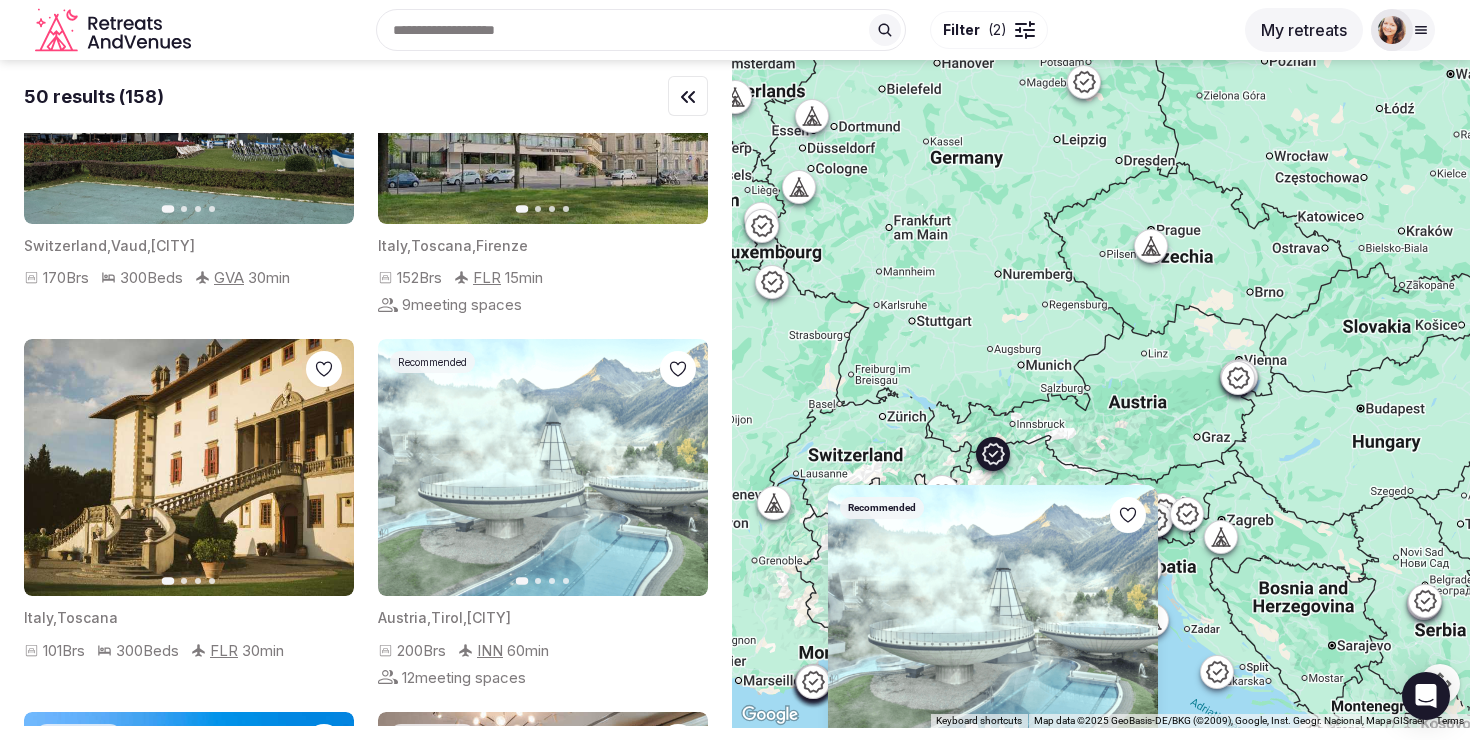 scroll, scrollTop: 209, scrollLeft: 0, axis: vertical 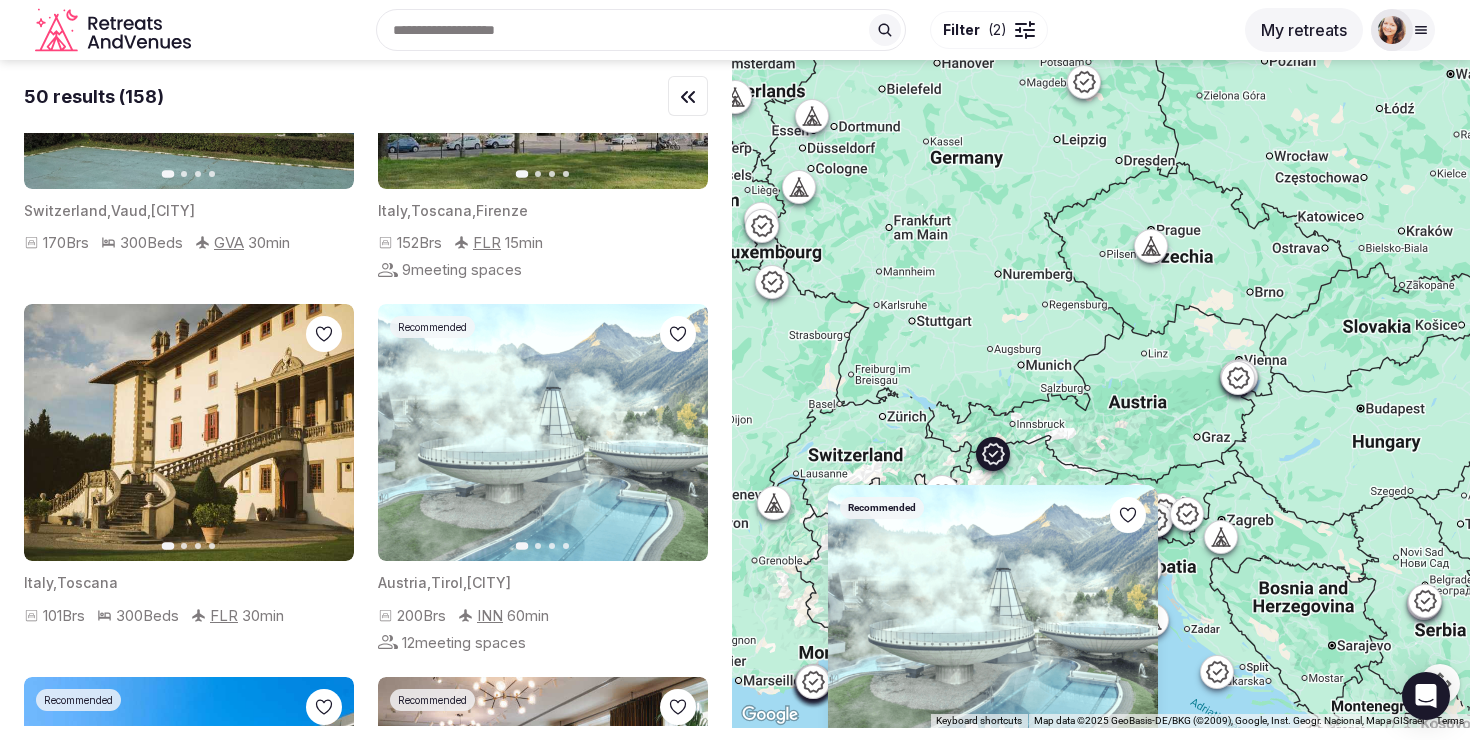 click 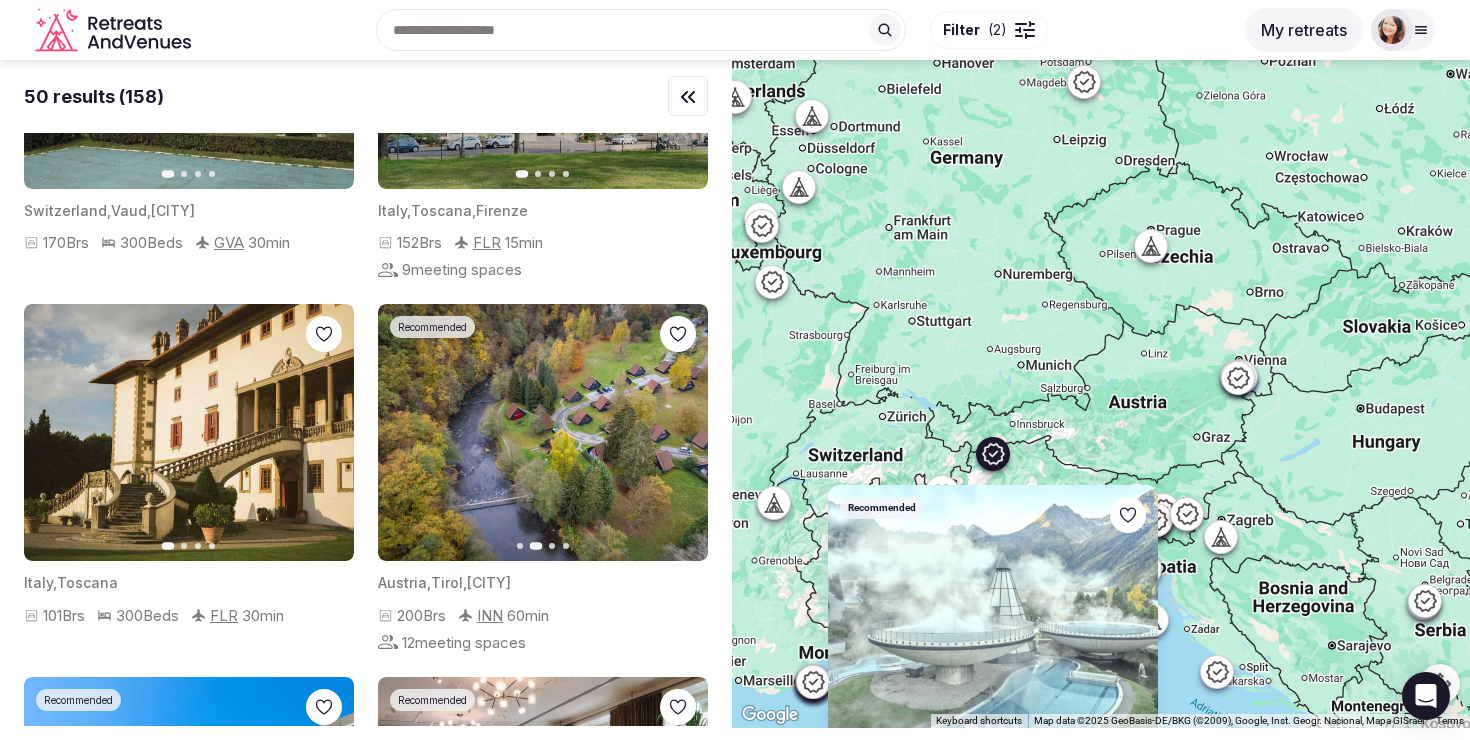 click 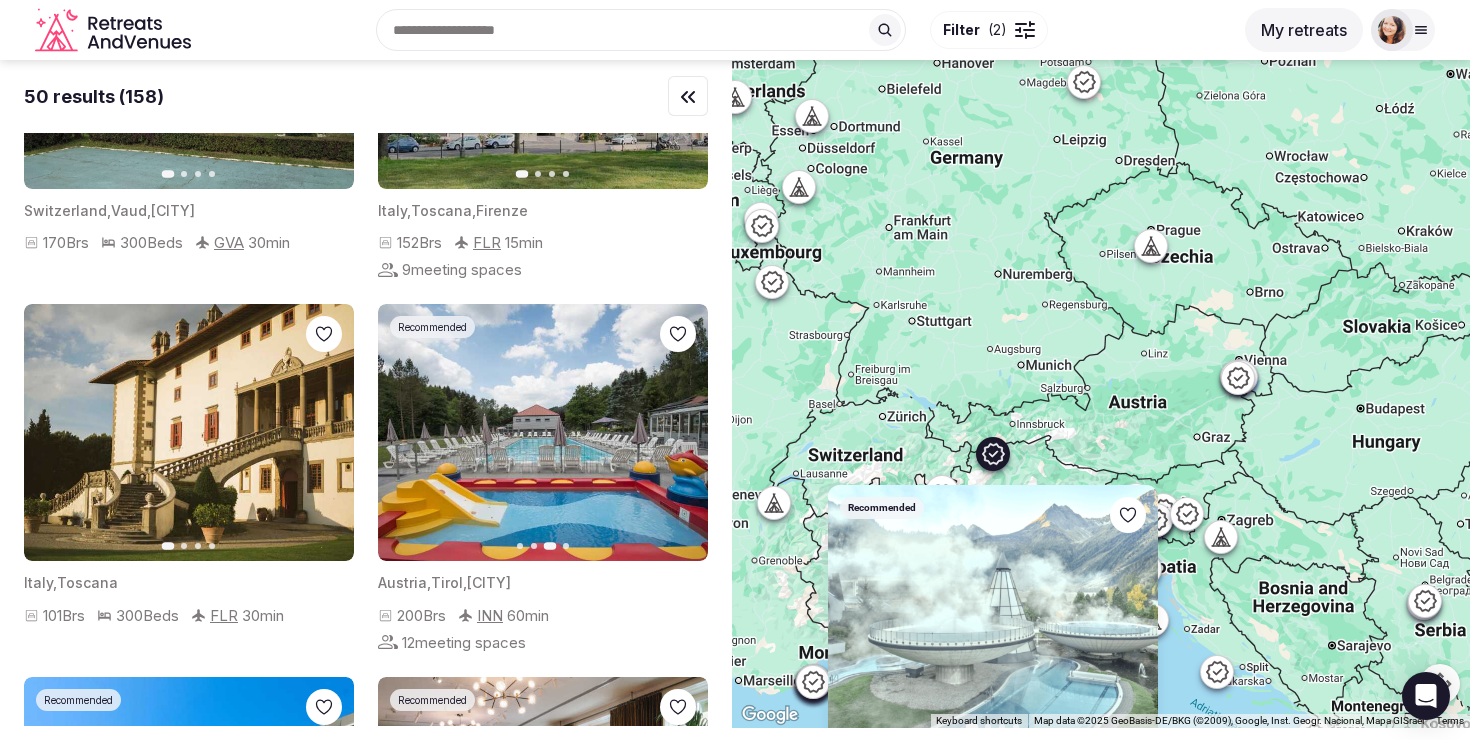 click 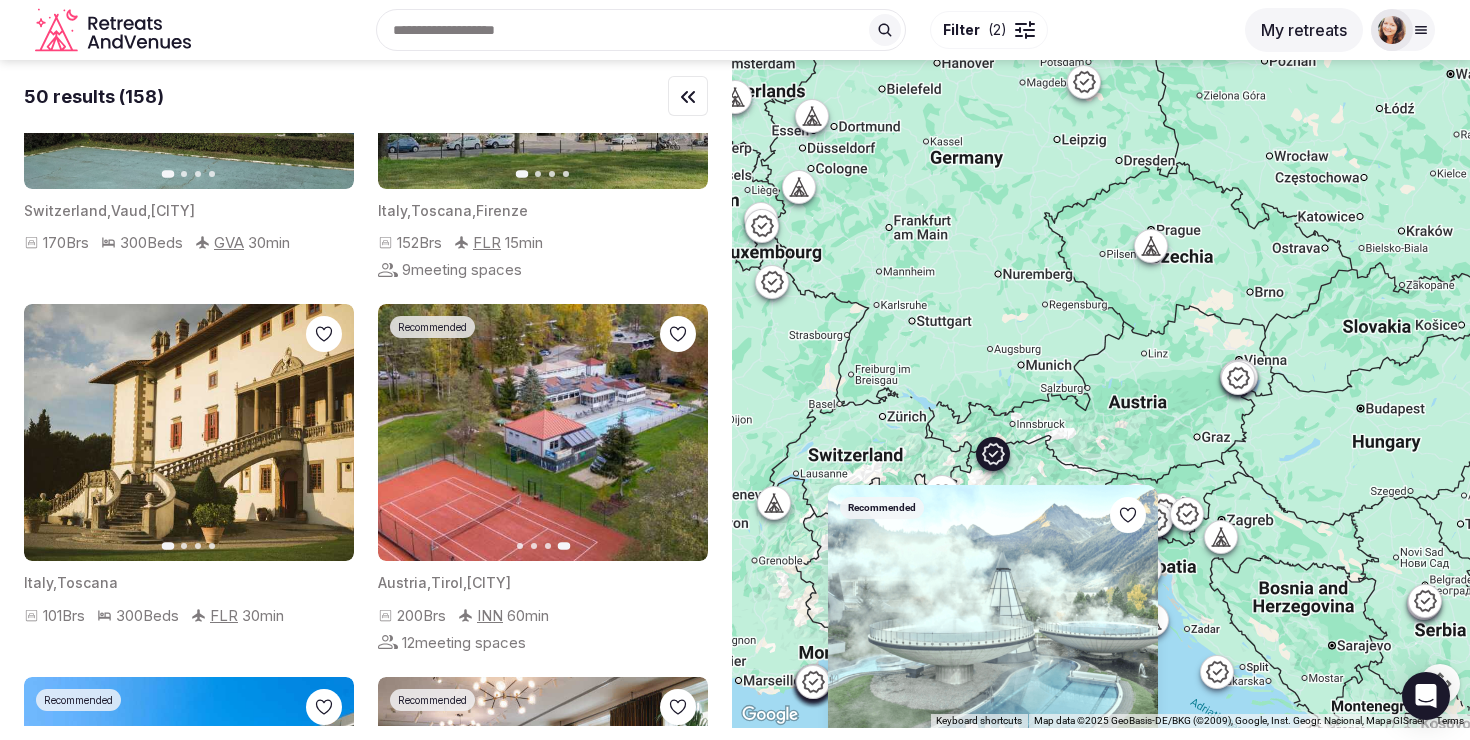 click 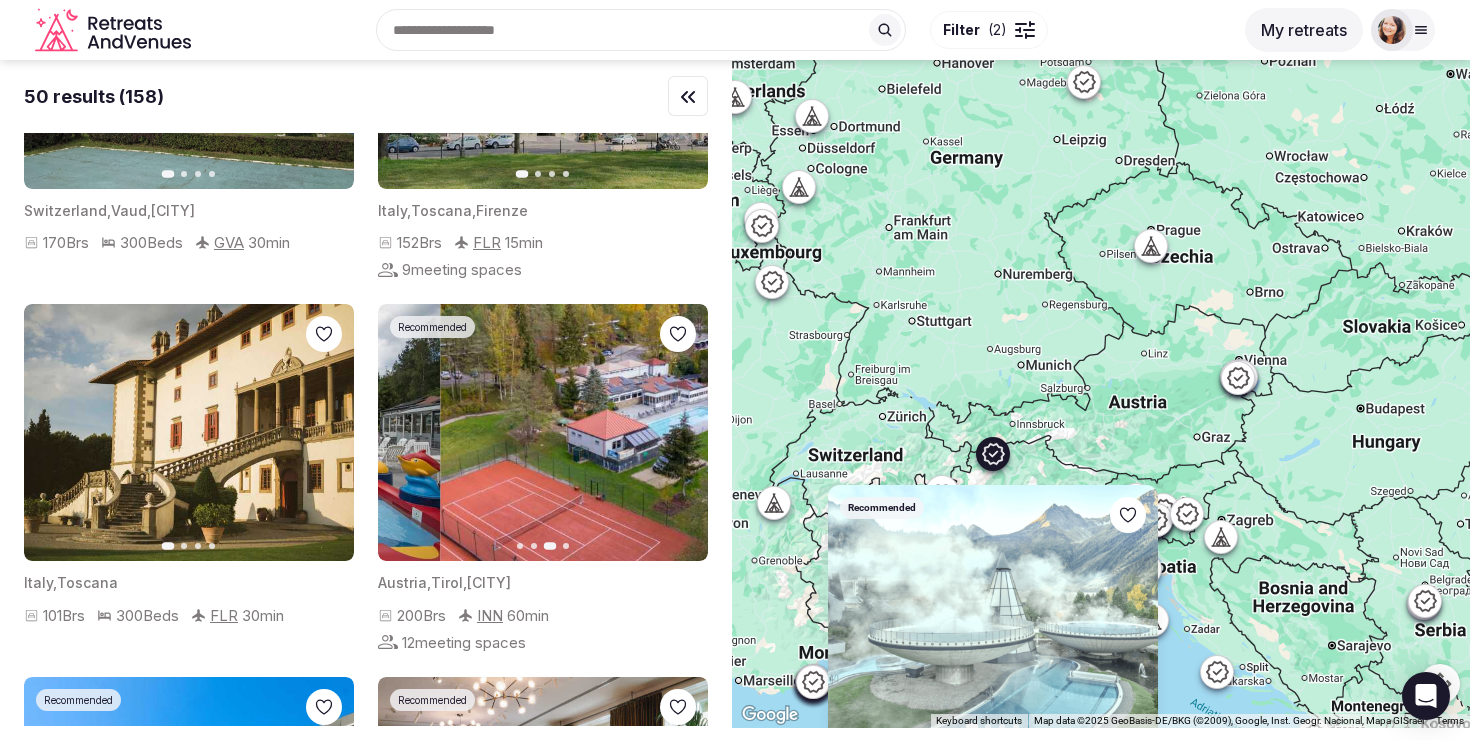 click 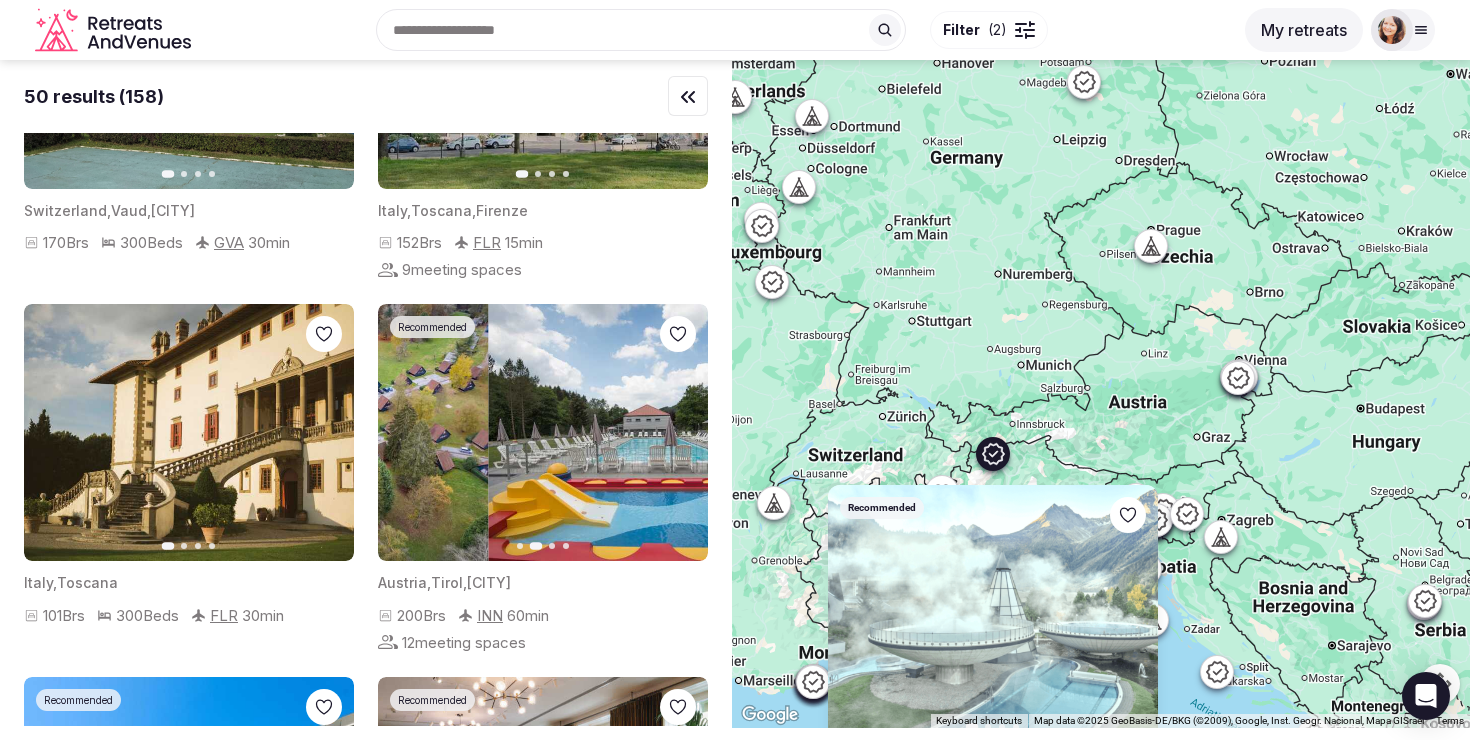 click 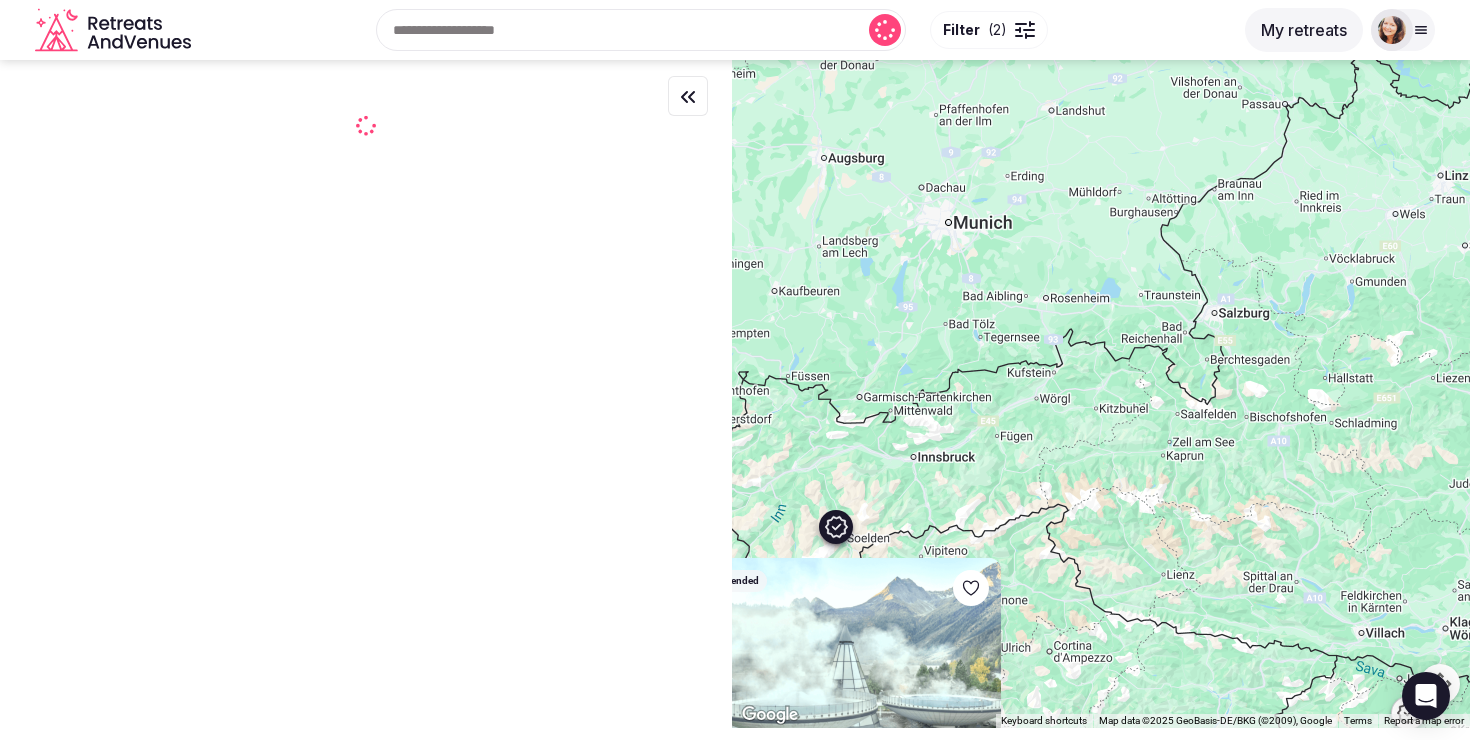 scroll, scrollTop: 0, scrollLeft: 0, axis: both 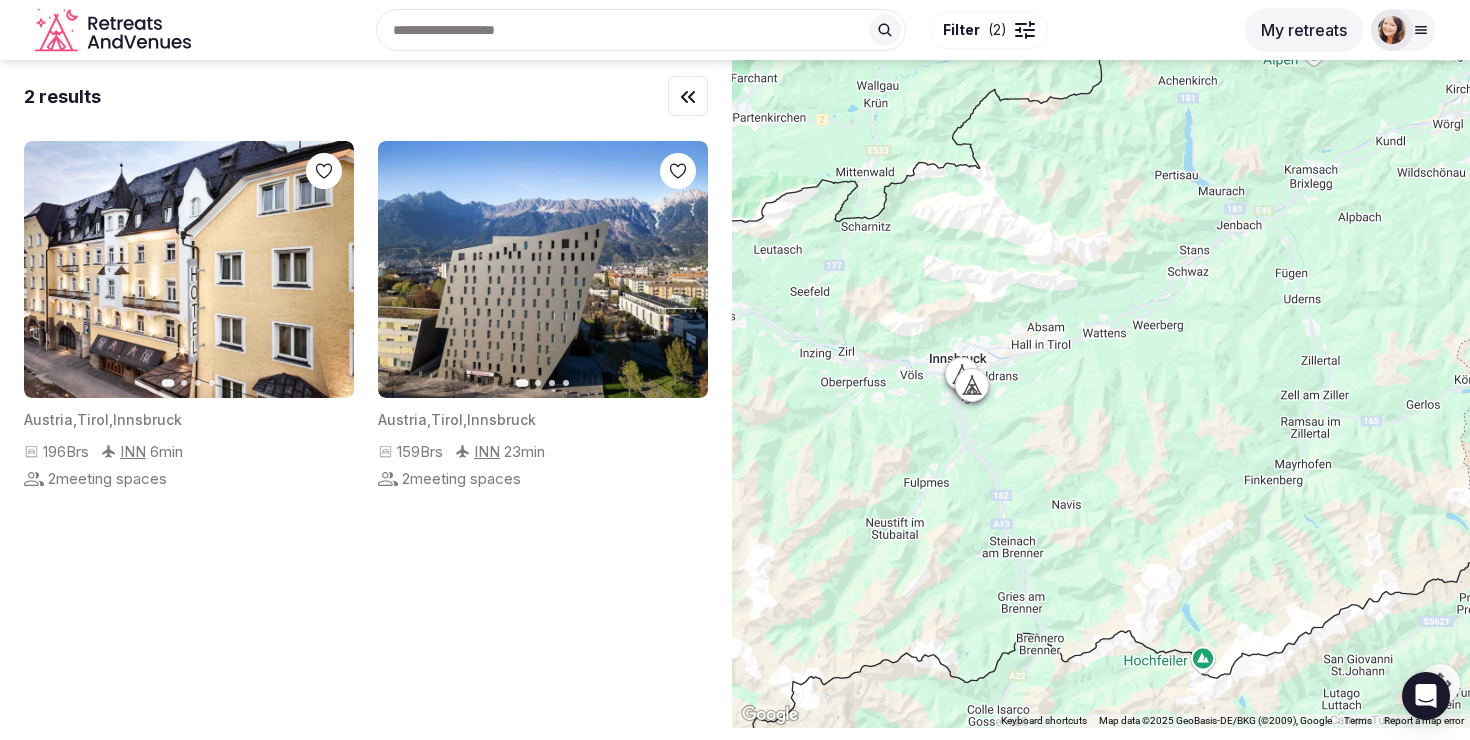drag, startPoint x: 1081, startPoint y: 477, endPoint x: 1159, endPoint y: 465, distance: 78.91768 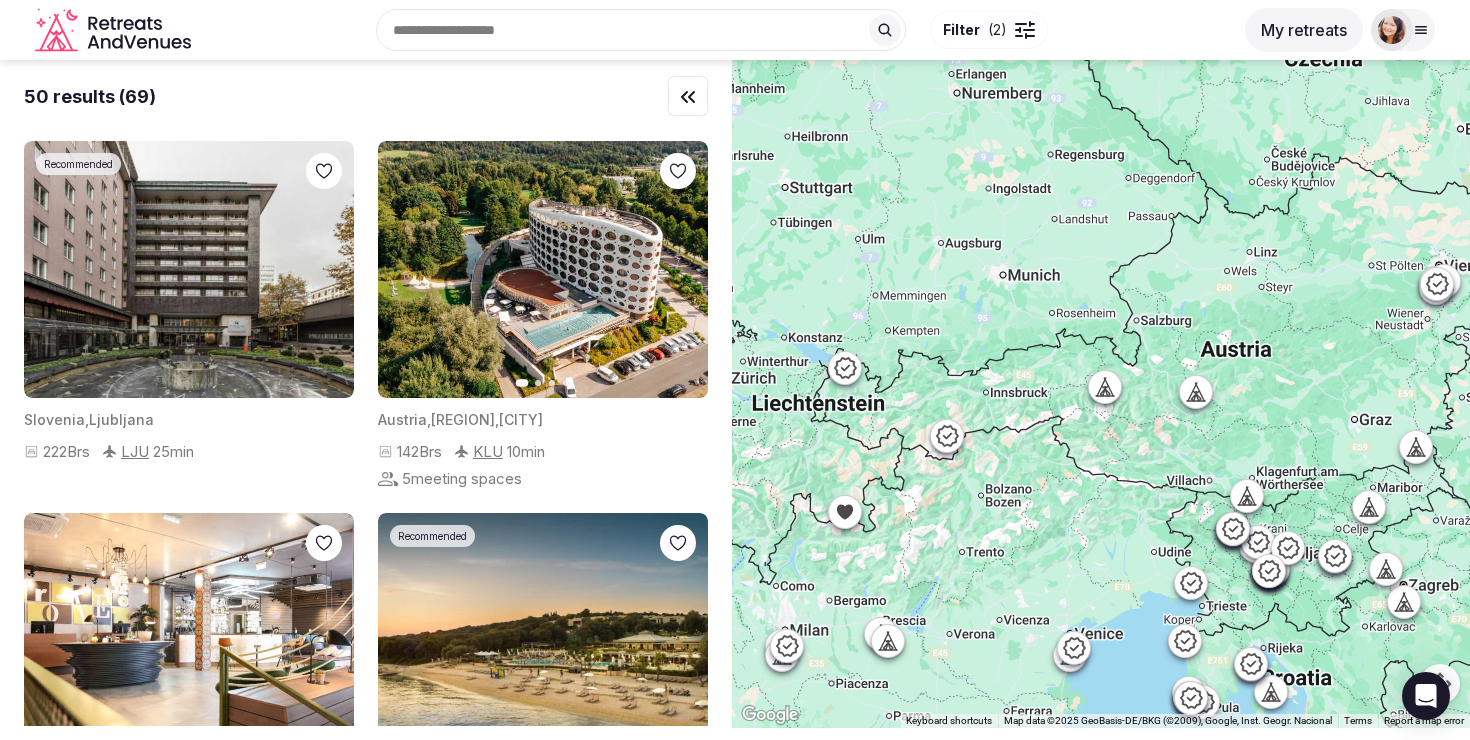 click 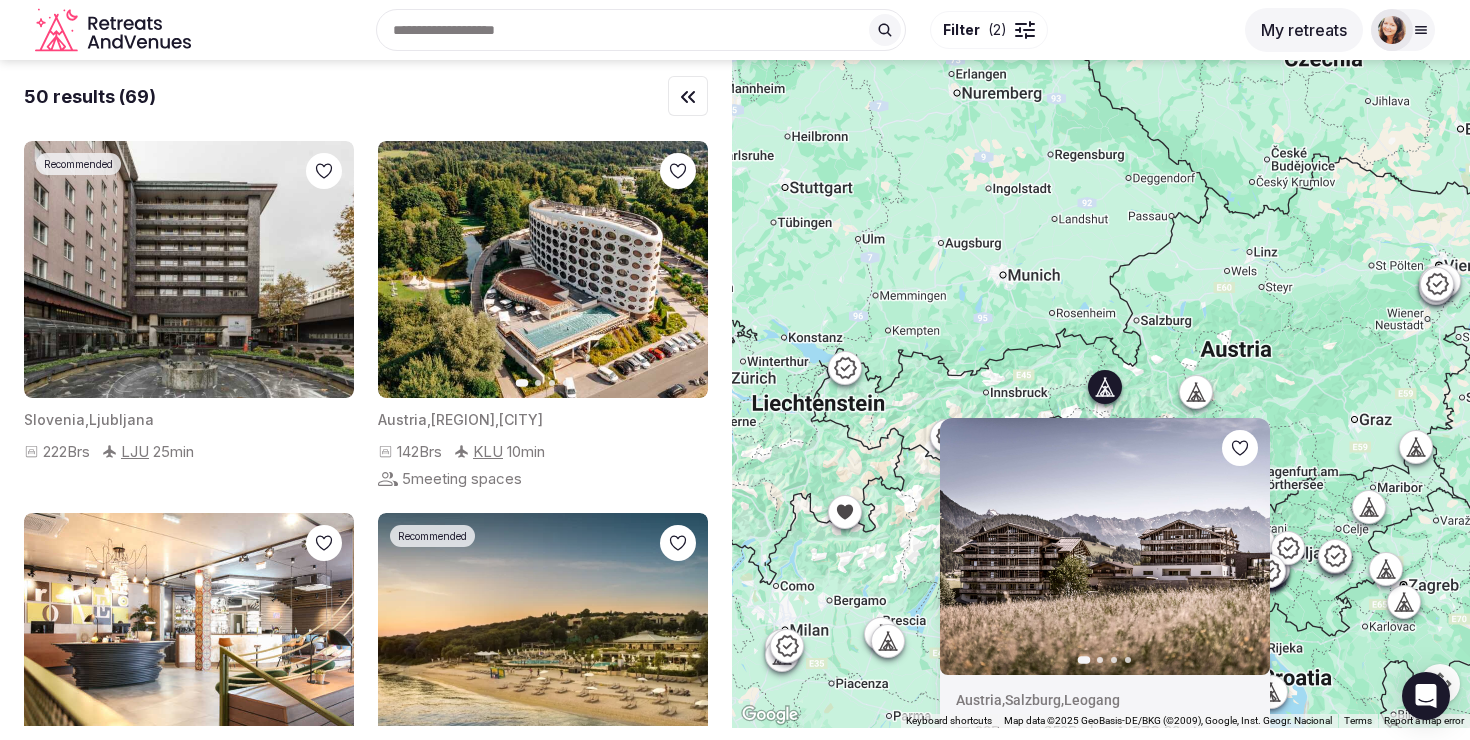 click 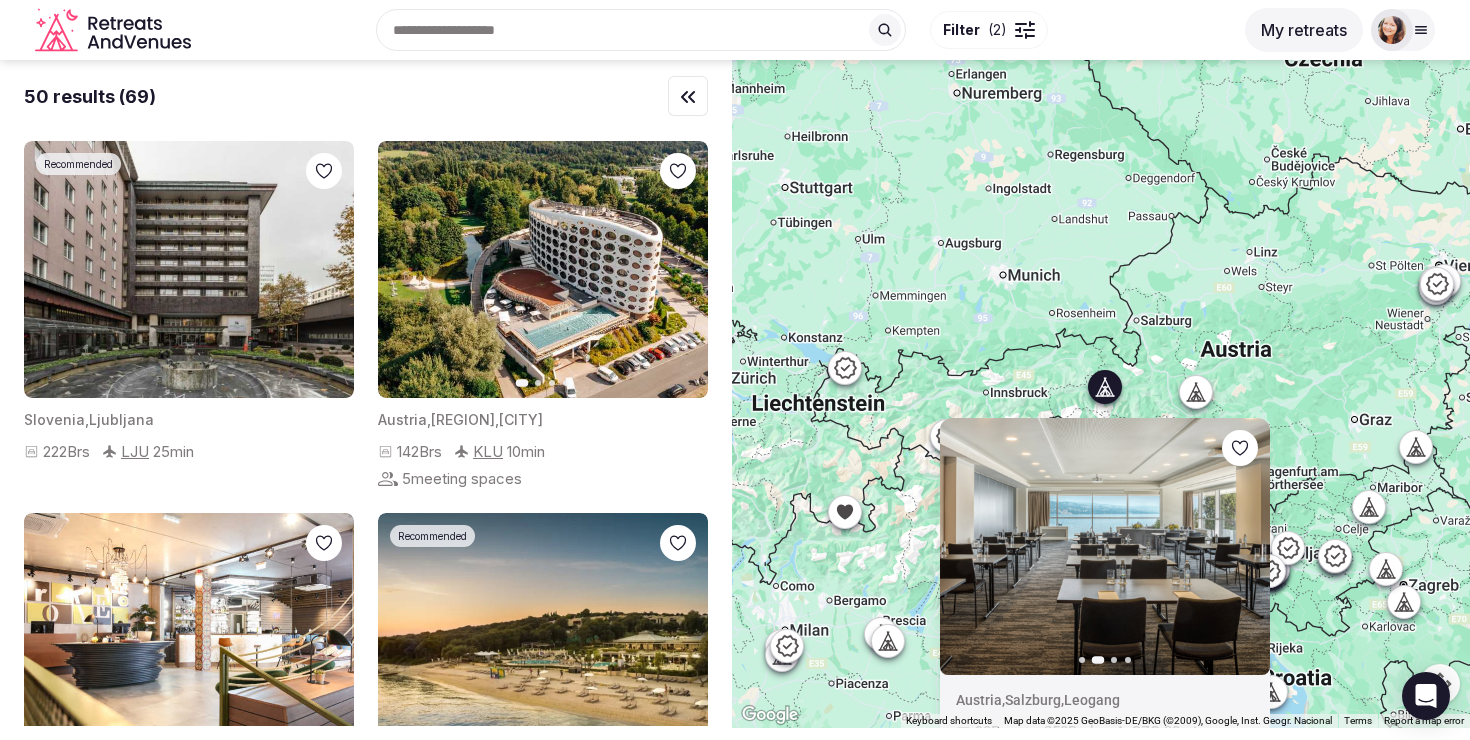 click 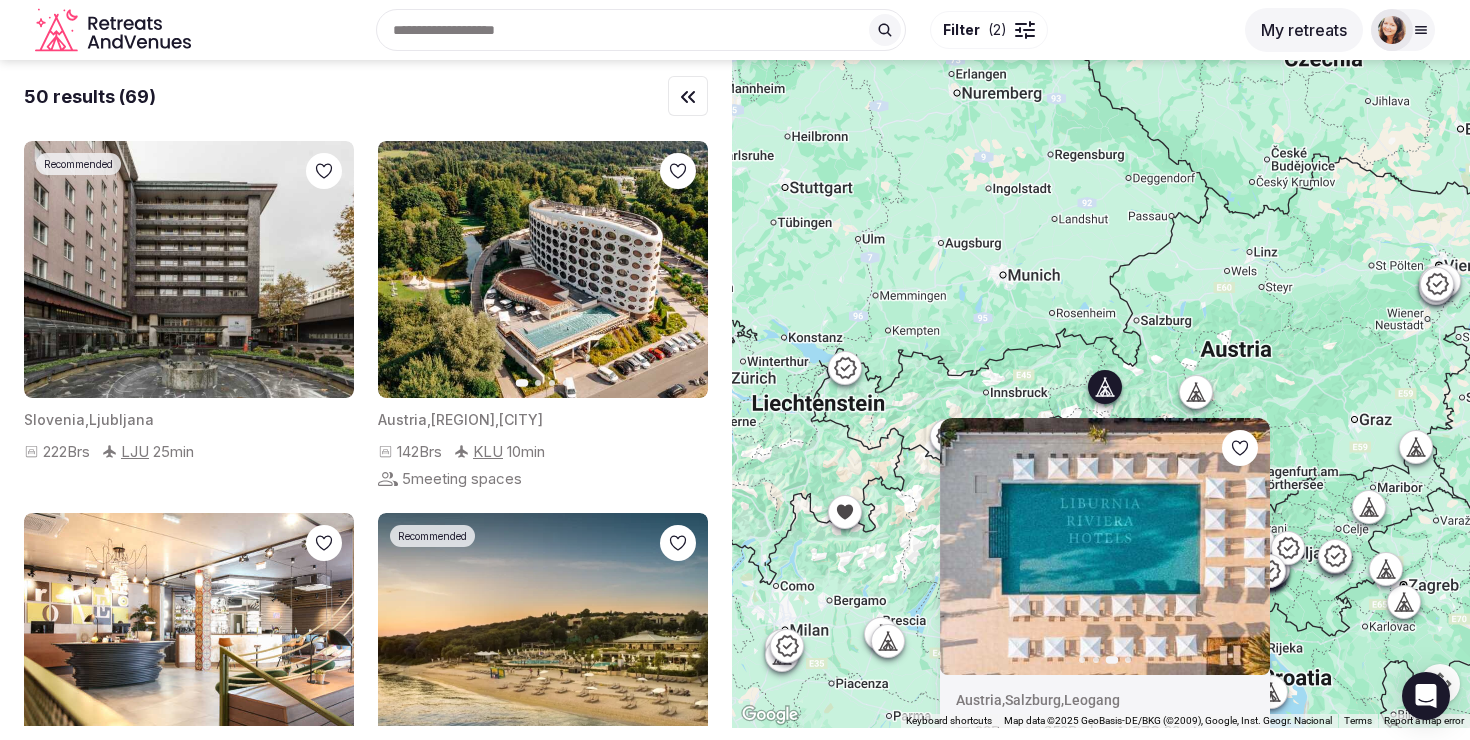 click on "Previous slide Next slide Austria , [CITY] , [CITY] [NUMBER] Brs [CODE] [NUMBER] min" at bounding box center (1101, 394) 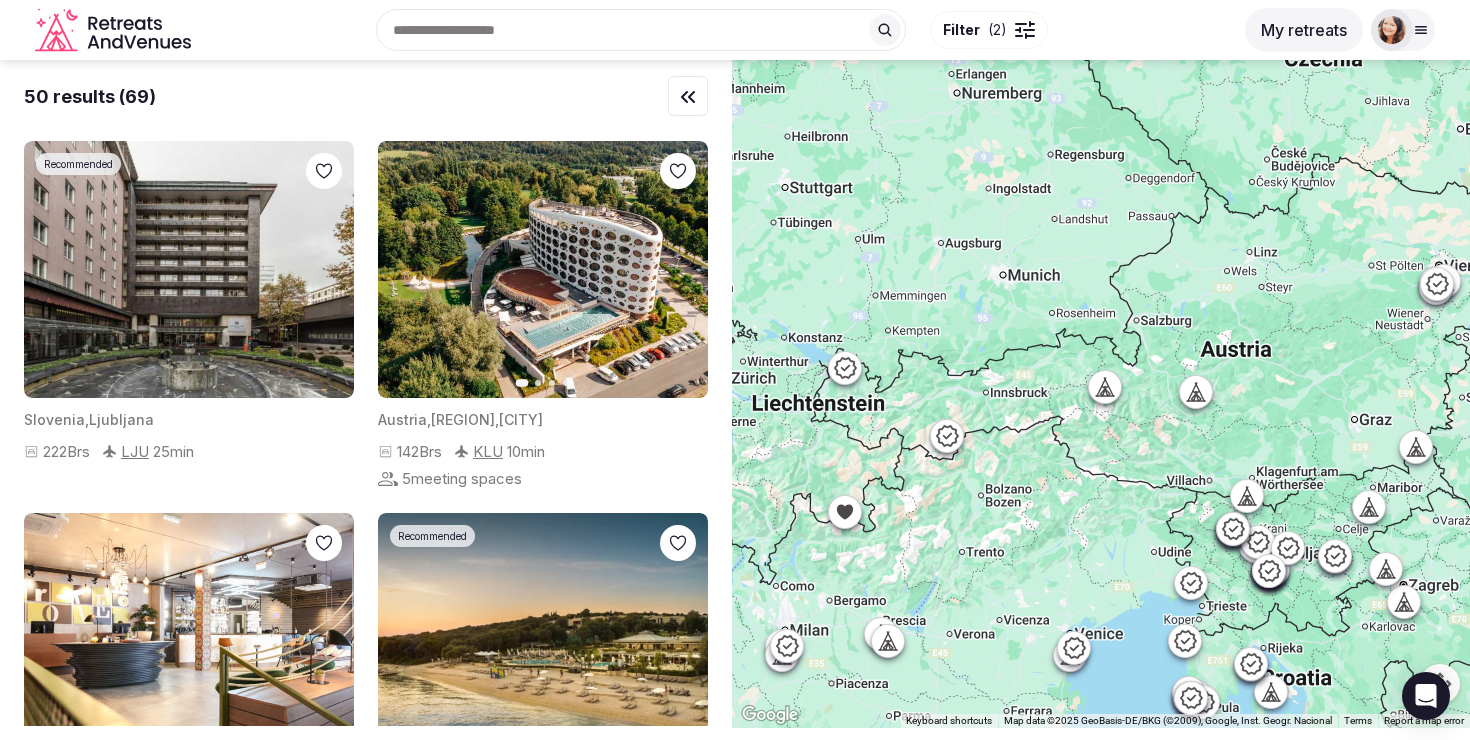 click at bounding box center [1196, 392] 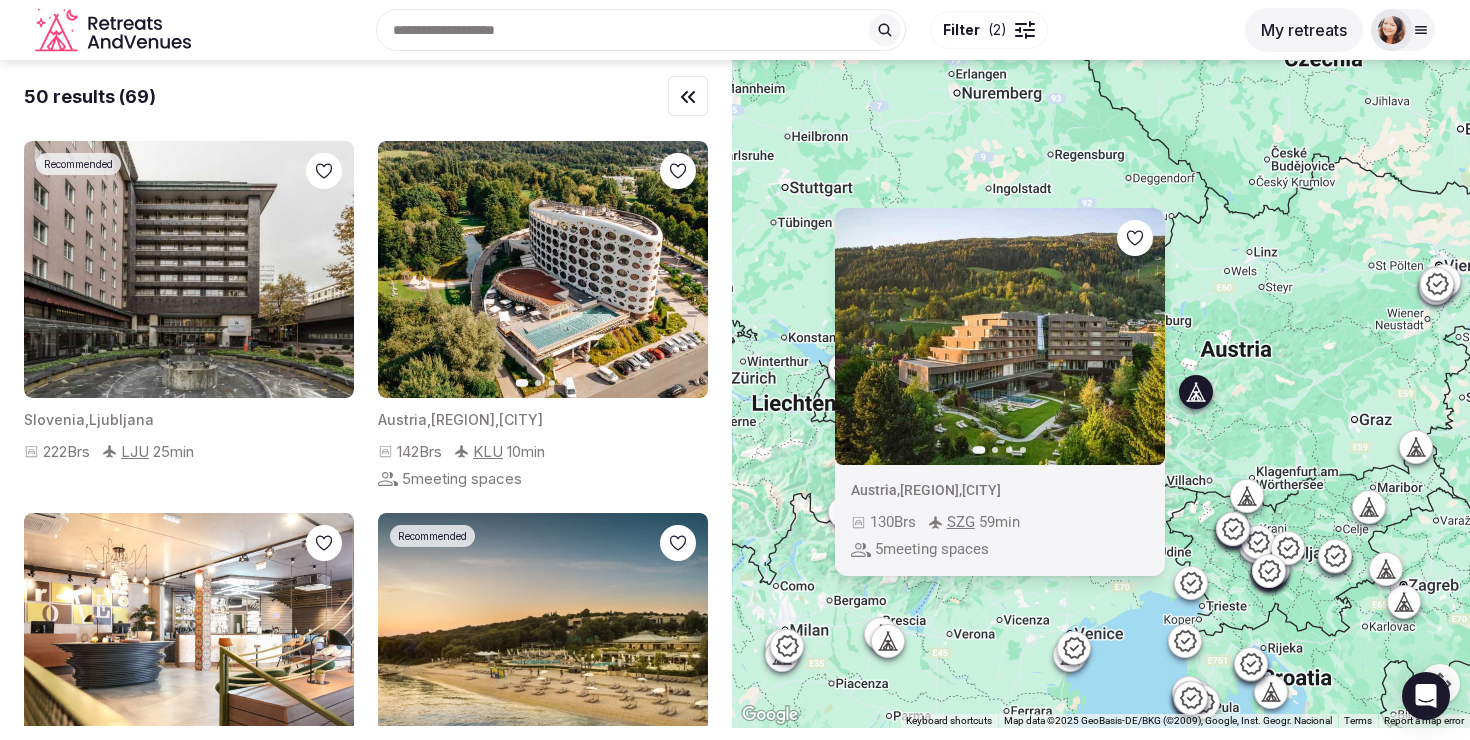 click on "Previous slide Next slide Austria , [REGION] , [CITY] [NUMBER] Brs [CODE] [NUMBER] min [NUMBER] meeting spaces" at bounding box center [1101, 394] 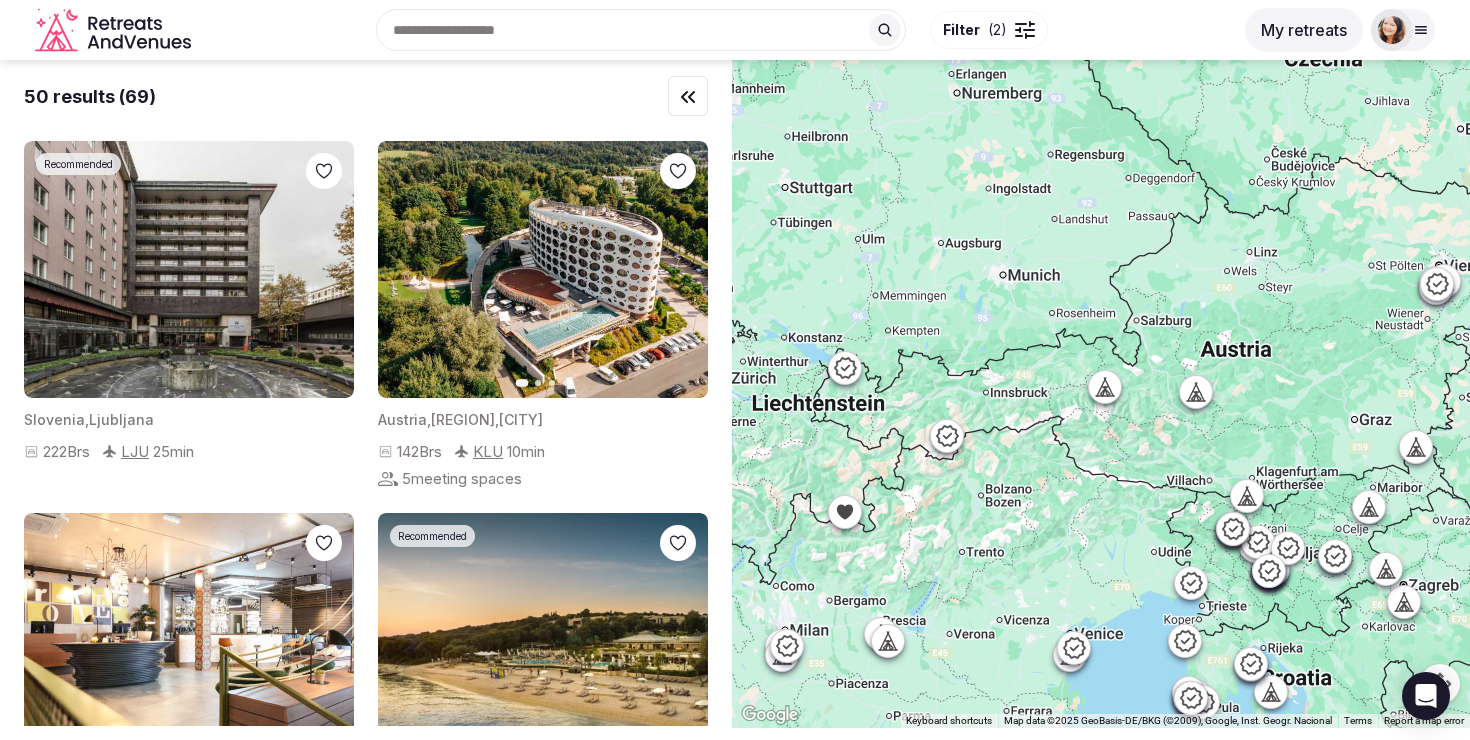 click 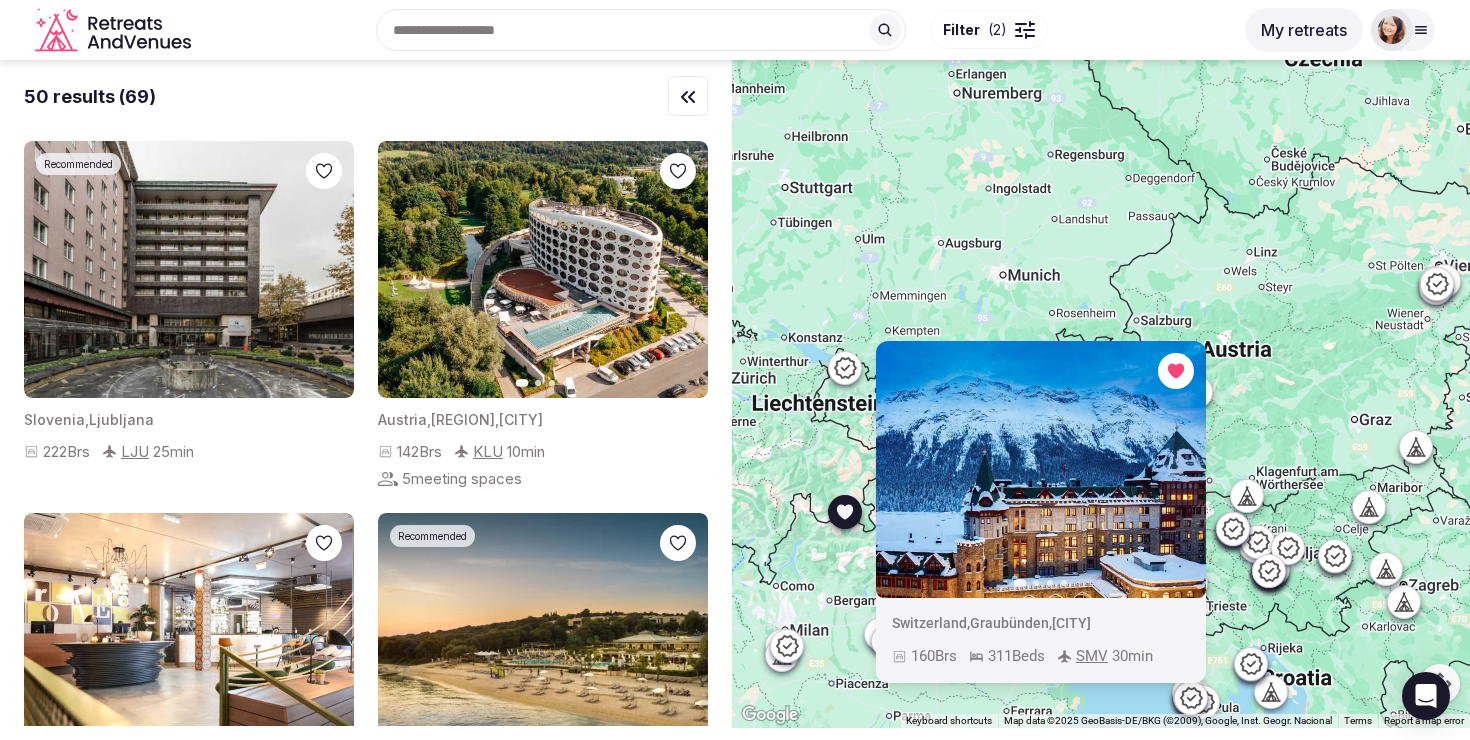 click on "Previous slide Next slide Switzerland , [REGION] , [CITY] [NUMBER] Brs [NUMBER] Beds [CODE] [NUMBER] min" at bounding box center [1101, 394] 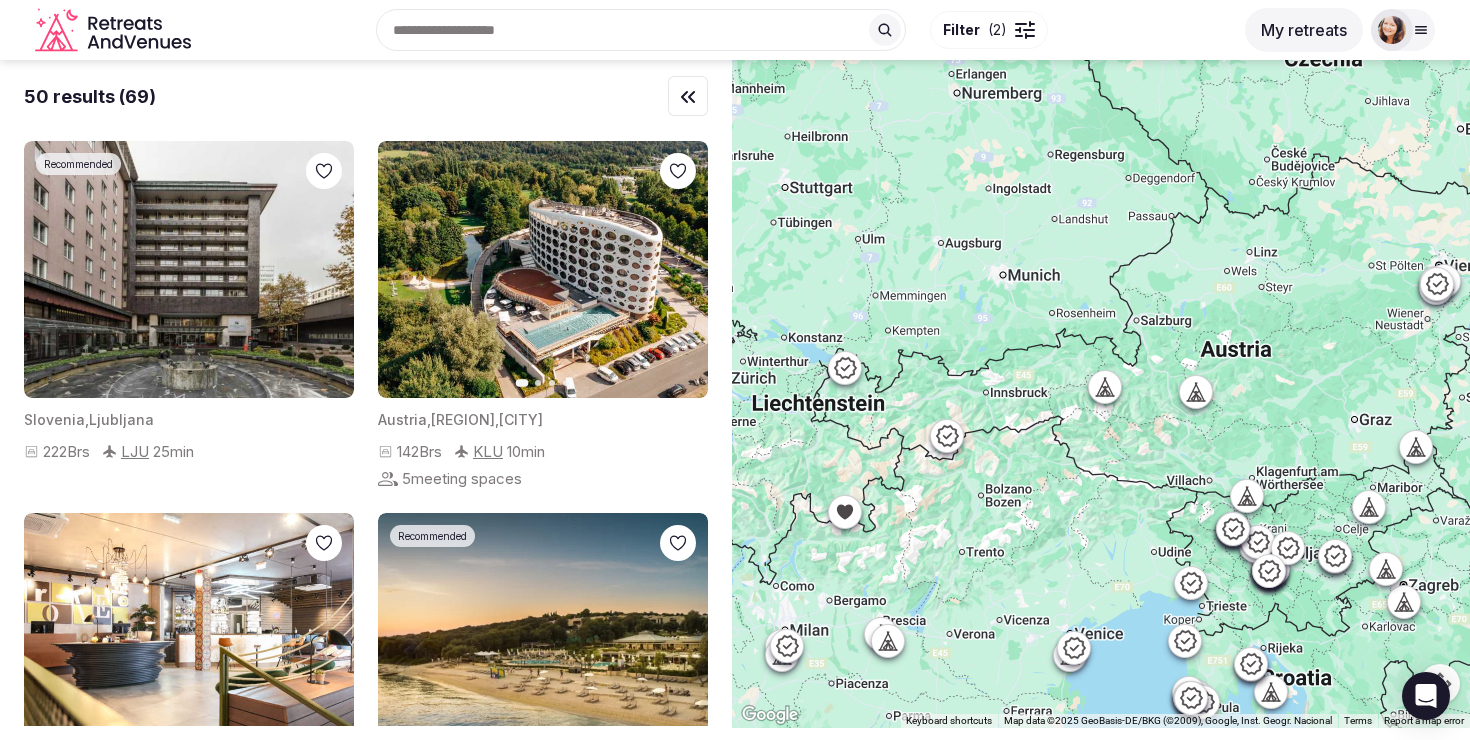 click on "Filter ( 2 )" at bounding box center (975, 30) 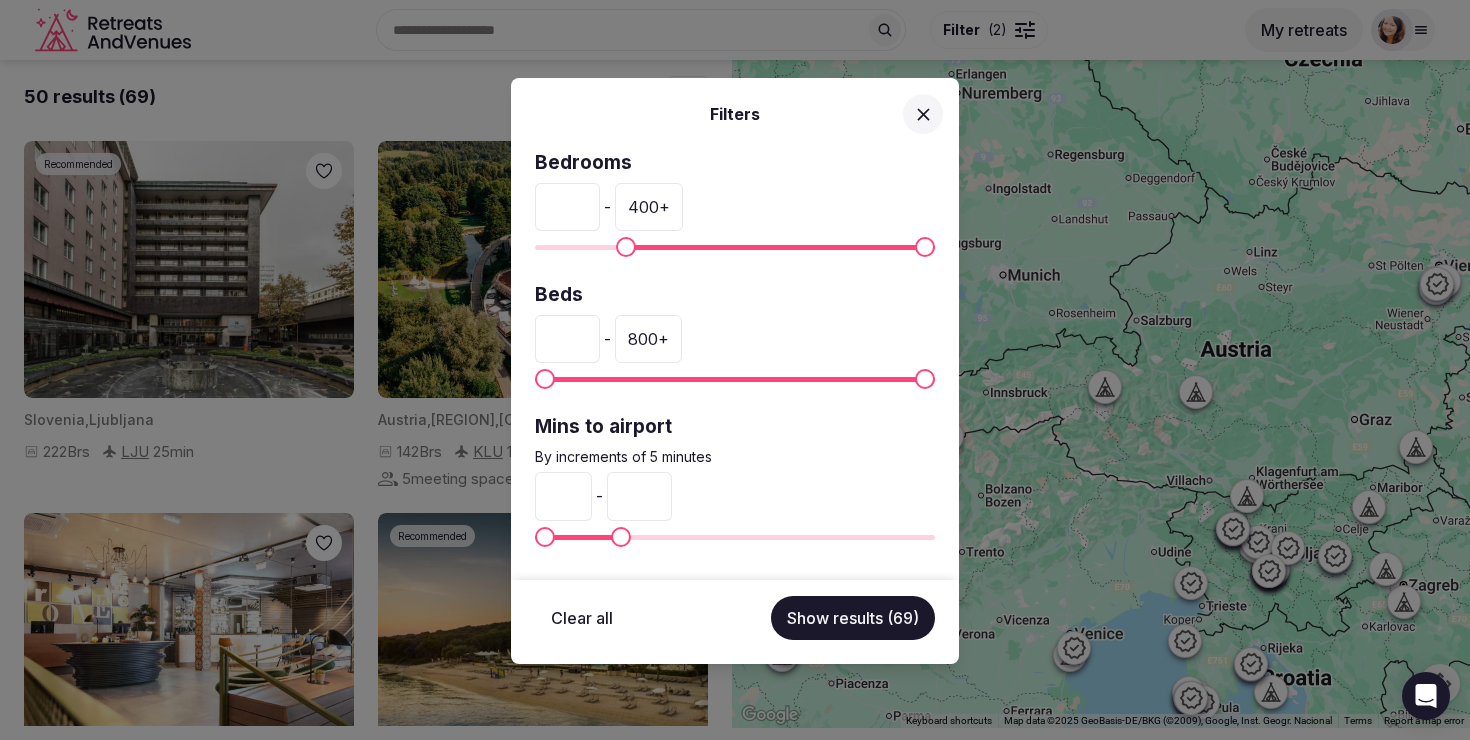 click on "Filters Bedrooms ** - 400  + Beds * - 800  + Mins to airport By increments of 5 minutes * - ** Clear all Show results   (69)" at bounding box center (735, 370) 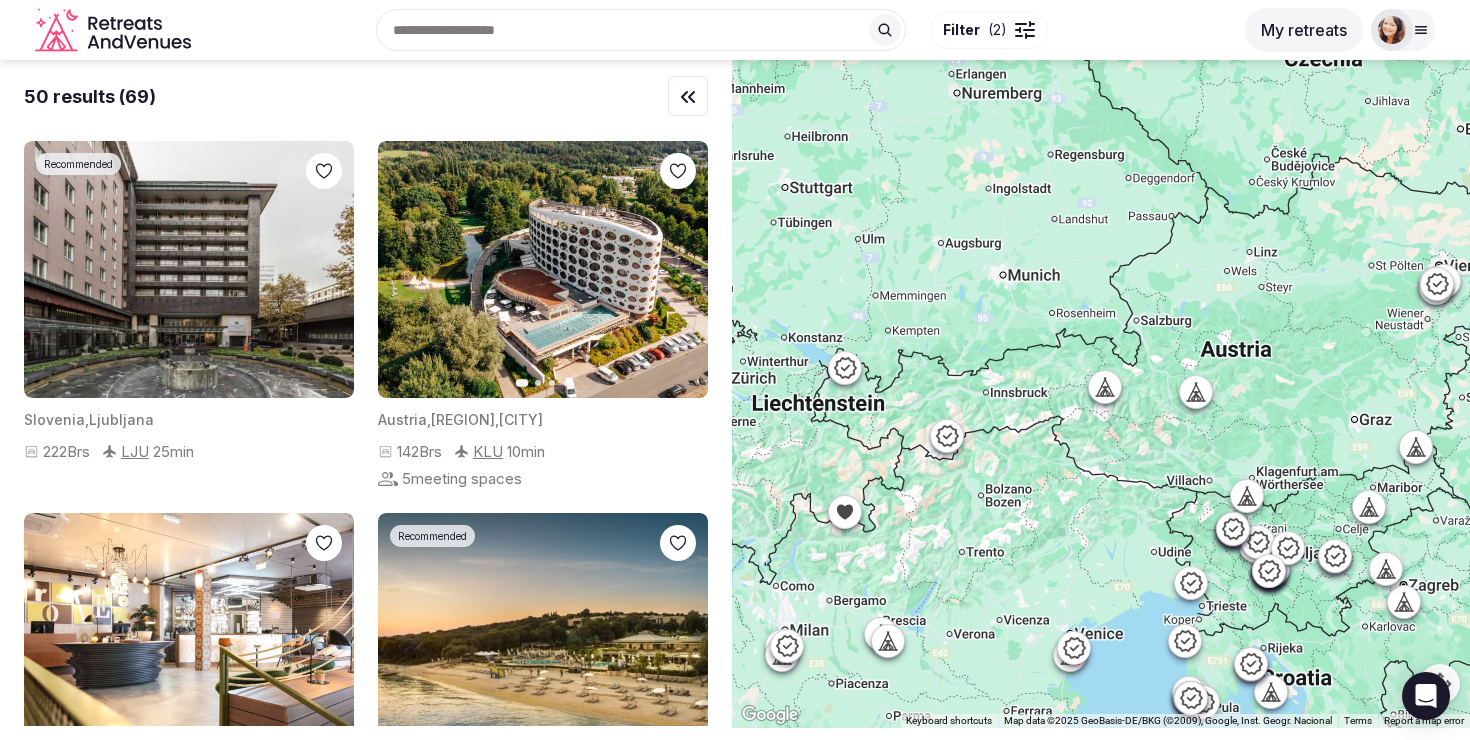 click 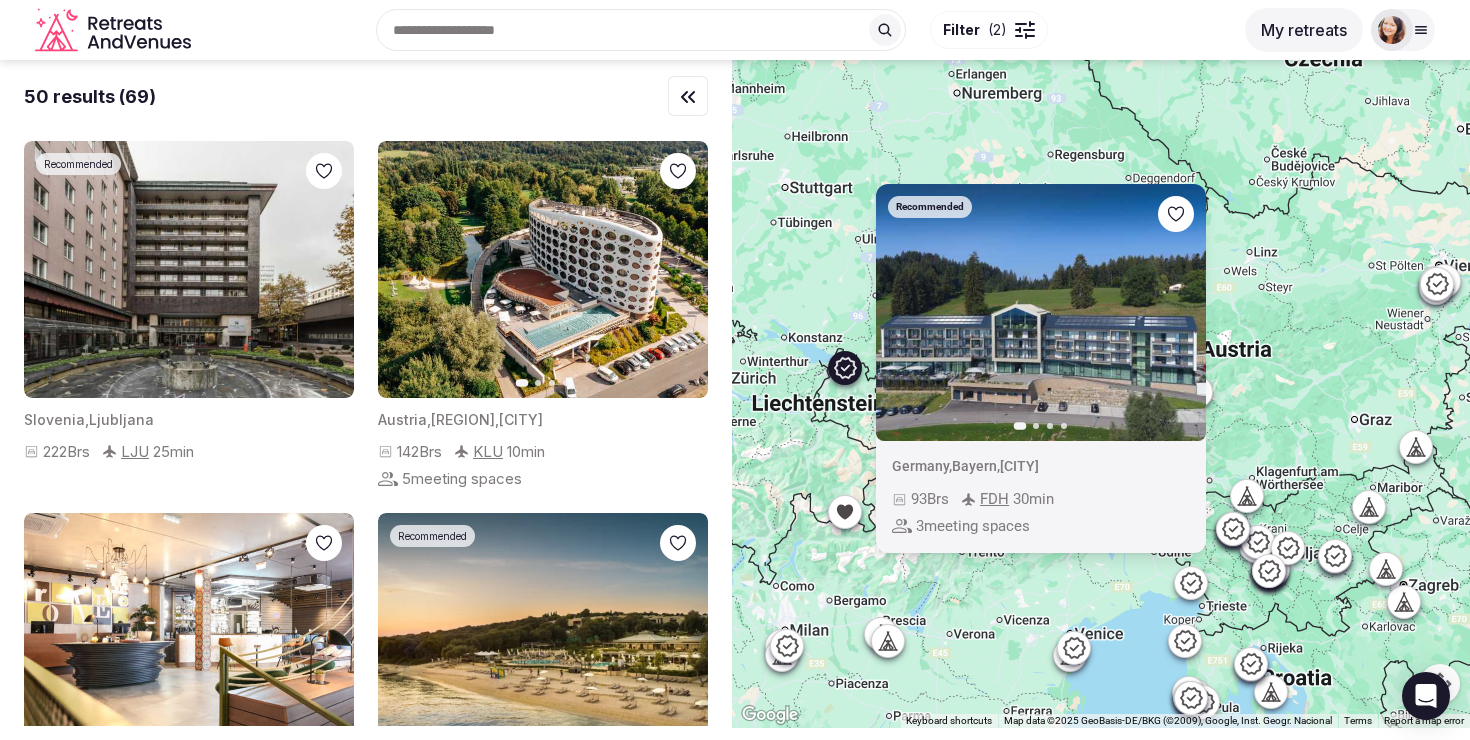 click on "Recommended Previous slide Next slide Germany , [REGION] , [CITY] [NUMBER] Brs [CODE] [NUMBER] min [NUMBER] meeting spaces" at bounding box center (1101, 394) 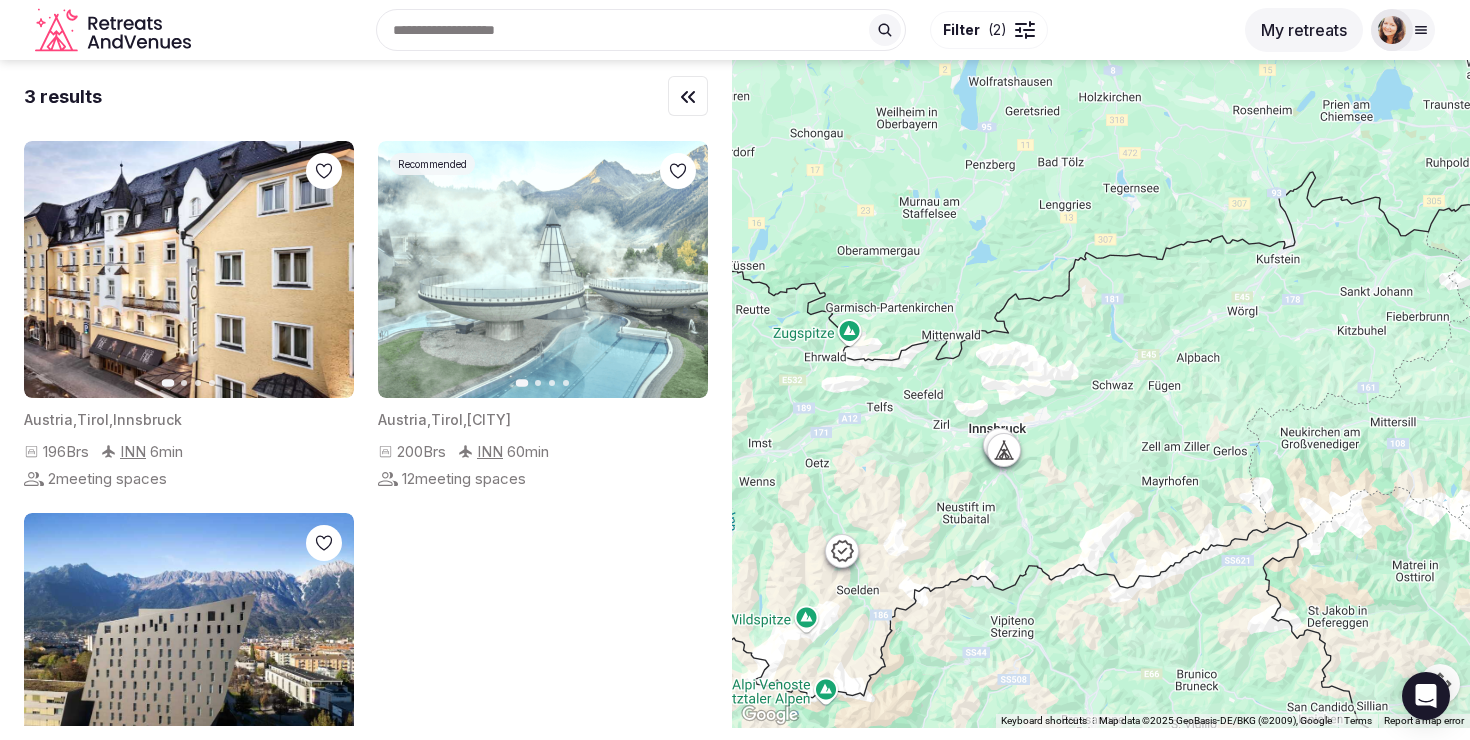 drag, startPoint x: 1032, startPoint y: 335, endPoint x: 839, endPoint y: 644, distance: 364.3213 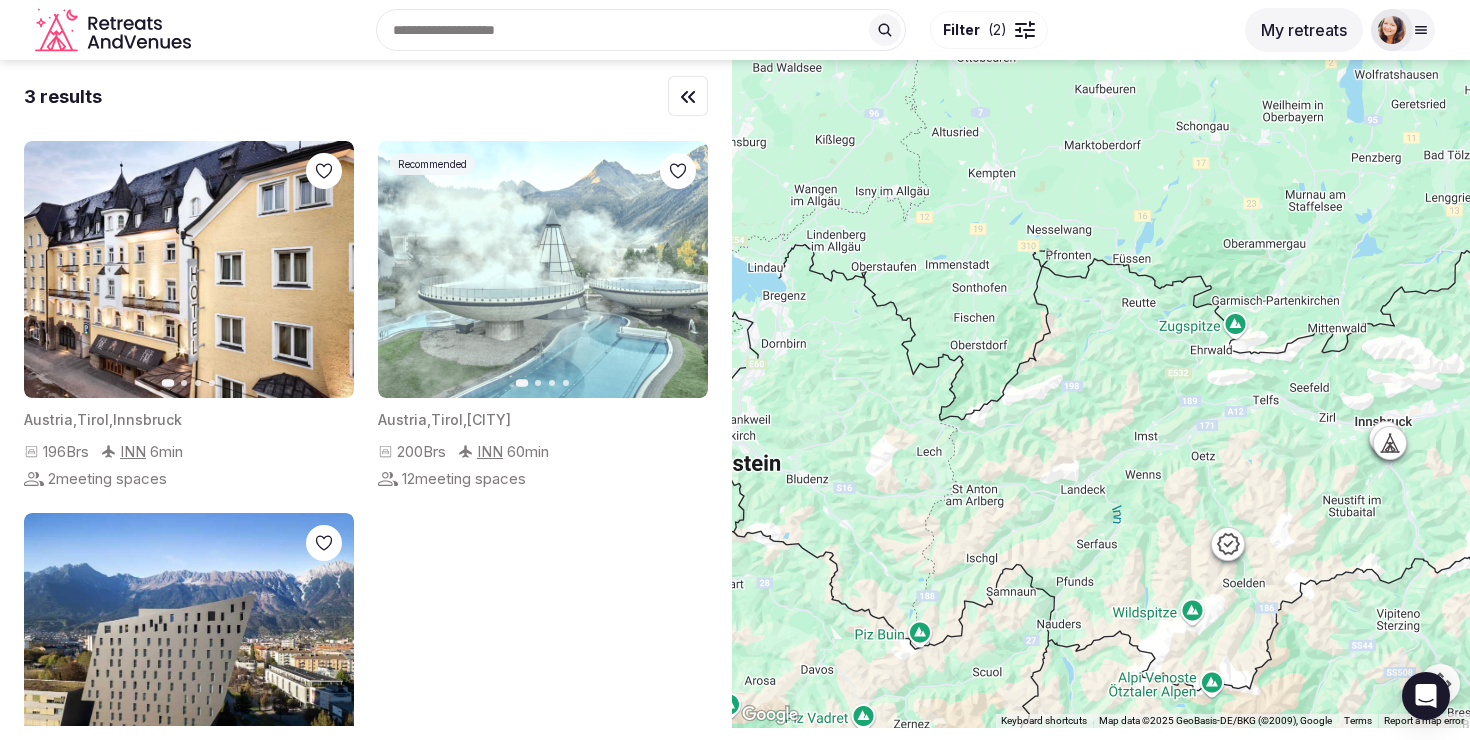drag, startPoint x: 790, startPoint y: 361, endPoint x: 1182, endPoint y: 354, distance: 392.0625 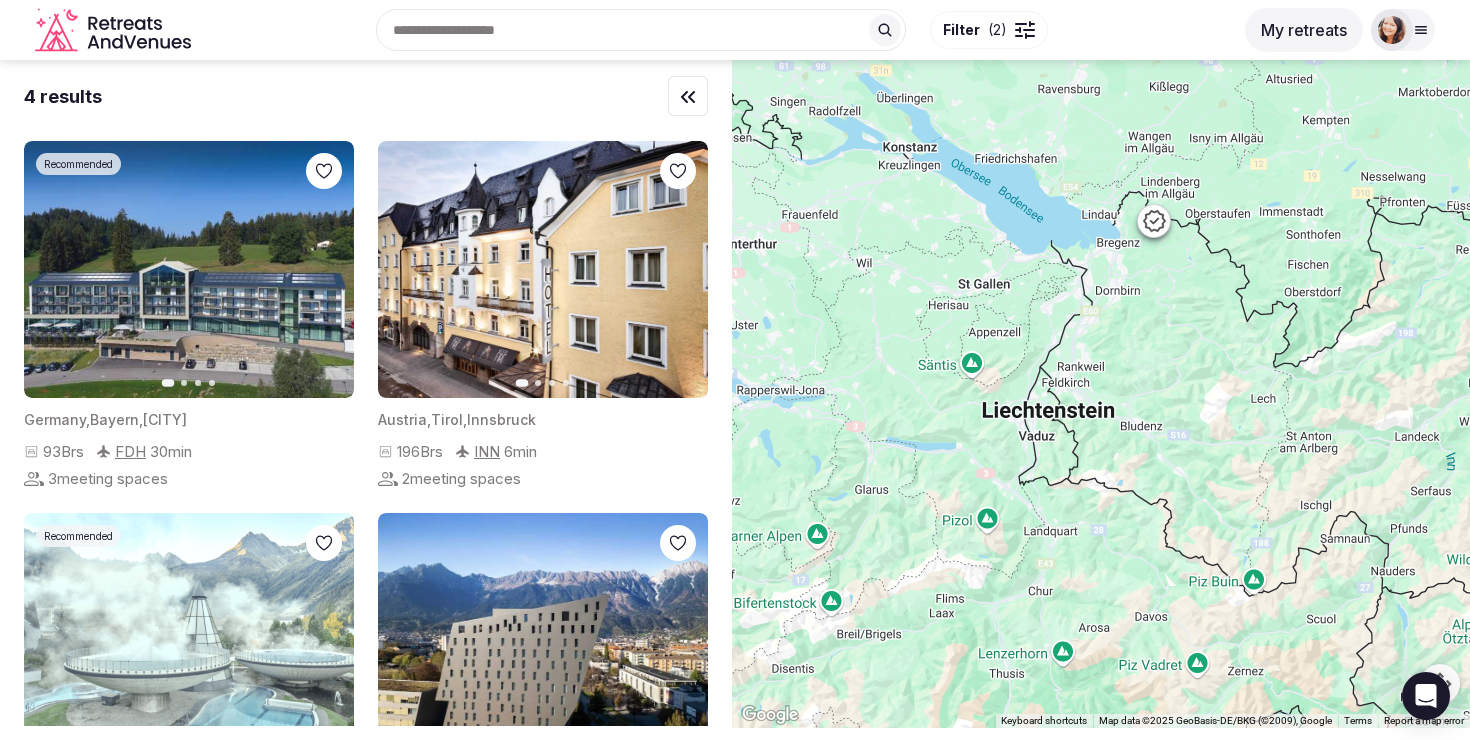 drag, startPoint x: 980, startPoint y: 377, endPoint x: 1315, endPoint y: 324, distance: 339.16663 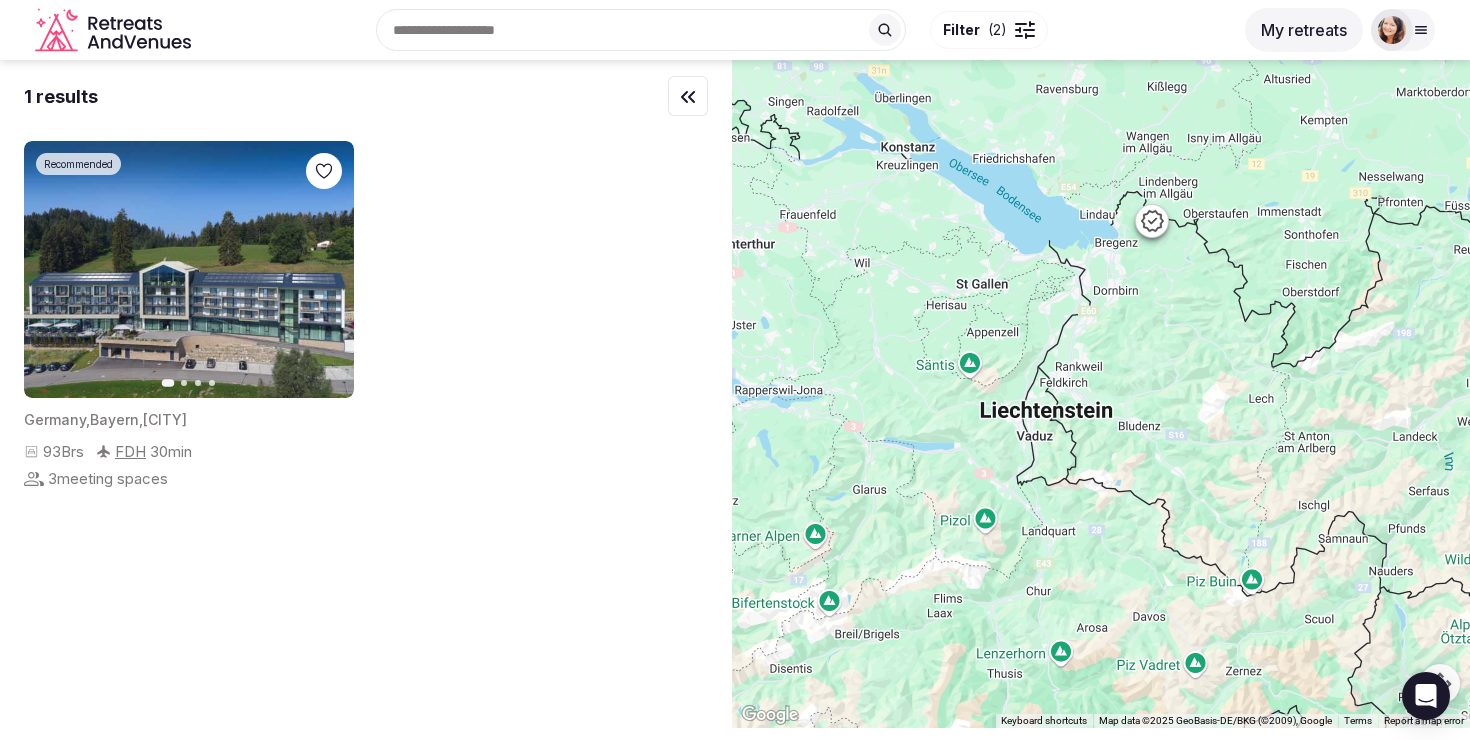 click 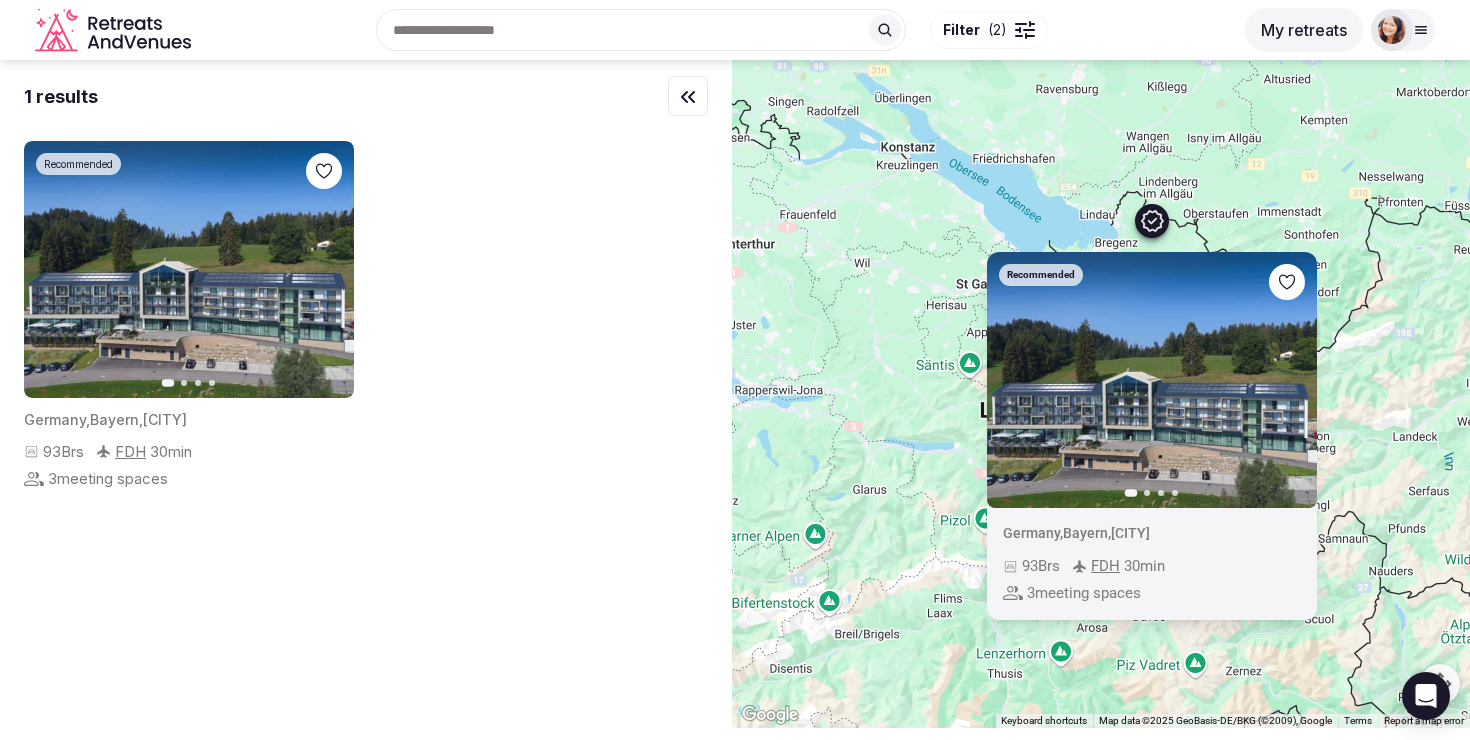 click on "Recommended Previous slide Next slide Germany , [REGION] , [CITY] [NUMBER] Brs [CODE] [NUMBER] min [NUMBER] meeting spaces" at bounding box center (1101, 394) 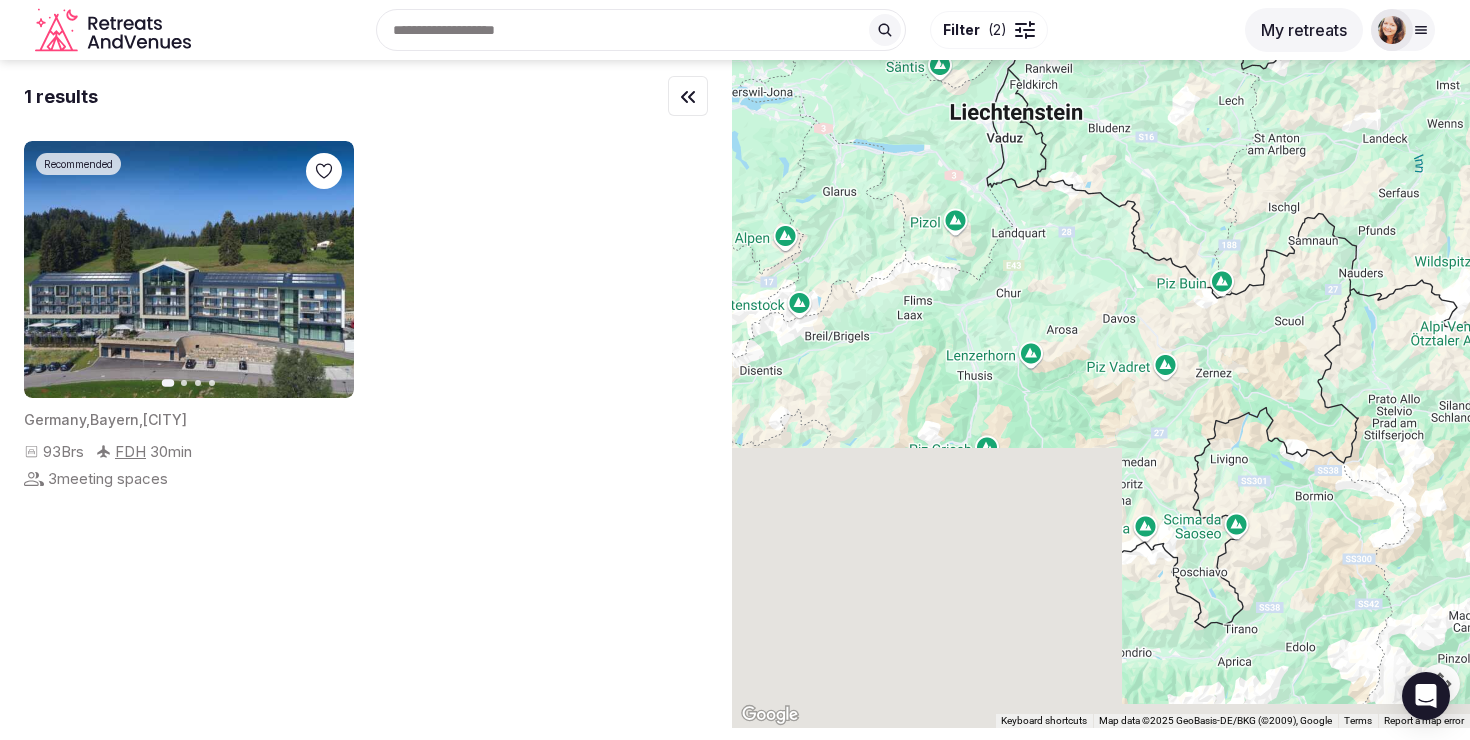 drag, startPoint x: 1107, startPoint y: 377, endPoint x: 1077, endPoint y: 73, distance: 305.47668 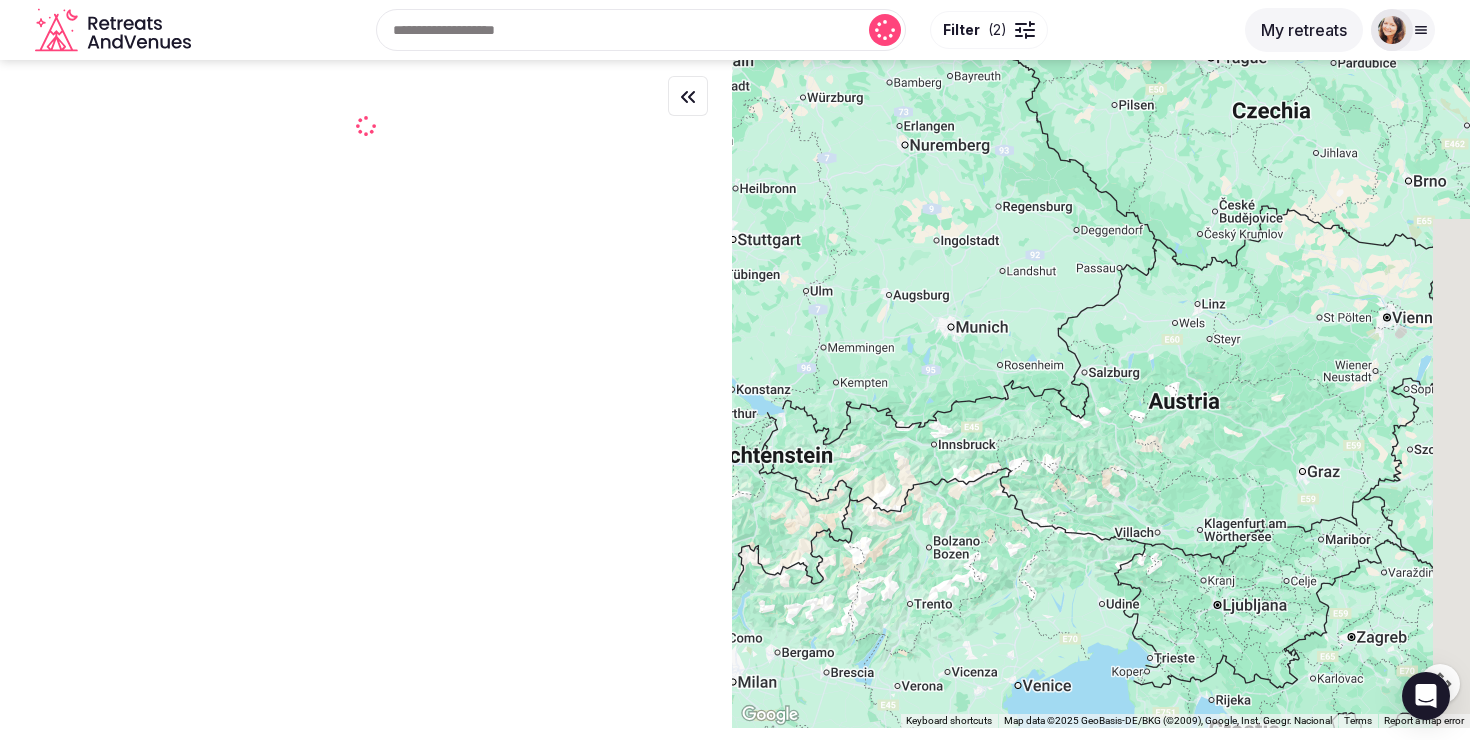 drag, startPoint x: 1307, startPoint y: 282, endPoint x: 979, endPoint y: 346, distance: 334.18558 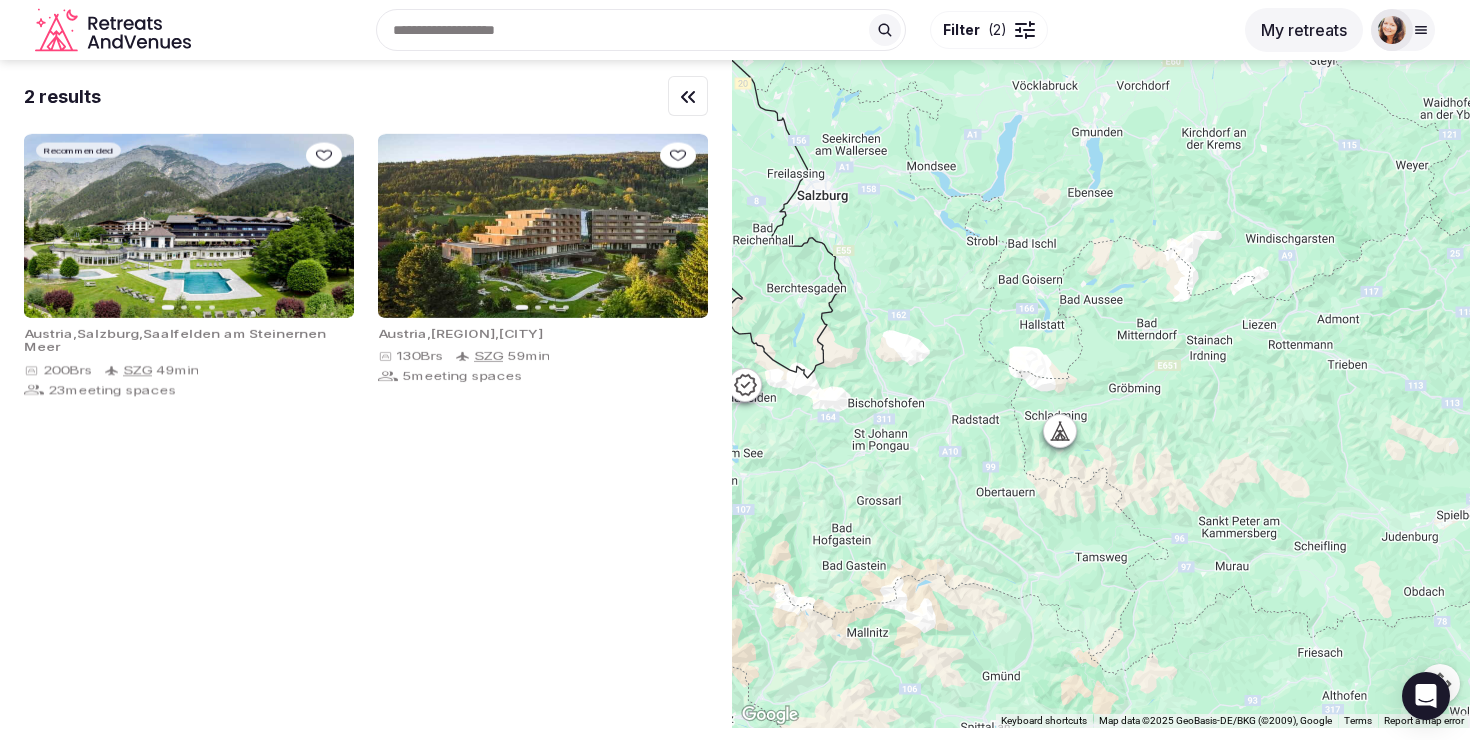 click 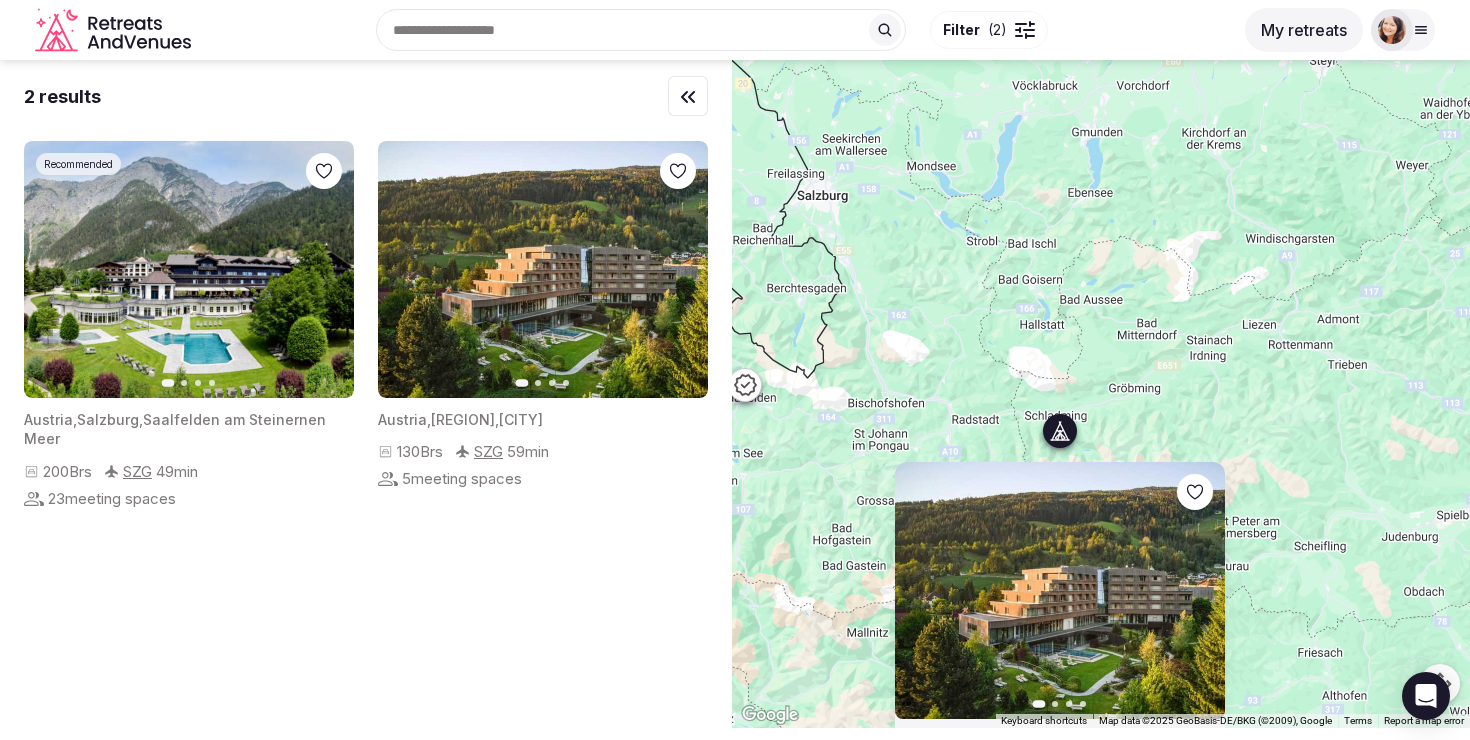 click on "Previous slide Next slide Austria , [REGION] , [CITY] [NUMBER] Brs [CODE] [NUMBER] min [NUMBER] meeting spaces" at bounding box center (1101, 394) 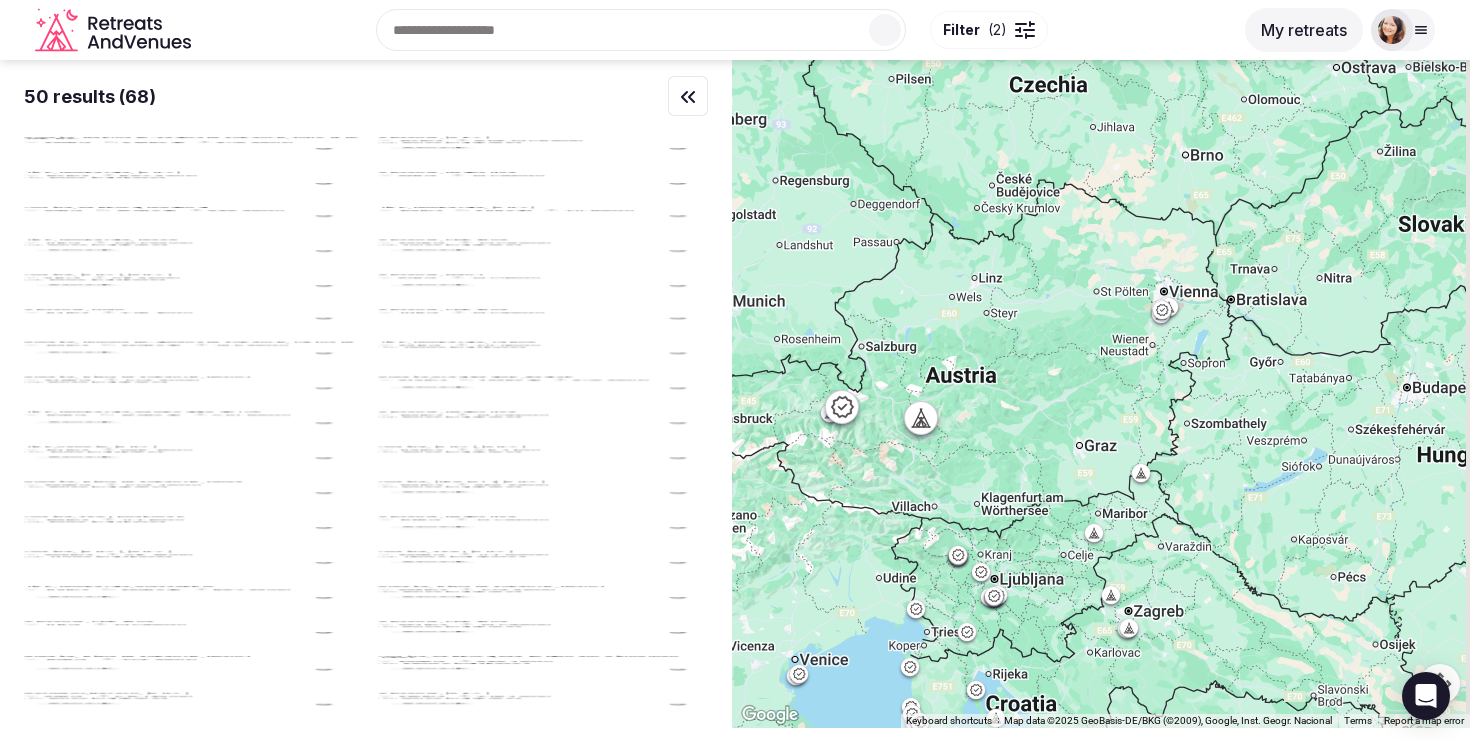 drag, startPoint x: 1357, startPoint y: 487, endPoint x: 1088, endPoint y: 484, distance: 269.01672 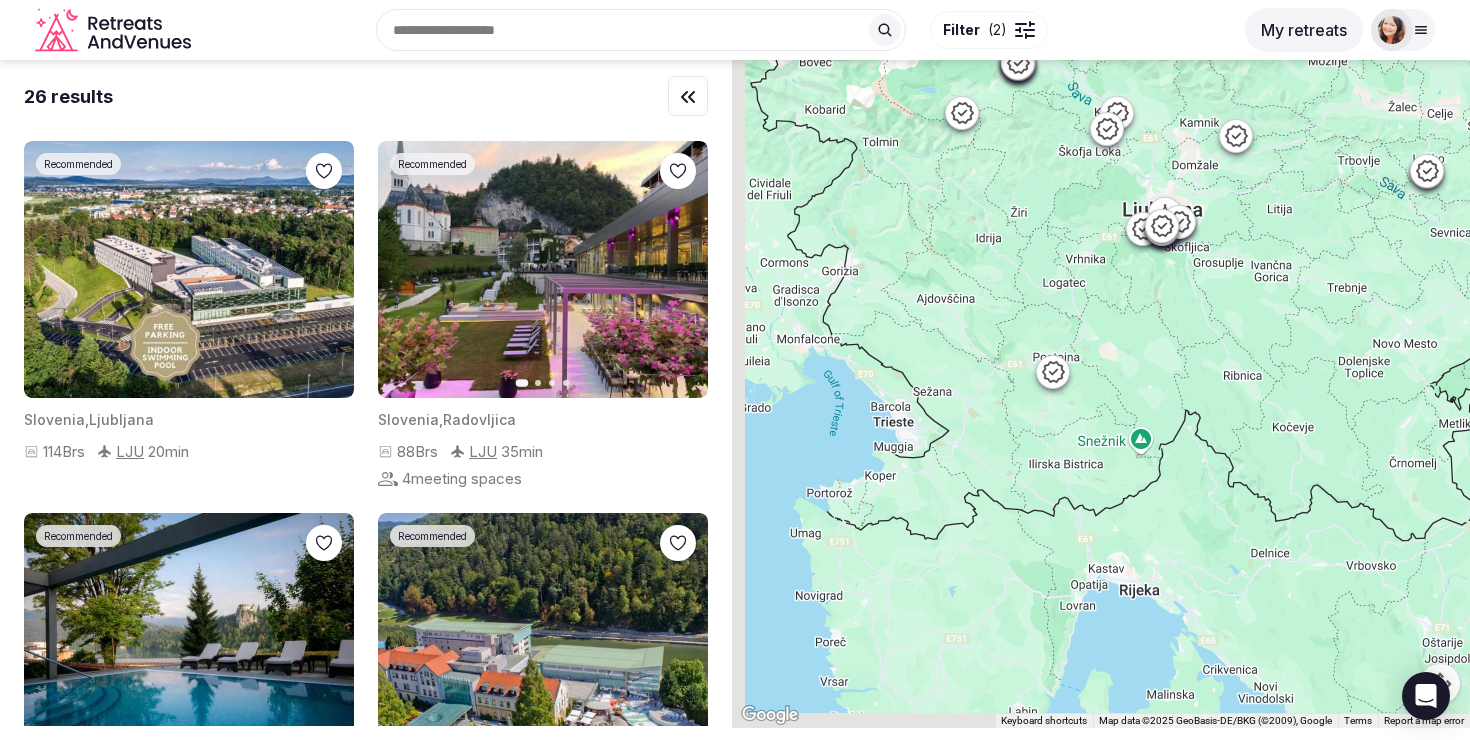 drag, startPoint x: 1037, startPoint y: 645, endPoint x: 1228, endPoint y: 388, distance: 320.20306 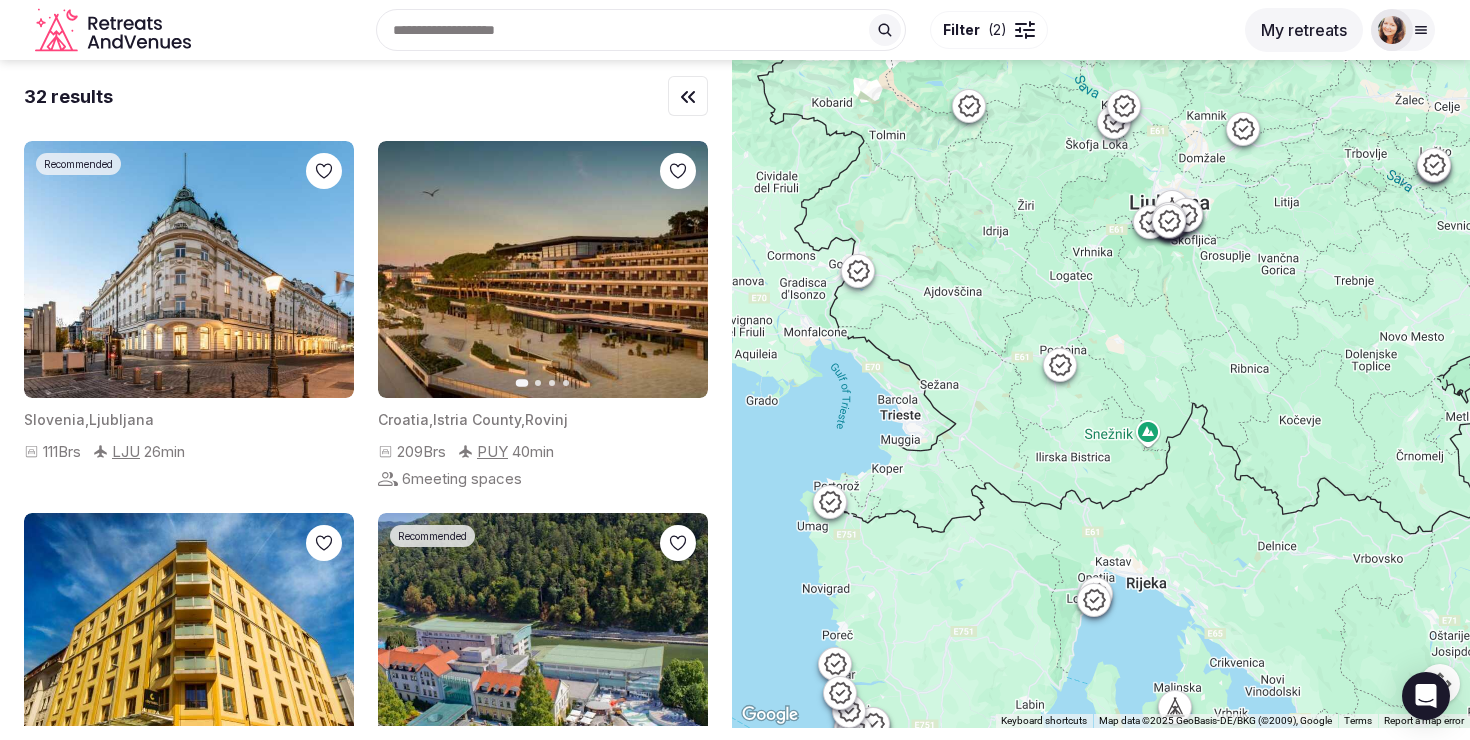 click 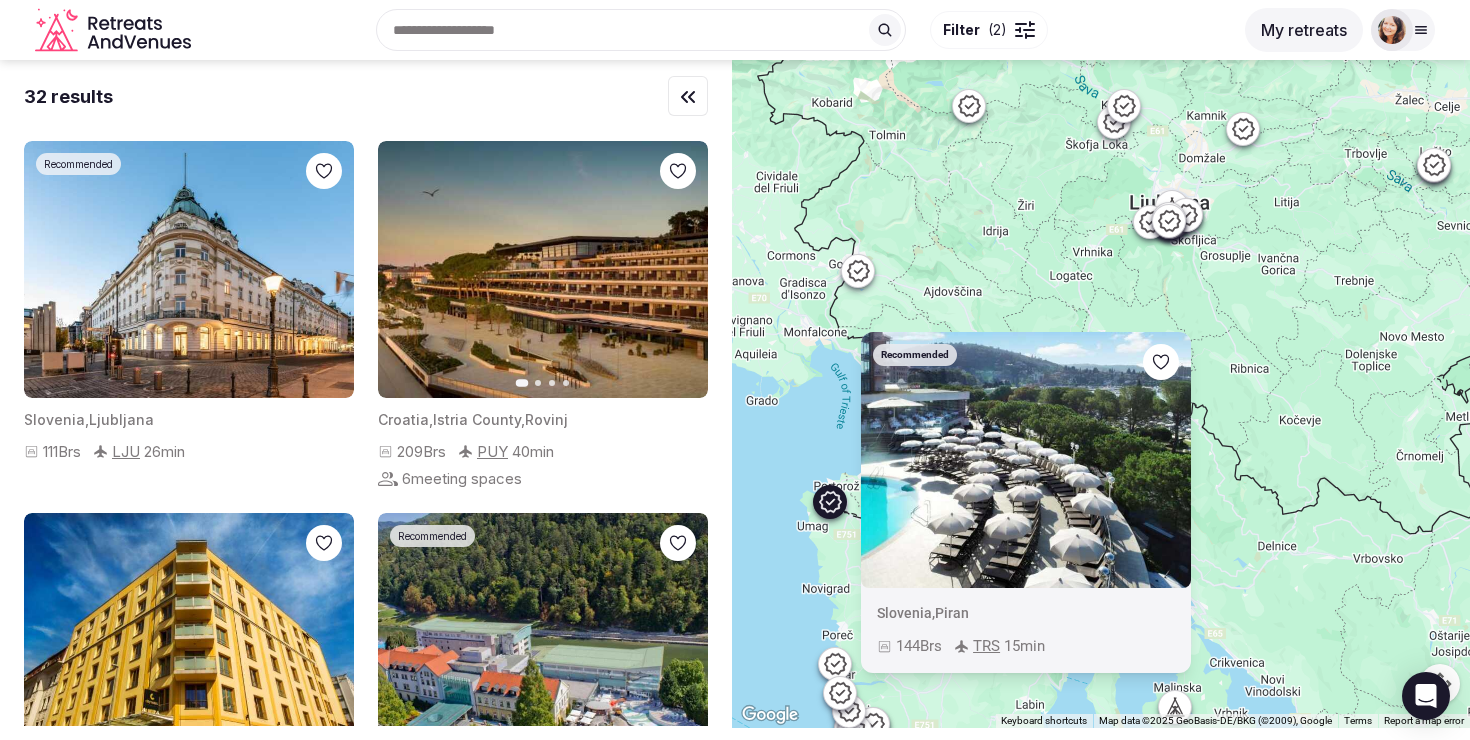 click on "Recommended Slovenia , [CITY] [NUMBER] Brs [CODE] [NUMBER] min" at bounding box center [1101, 394] 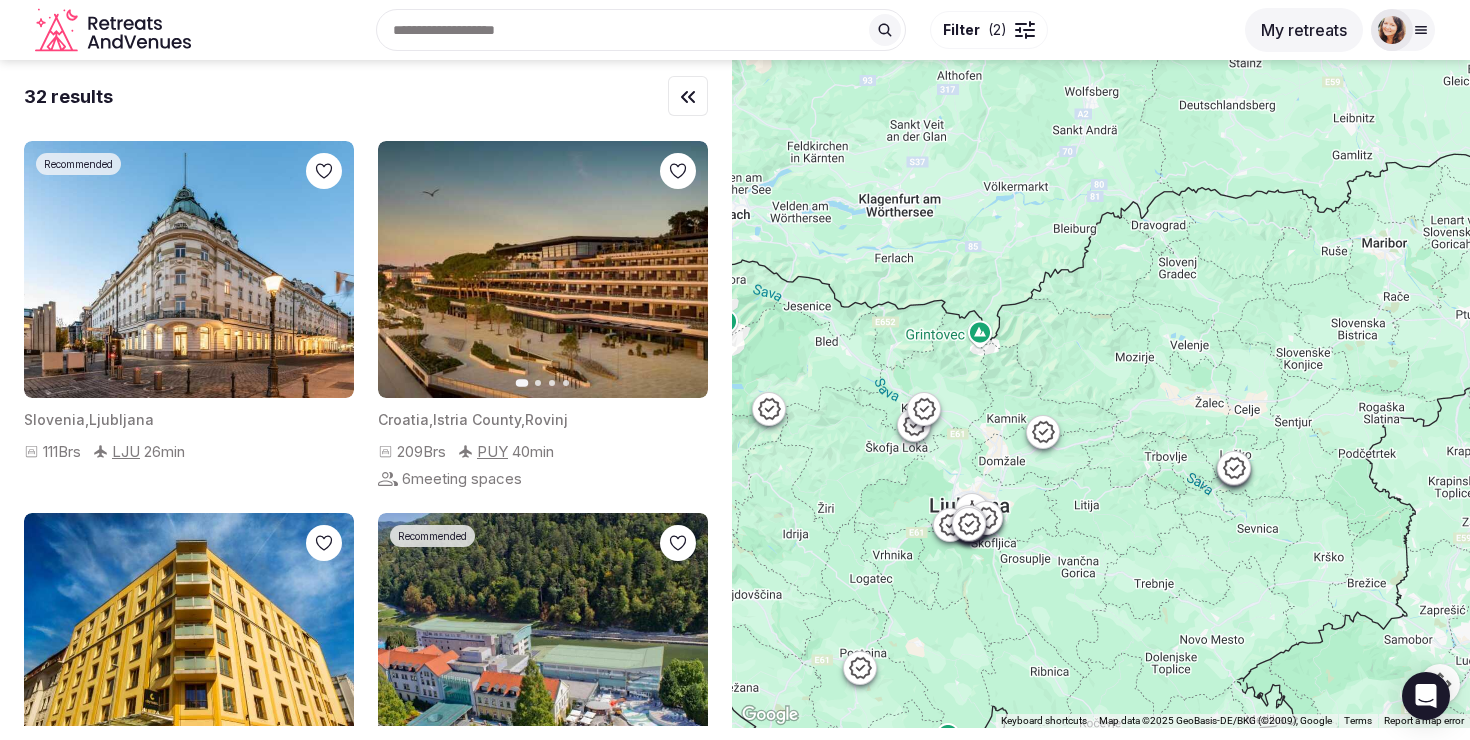 drag, startPoint x: 1215, startPoint y: 331, endPoint x: 1011, endPoint y: 638, distance: 368.5987 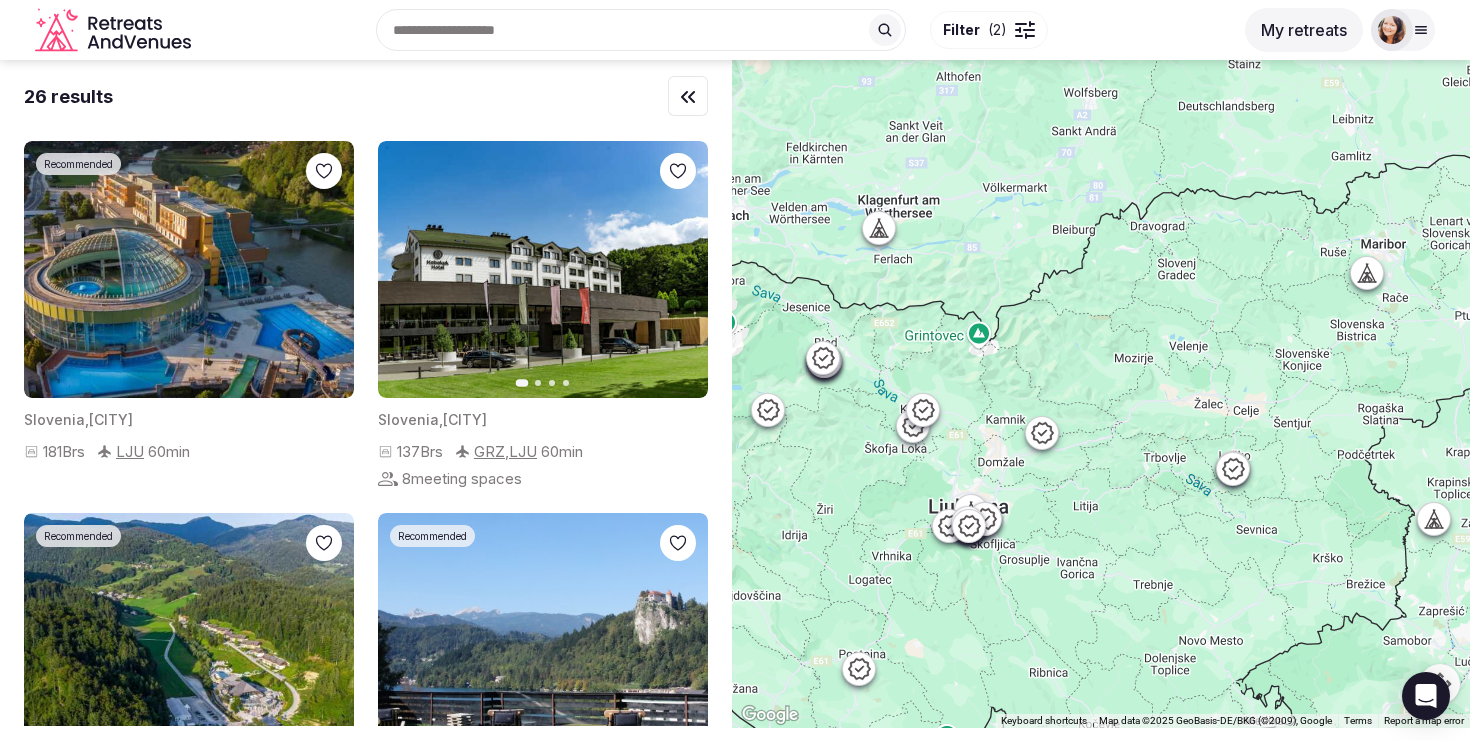 click at bounding box center (969, 526) 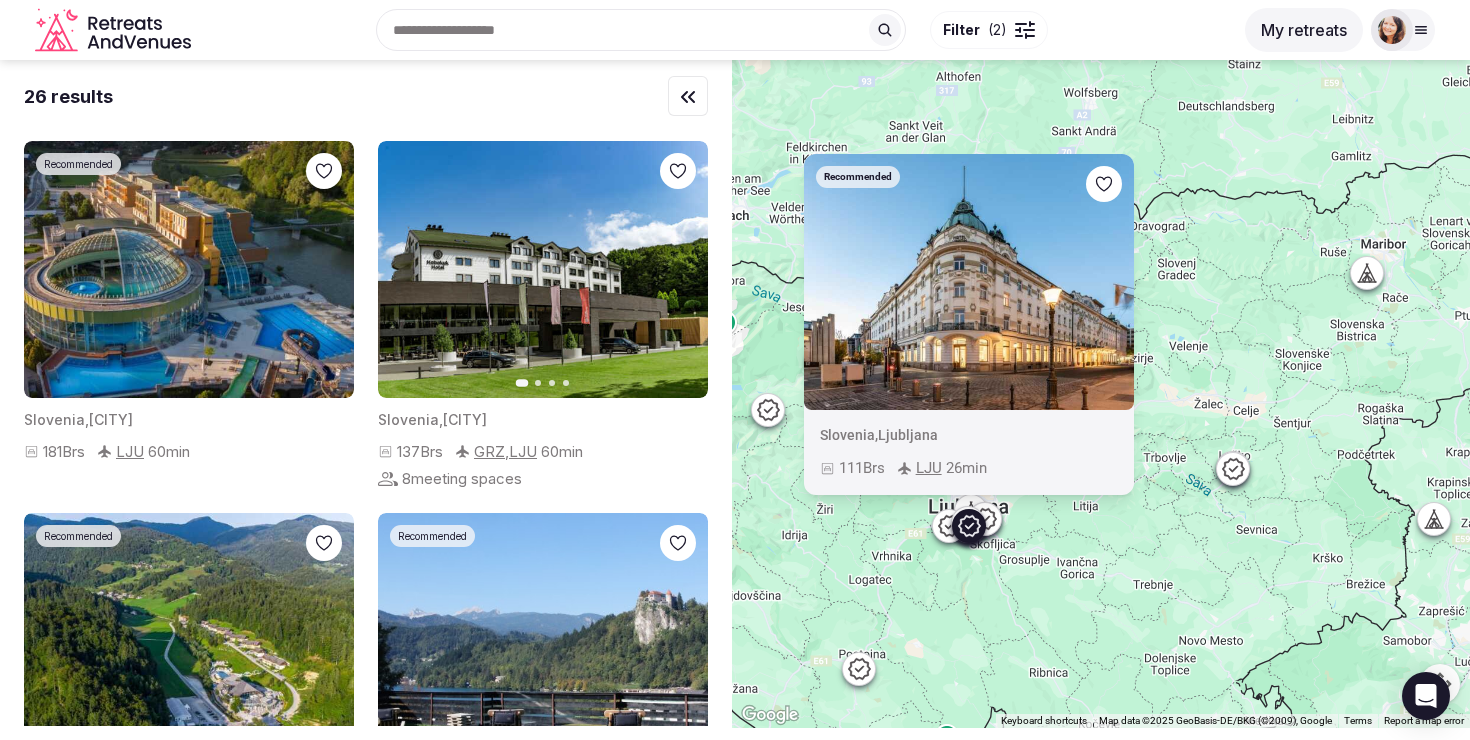 click on "Recommended Slovenia , [CITY] [NUMBER] Brs [CODE] [NUMBER] min" at bounding box center (1101, 394) 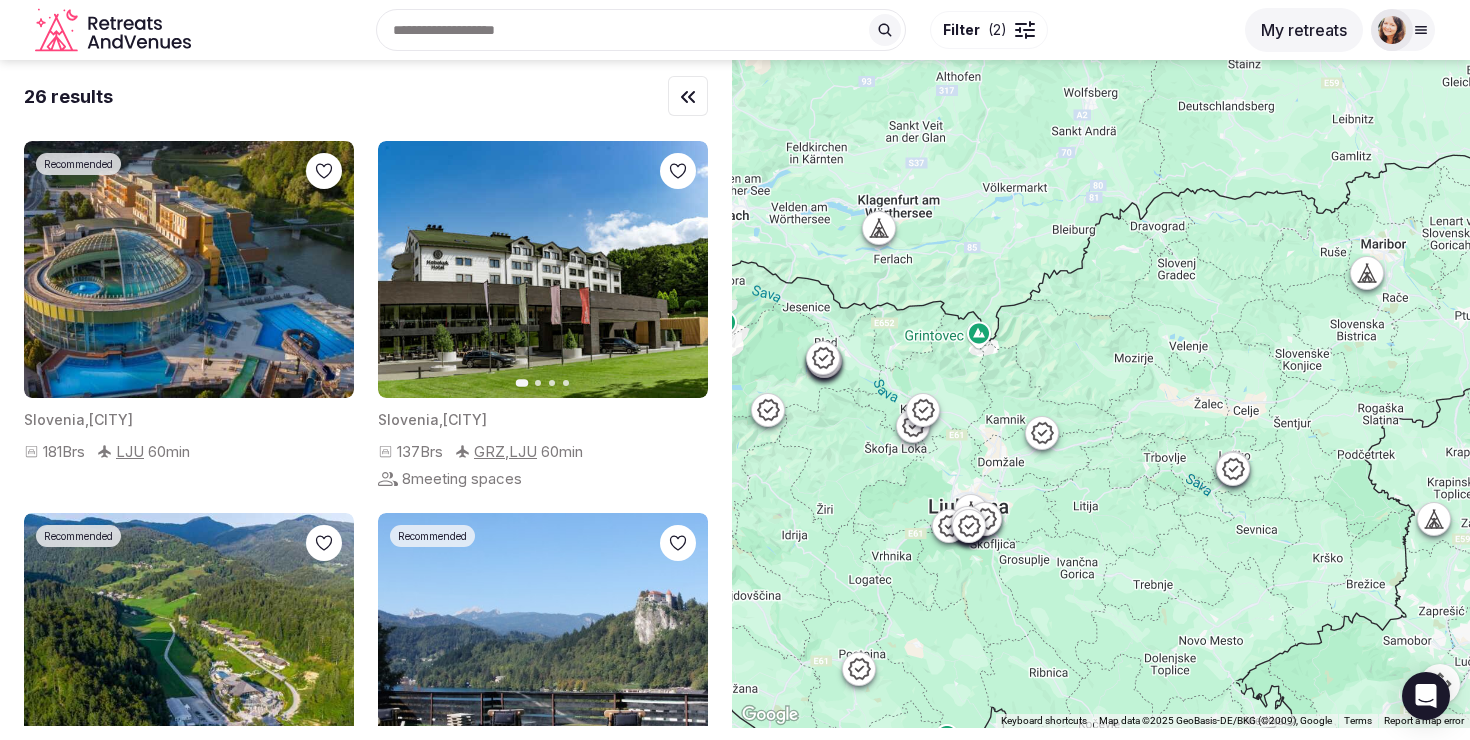 click at bounding box center [985, 519] 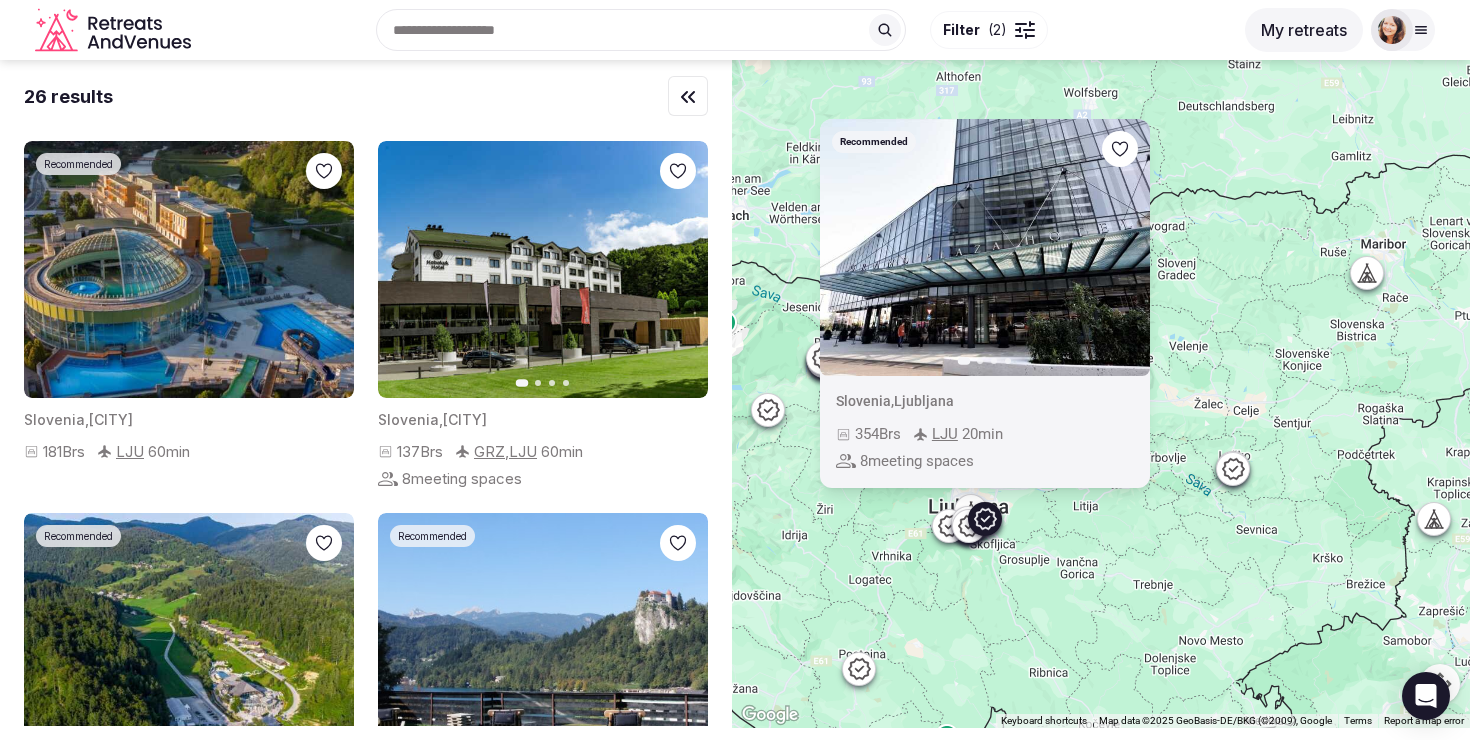 click on "Recommended Previous slide Next slide Slovenia , [CITY] [NUMBER] Brs [CODE] [NUMBER] min [NUMBER] meeting spaces" at bounding box center (1101, 394) 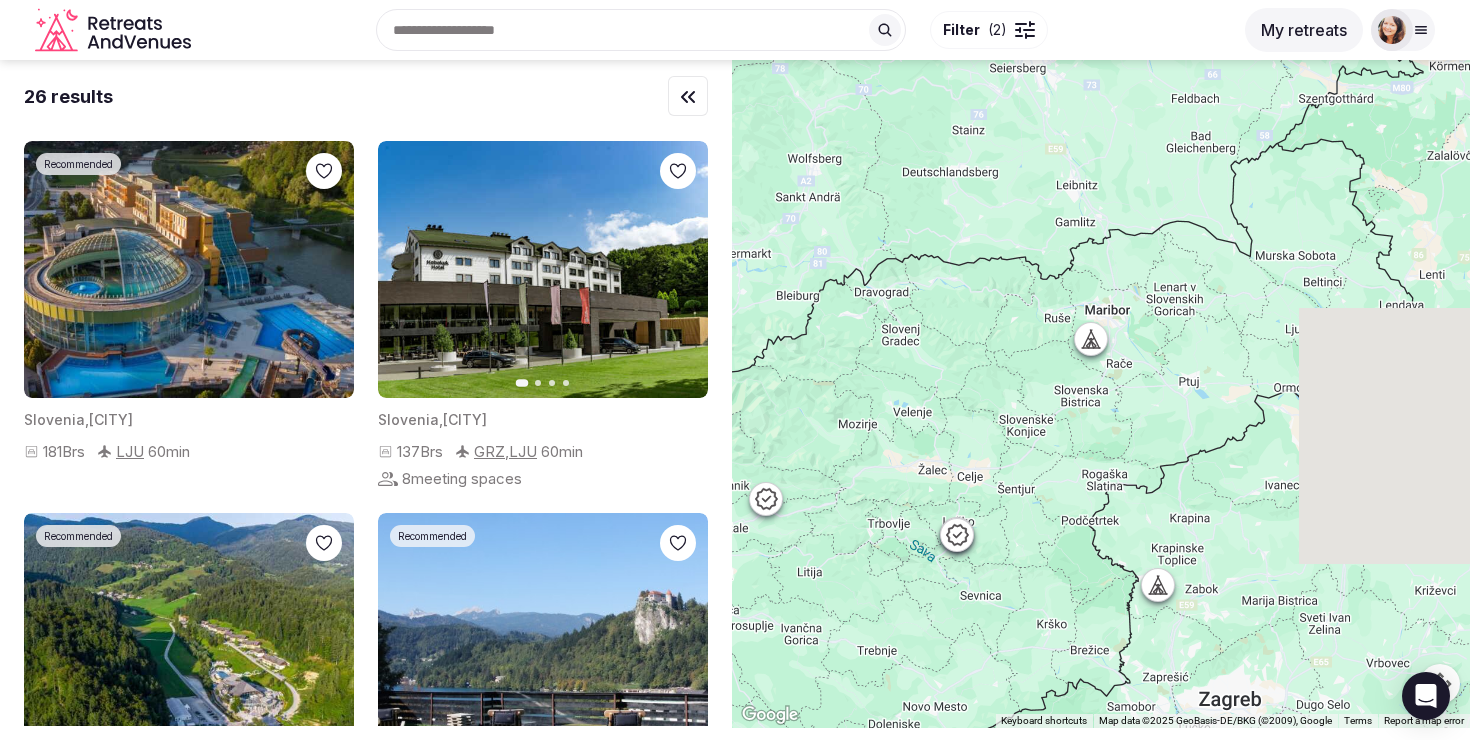 drag, startPoint x: 1194, startPoint y: 493, endPoint x: 910, endPoint y: 562, distance: 292.26187 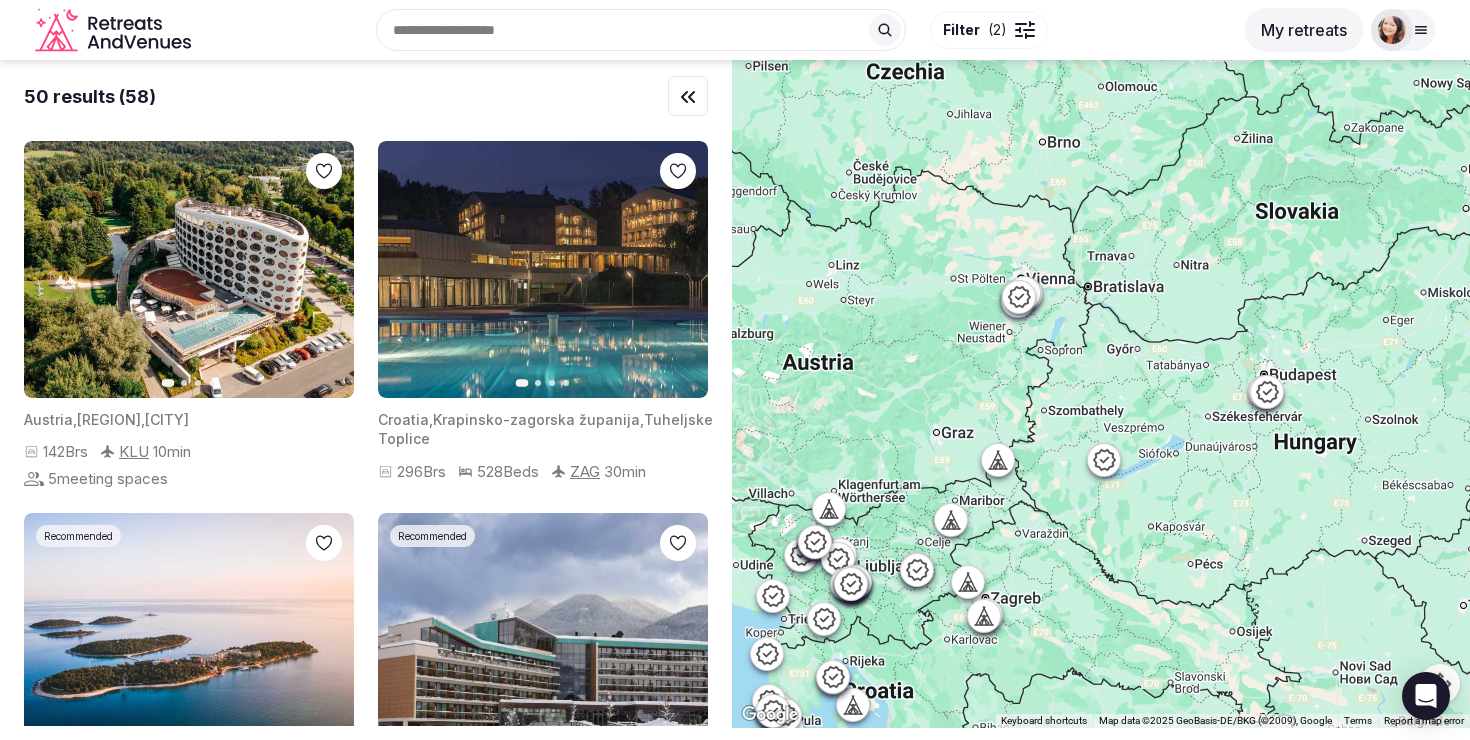 click 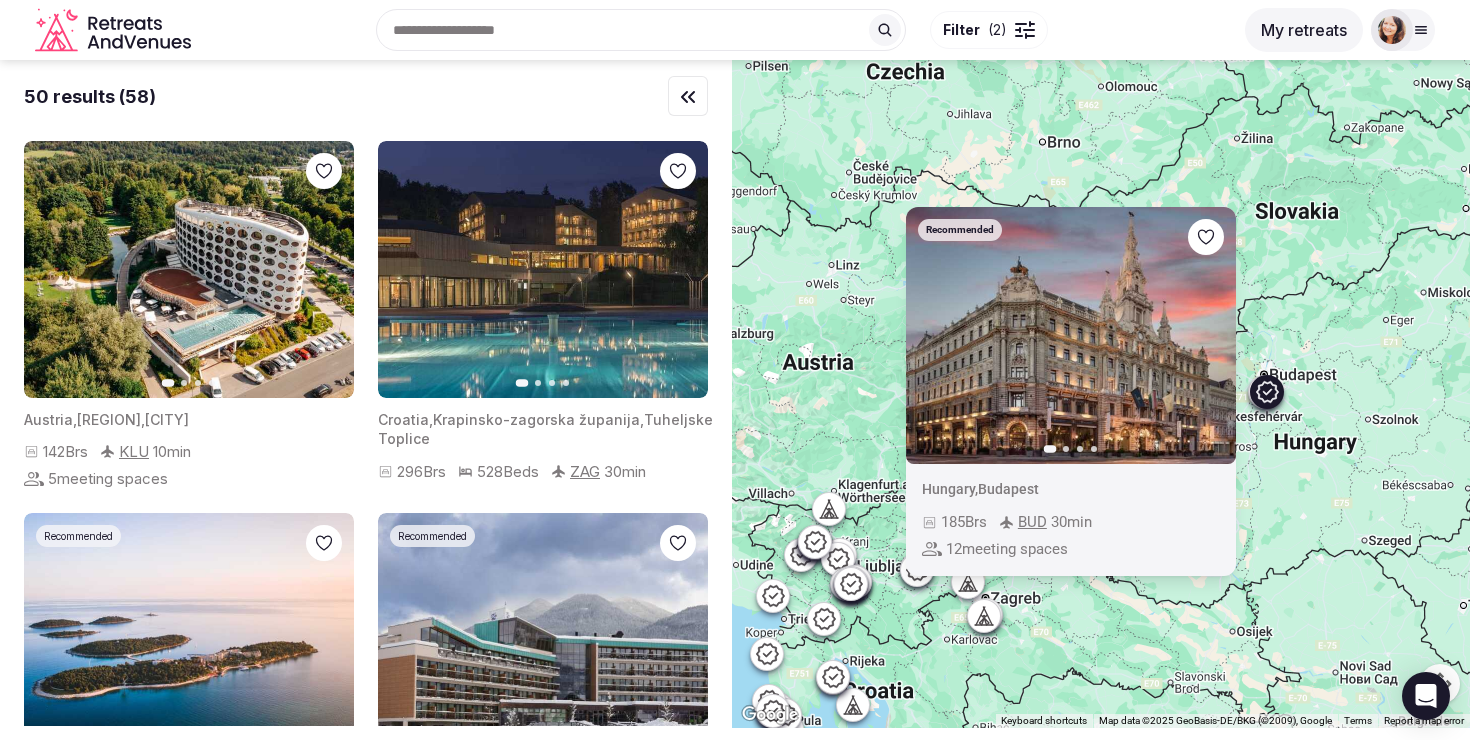 click on "Recommended Previous slide Next slide Hungary , [CITY] [NUMBER] Brs [CODE] [NUMBER] min [NUMBER] meeting spaces" at bounding box center (1101, 394) 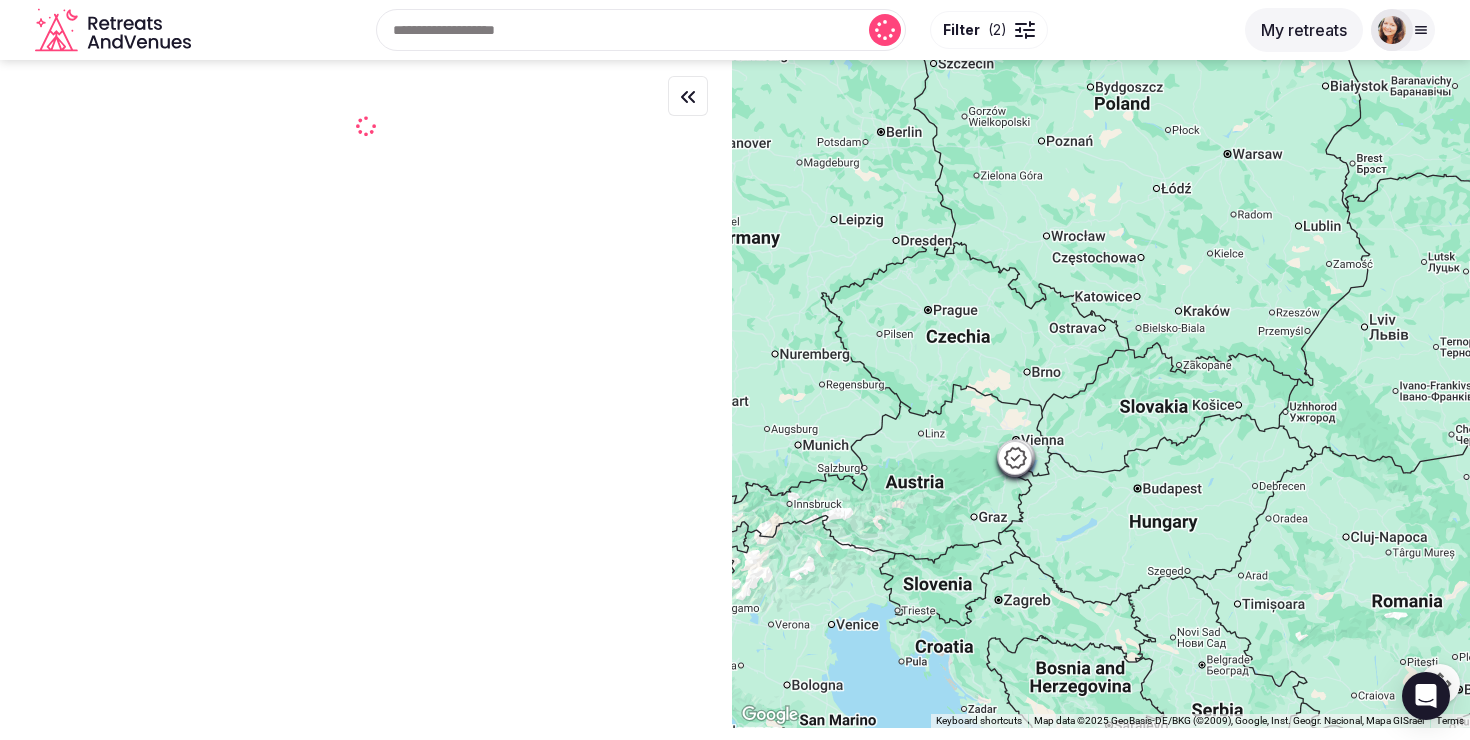 scroll, scrollTop: 0, scrollLeft: 0, axis: both 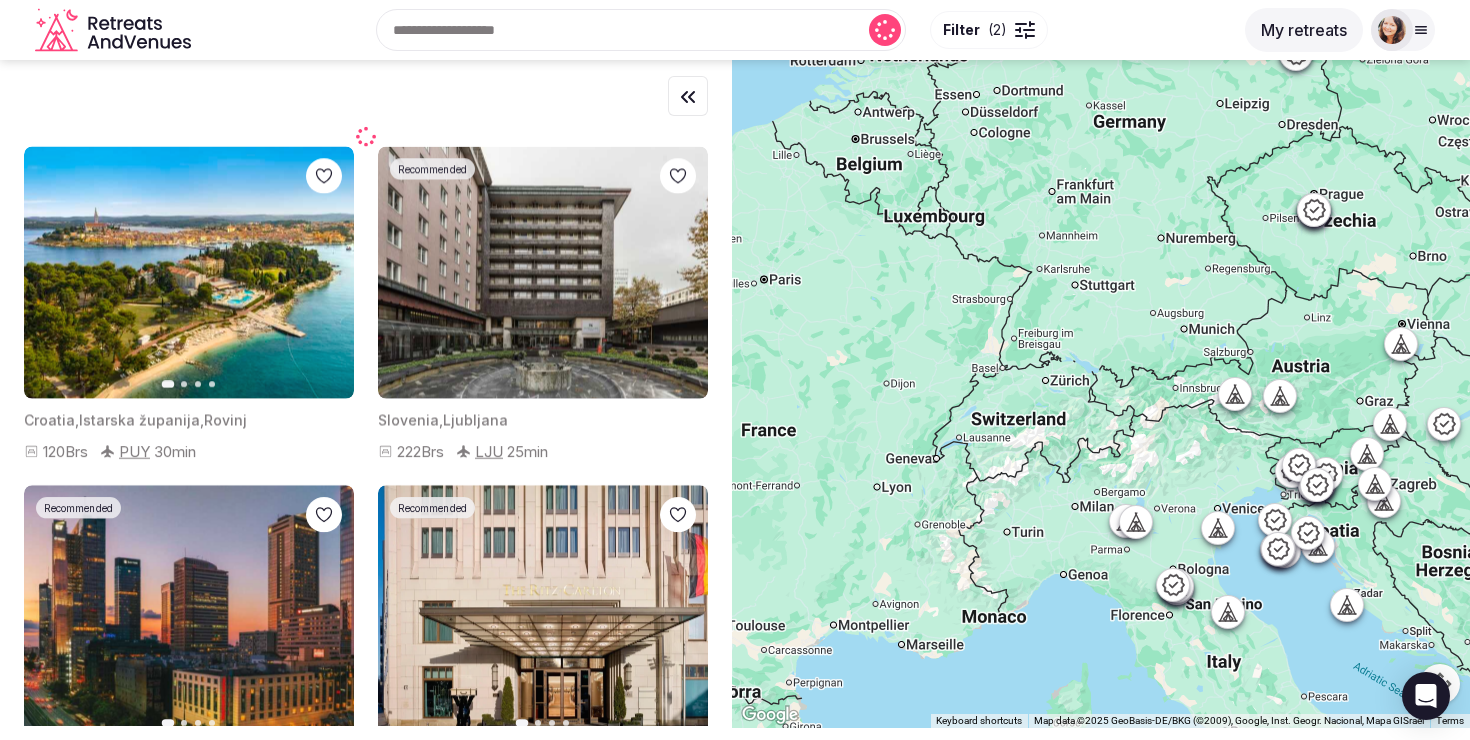 drag, startPoint x: 940, startPoint y: 473, endPoint x: 1336, endPoint y: 363, distance: 410.99393 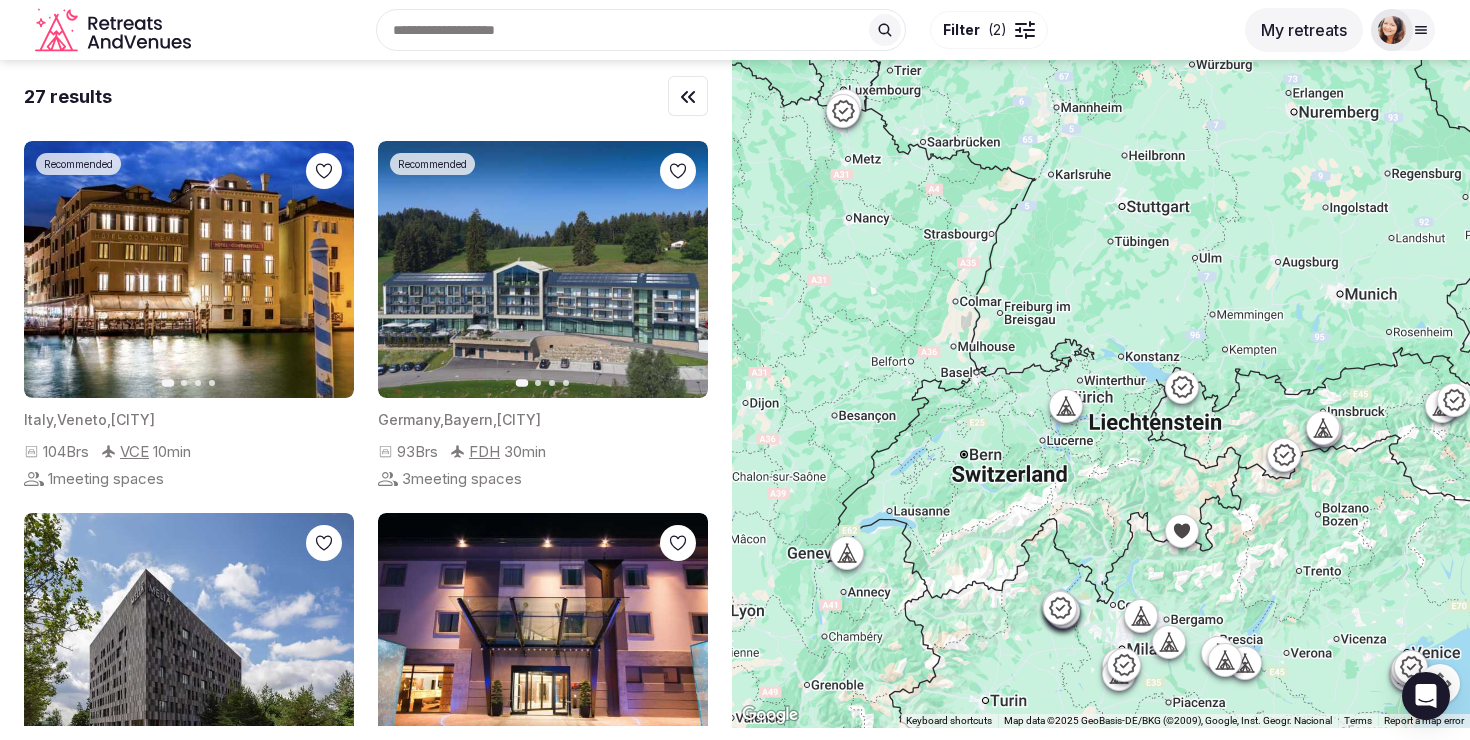 click 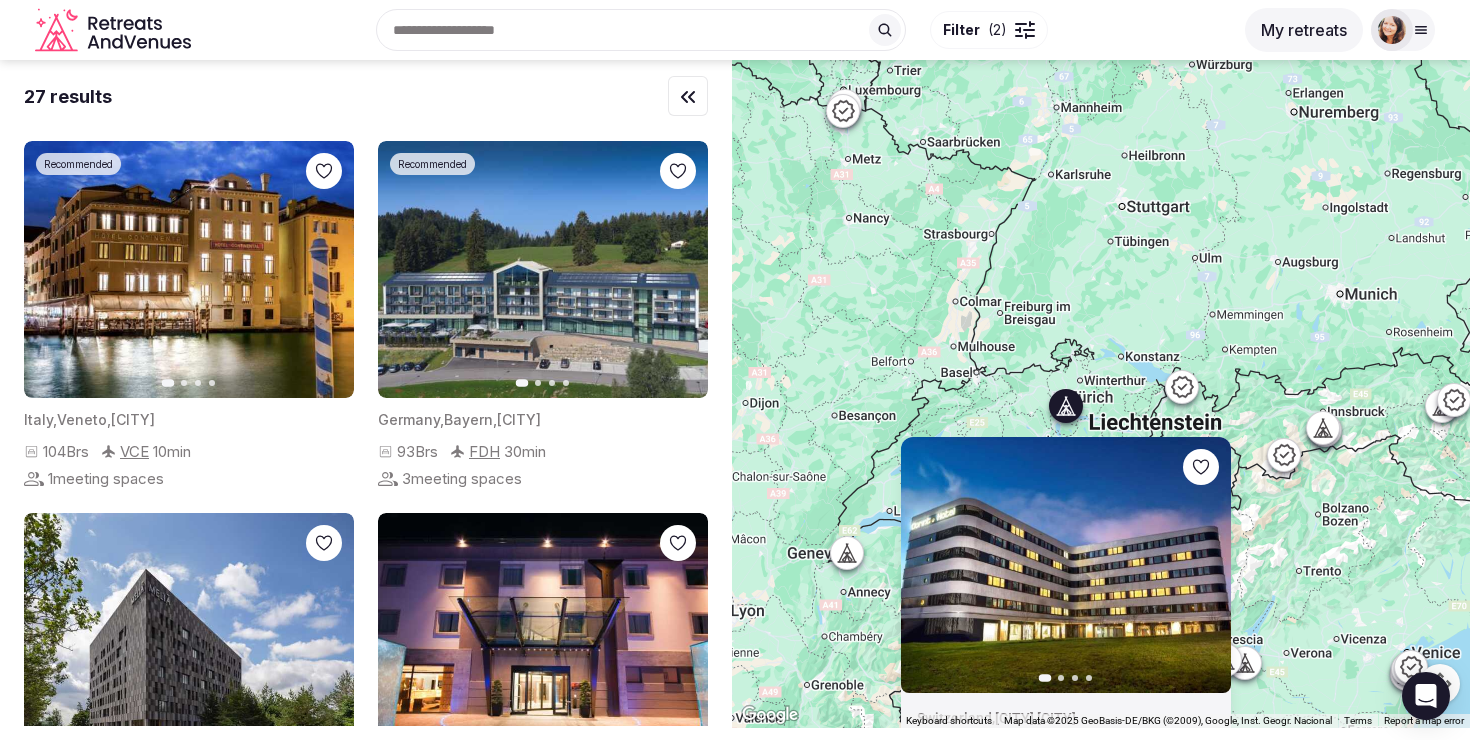 click on "Previous slide Next slide Switzerland , [REGION] , [CITY] [NUMBER] Brs [CODE] [NUMBER] min [NUMBER] meeting spaces" at bounding box center (1101, 394) 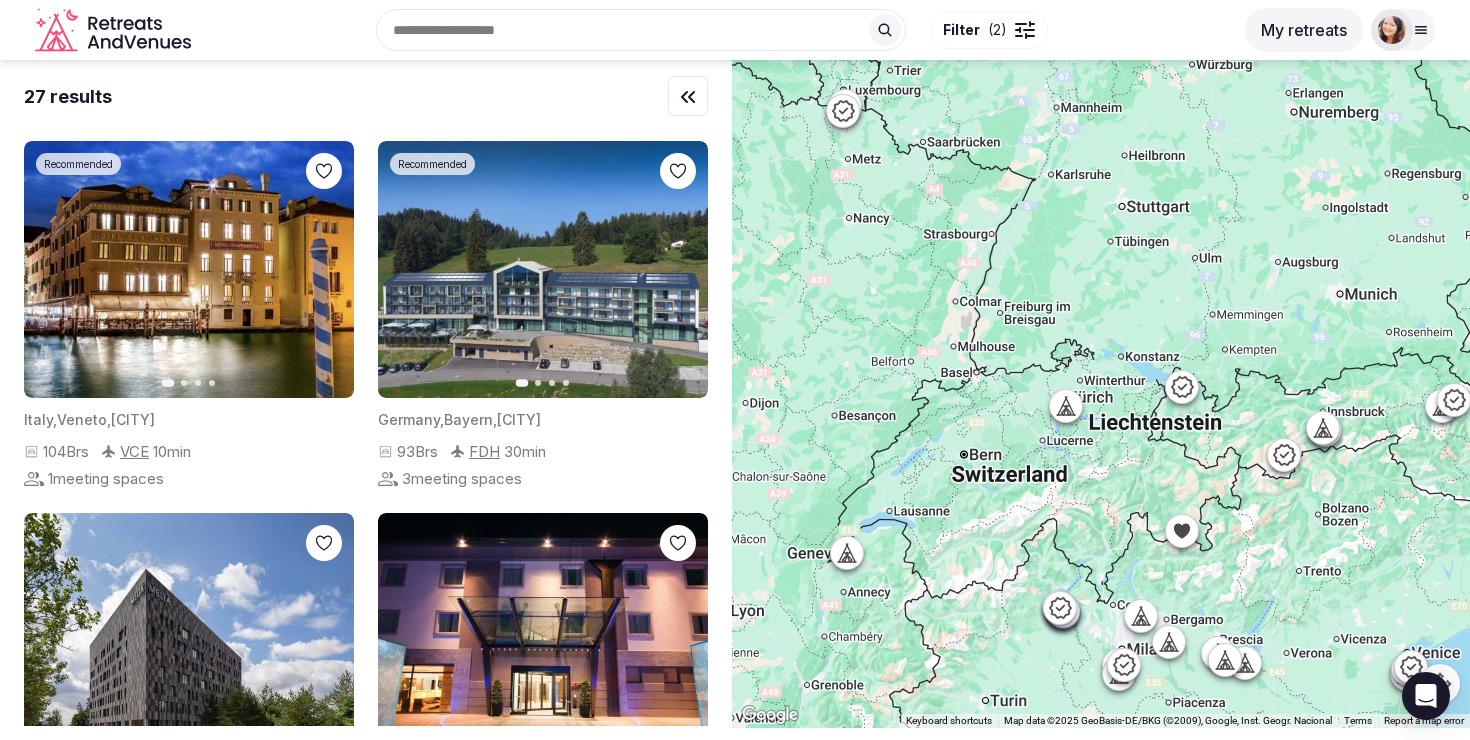 click 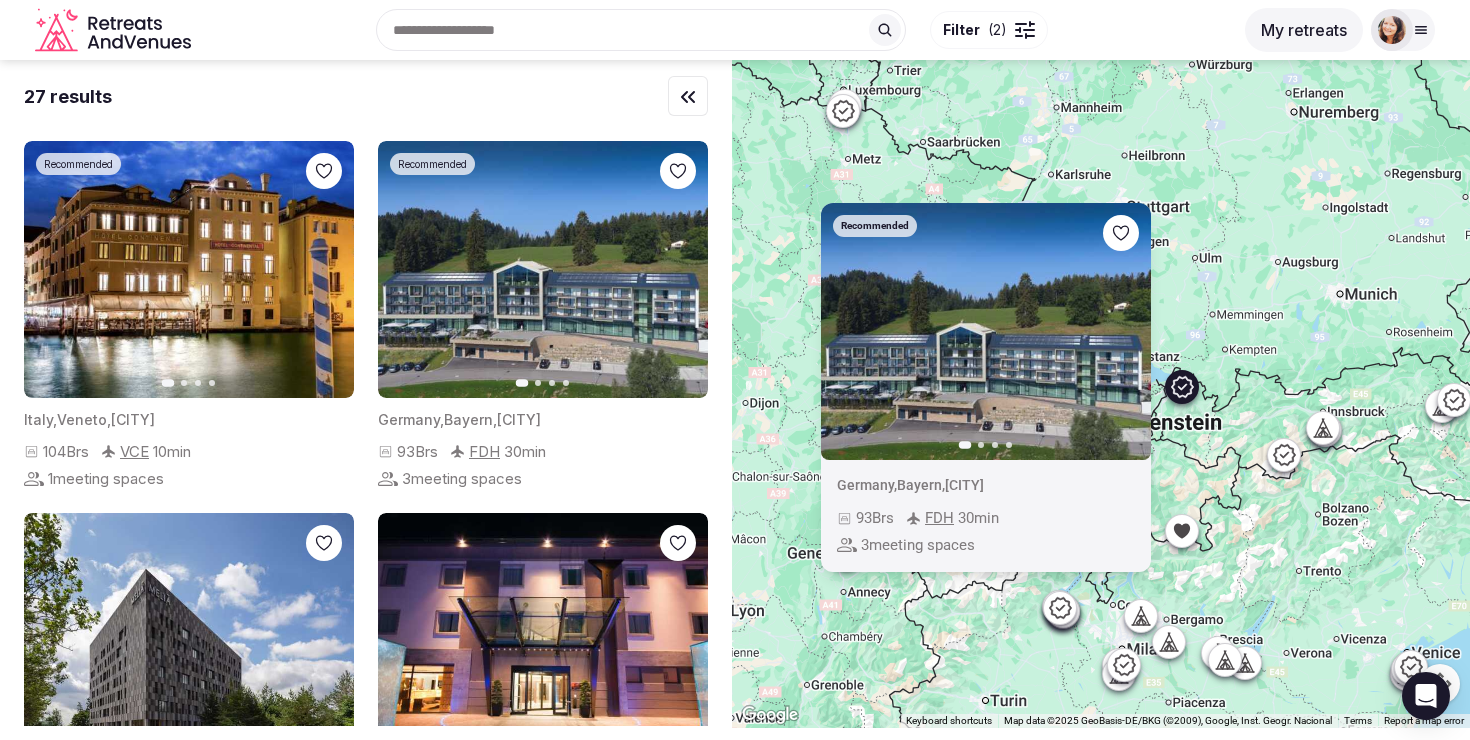 click on "Recommended Previous slide Next slide Germany , [REGION] , [CITY] [NUMBER] Brs [CODE] [NUMBER] min [NUMBER] meeting spaces" at bounding box center (1101, 394) 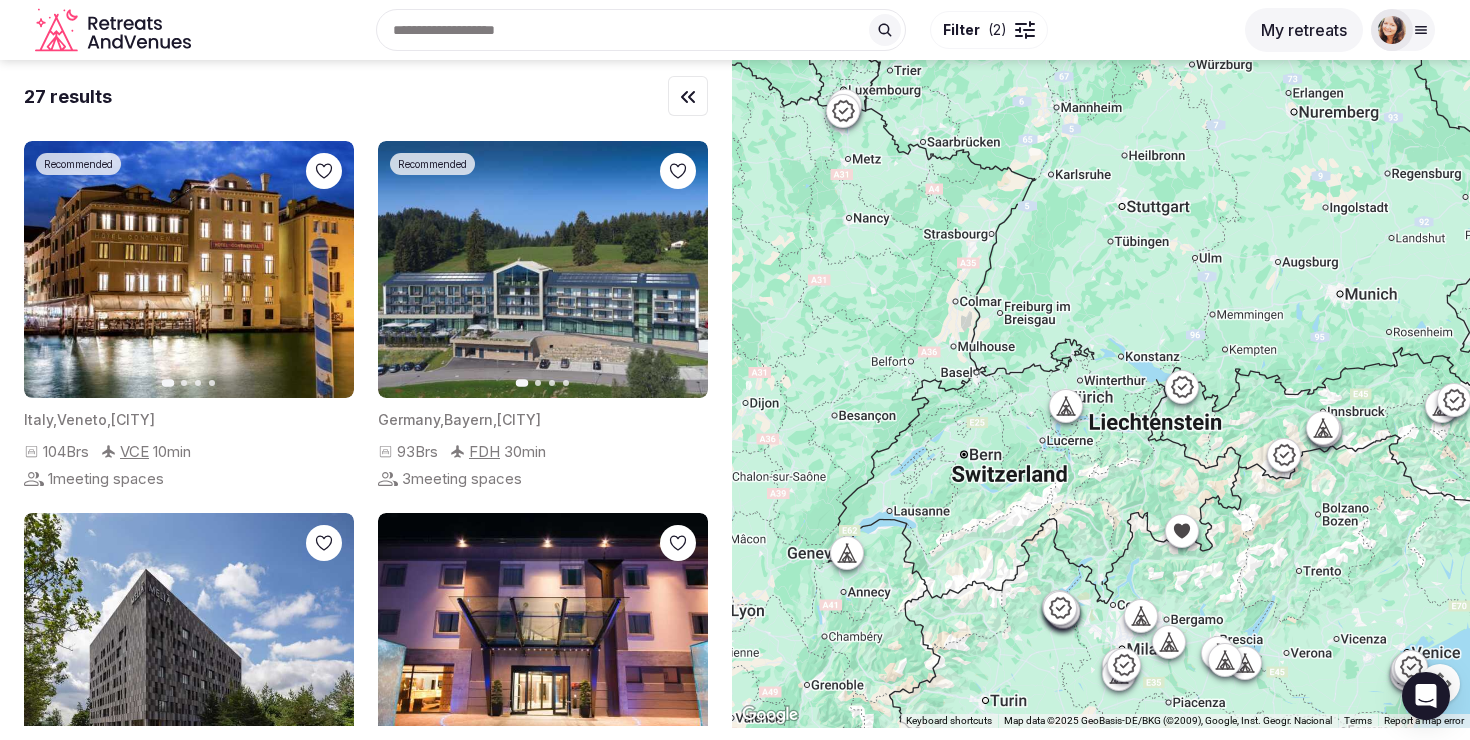 click 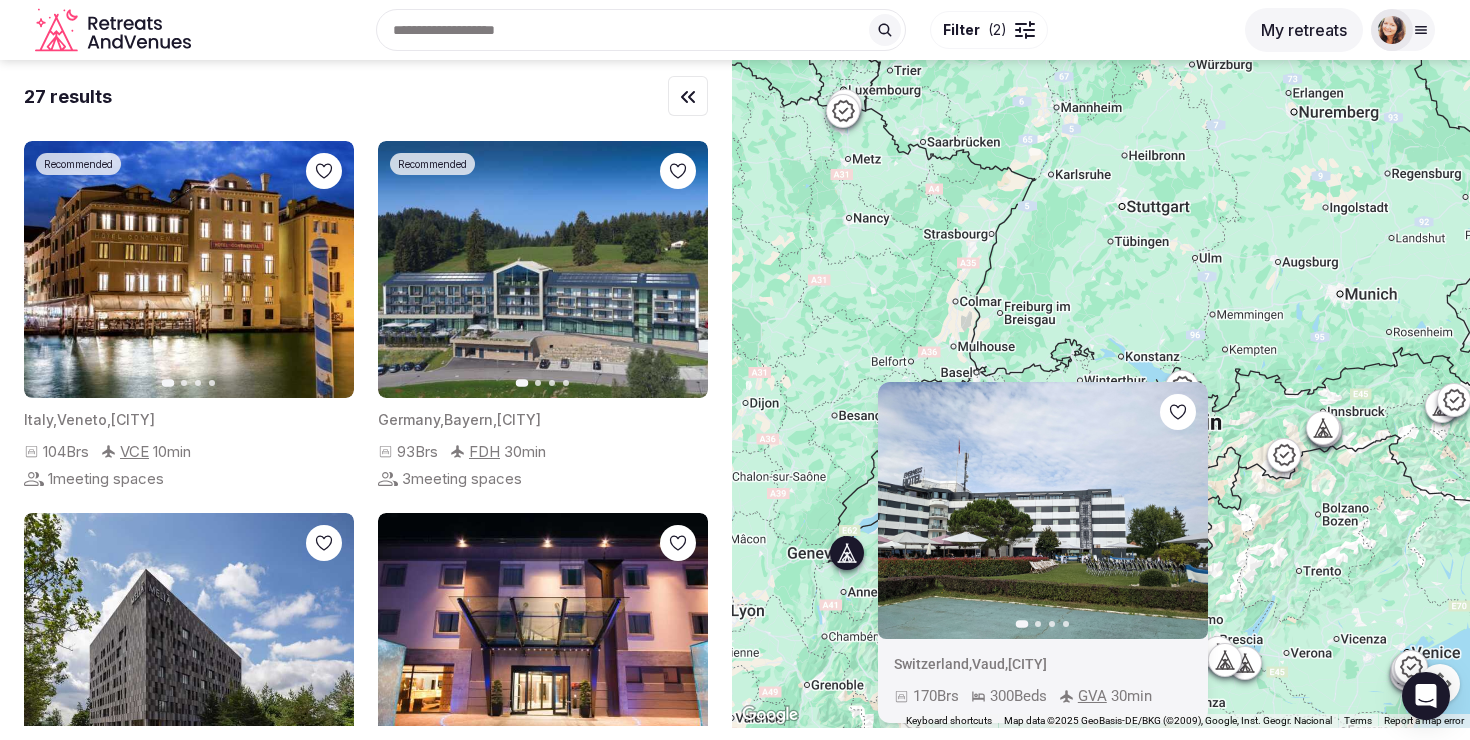 click on "Previous slide Next slide Switzerland , [REGION] , [CITY] [NUMBER] Brs [NUMBER] Beds [CODE] [NUMBER] min" at bounding box center [1101, 394] 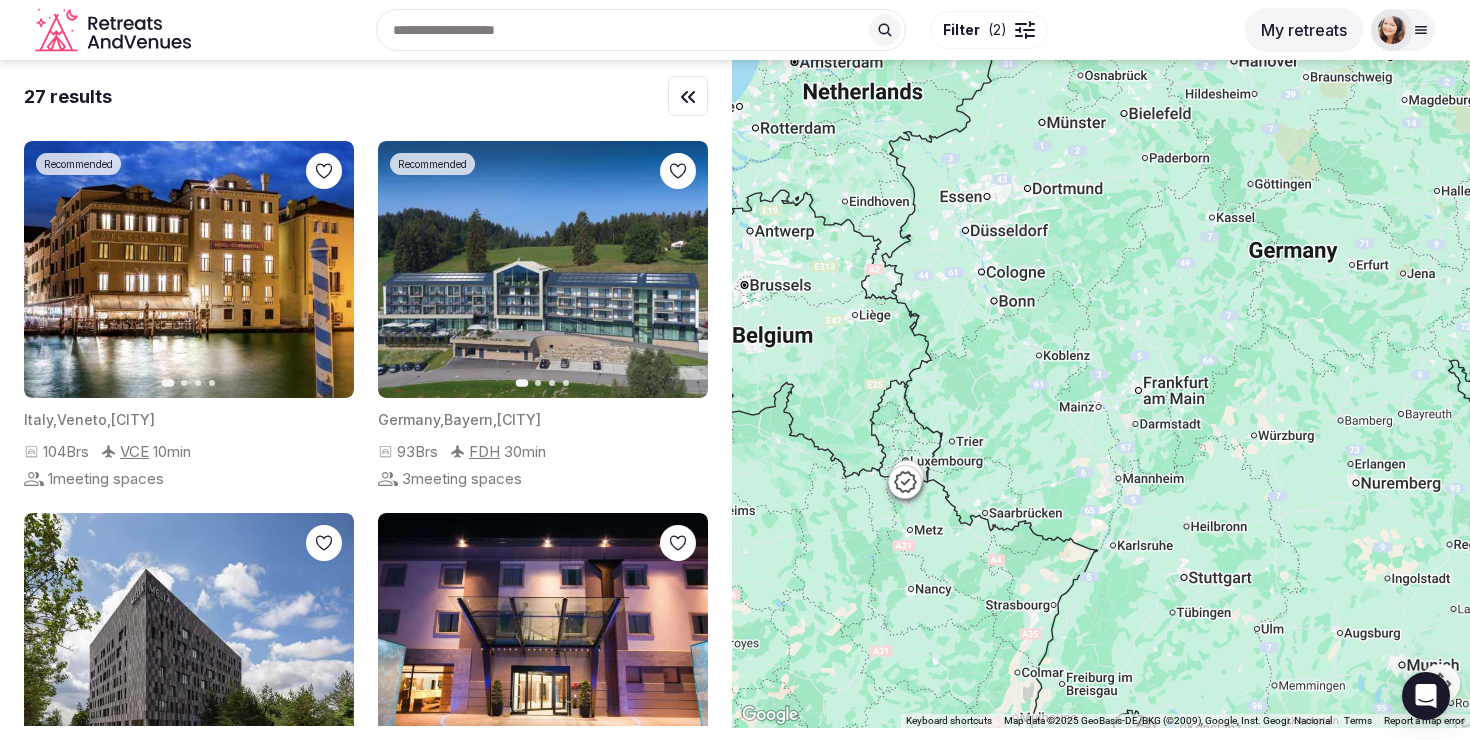 drag, startPoint x: 1112, startPoint y: 138, endPoint x: 1181, endPoint y: 536, distance: 403.9369 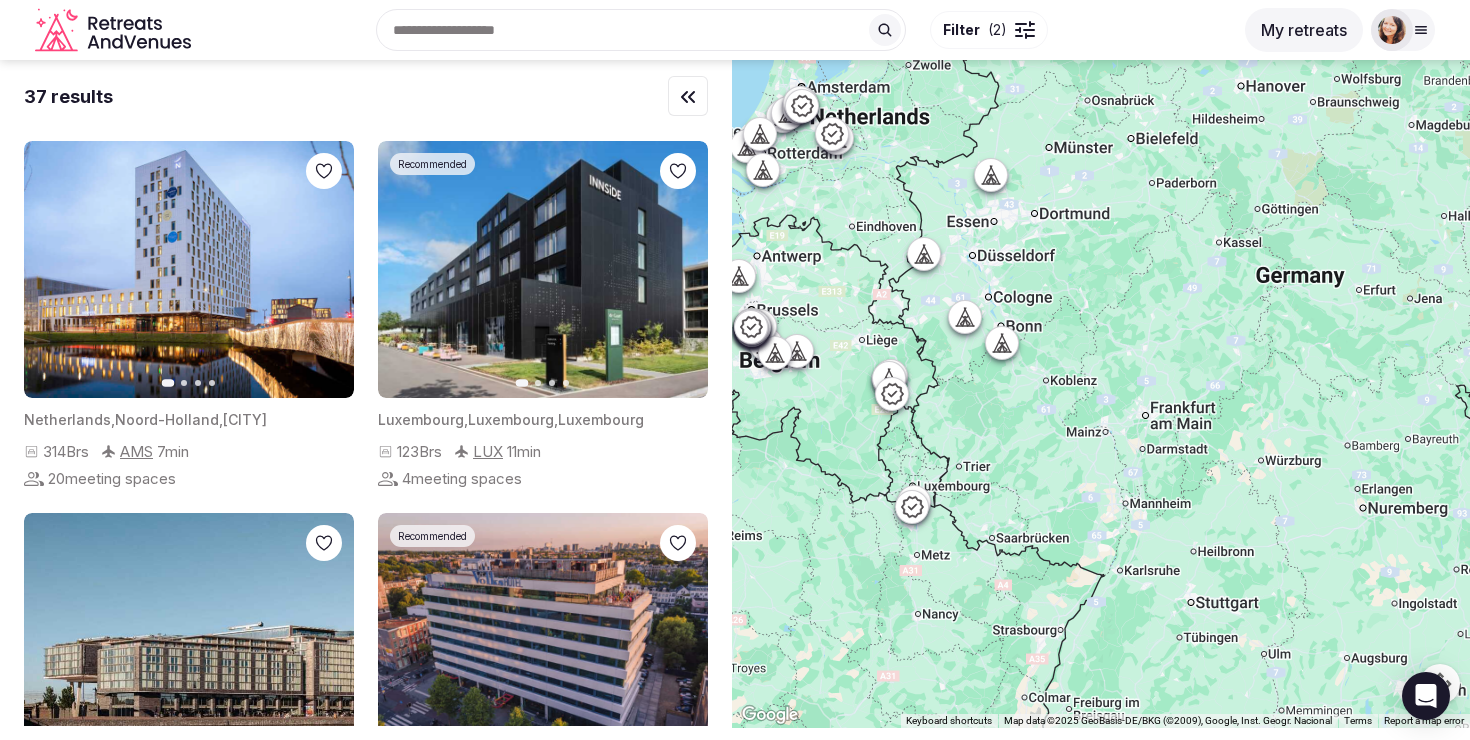 click at bounding box center (912, 507) 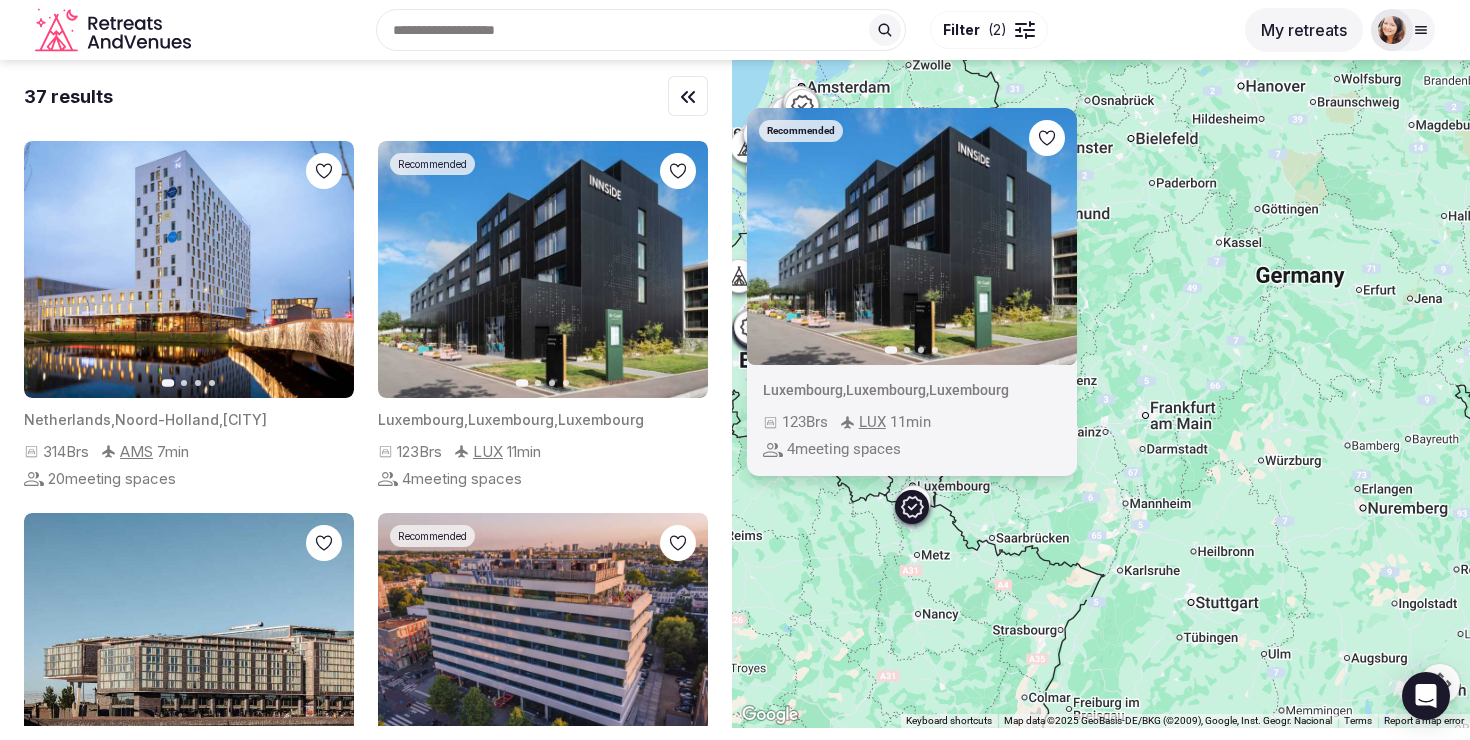 click 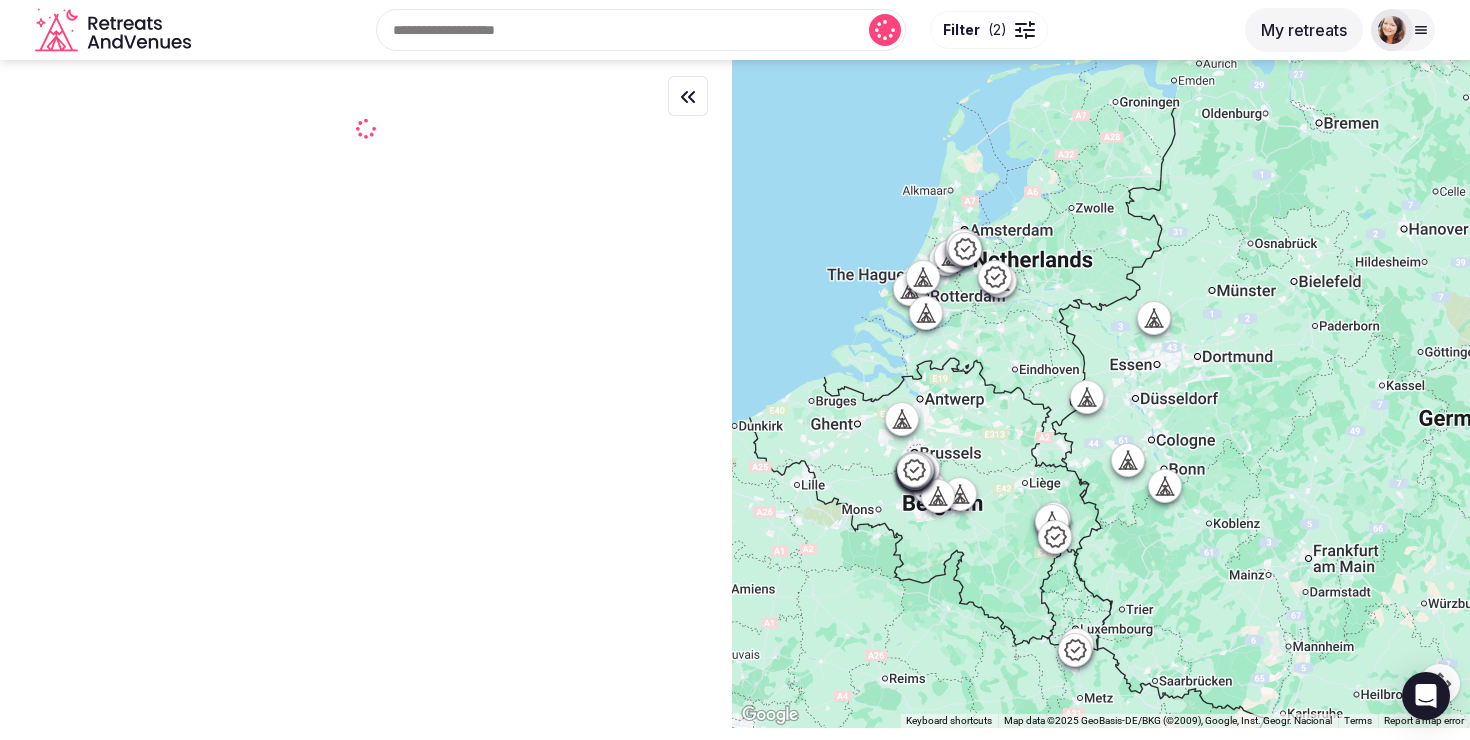 drag, startPoint x: 940, startPoint y: 555, endPoint x: 1099, endPoint y: 705, distance: 218.58865 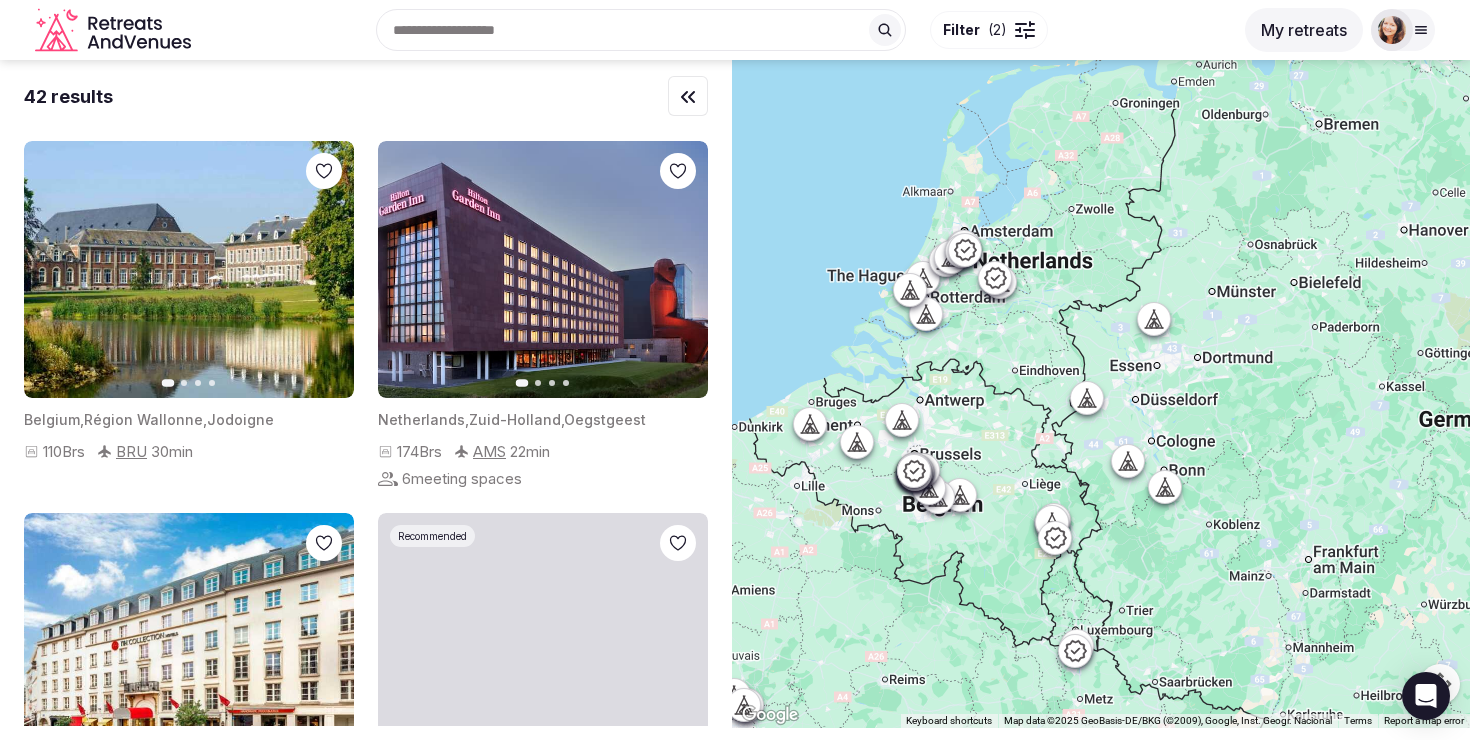 click 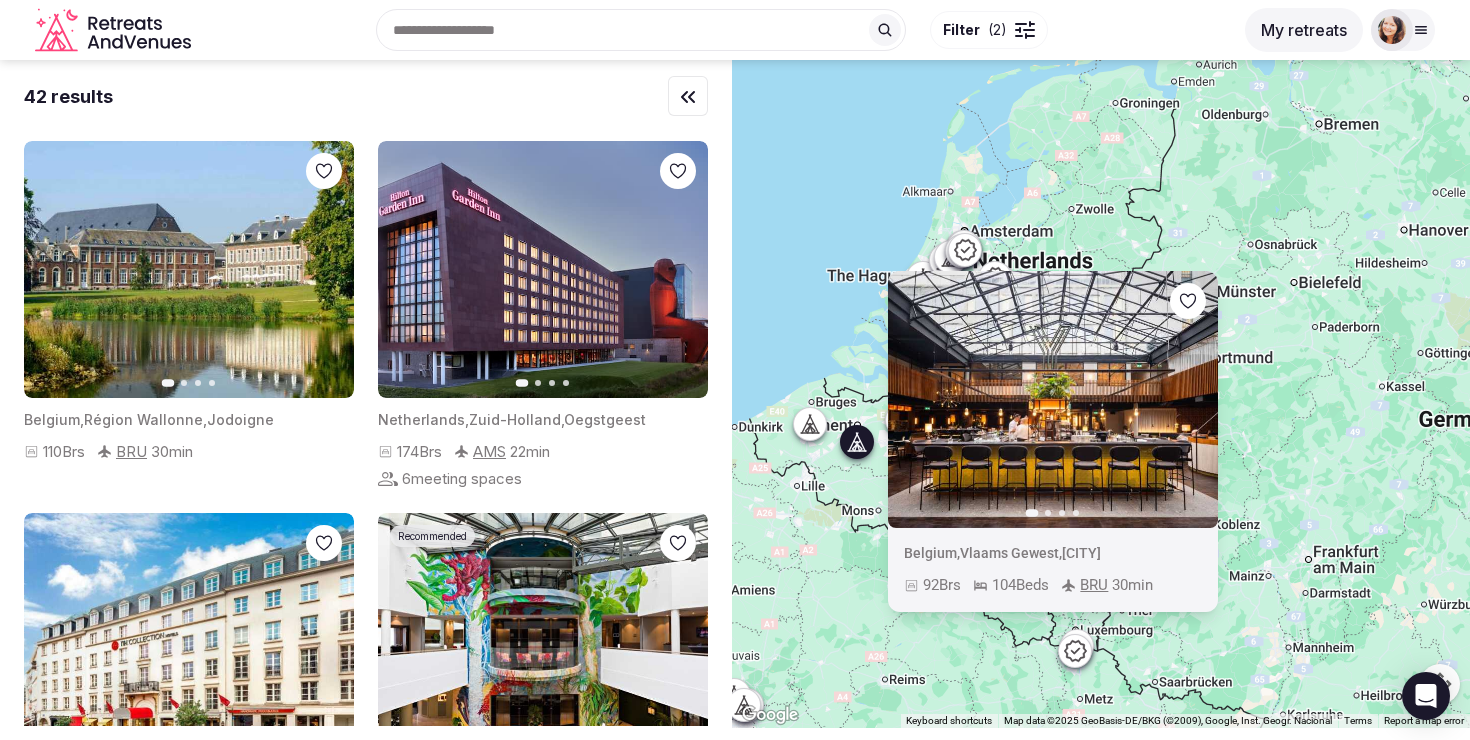 click on "Previous slide Next slide Belgium , [REGION] , [CITY] [NUMBER] Brs [NUMBER] Beds [CODE] [NUMBER] min" at bounding box center (1101, 394) 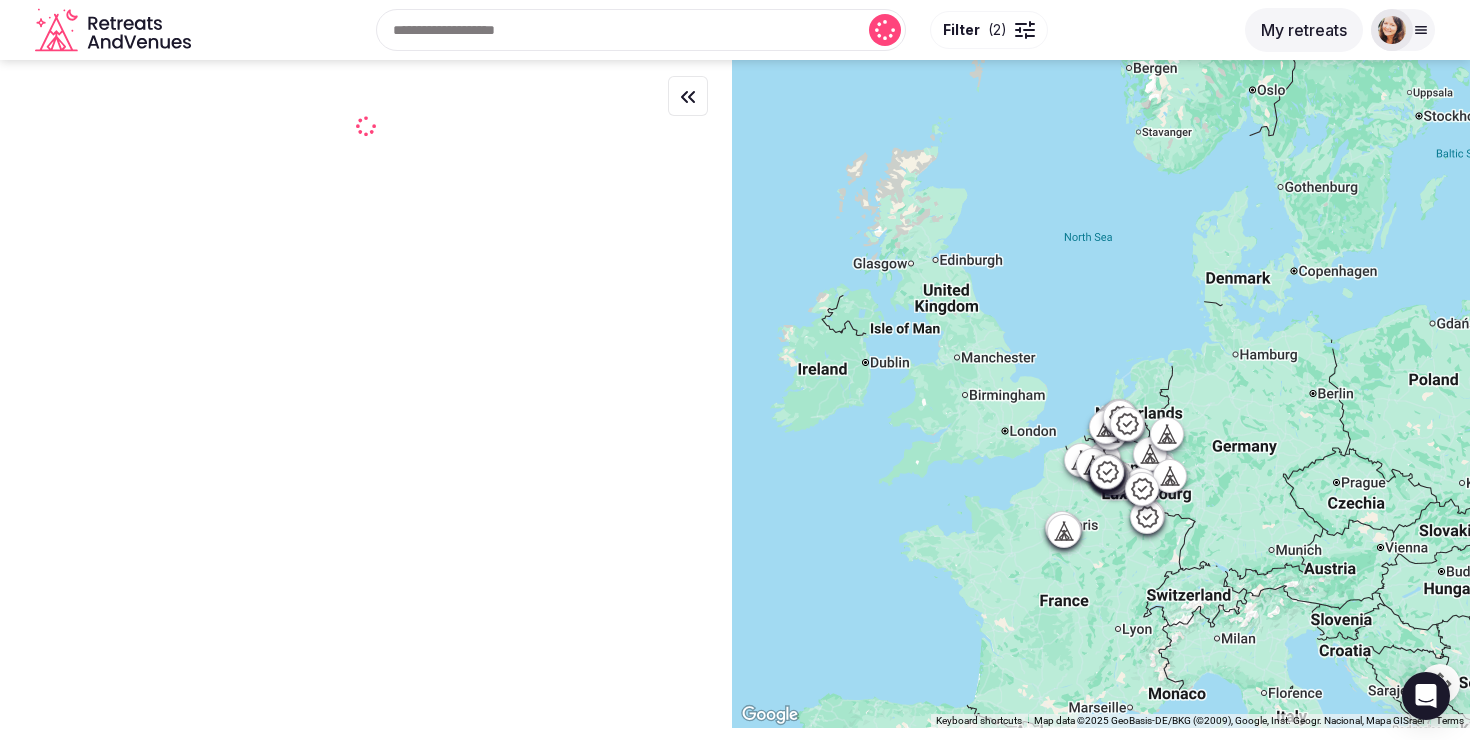 scroll, scrollTop: 0, scrollLeft: 0, axis: both 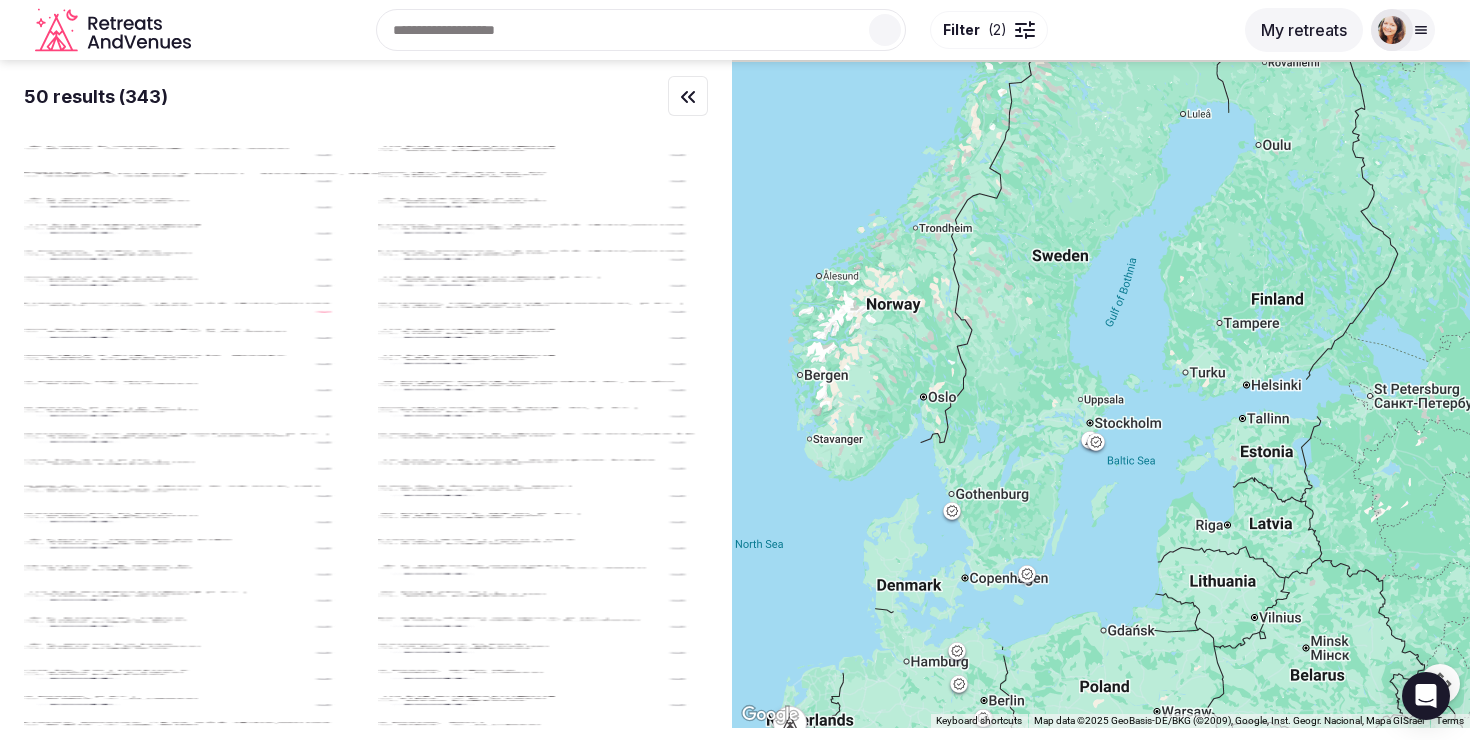 drag, startPoint x: 1289, startPoint y: 333, endPoint x: 989, endPoint y: 710, distance: 481.79767 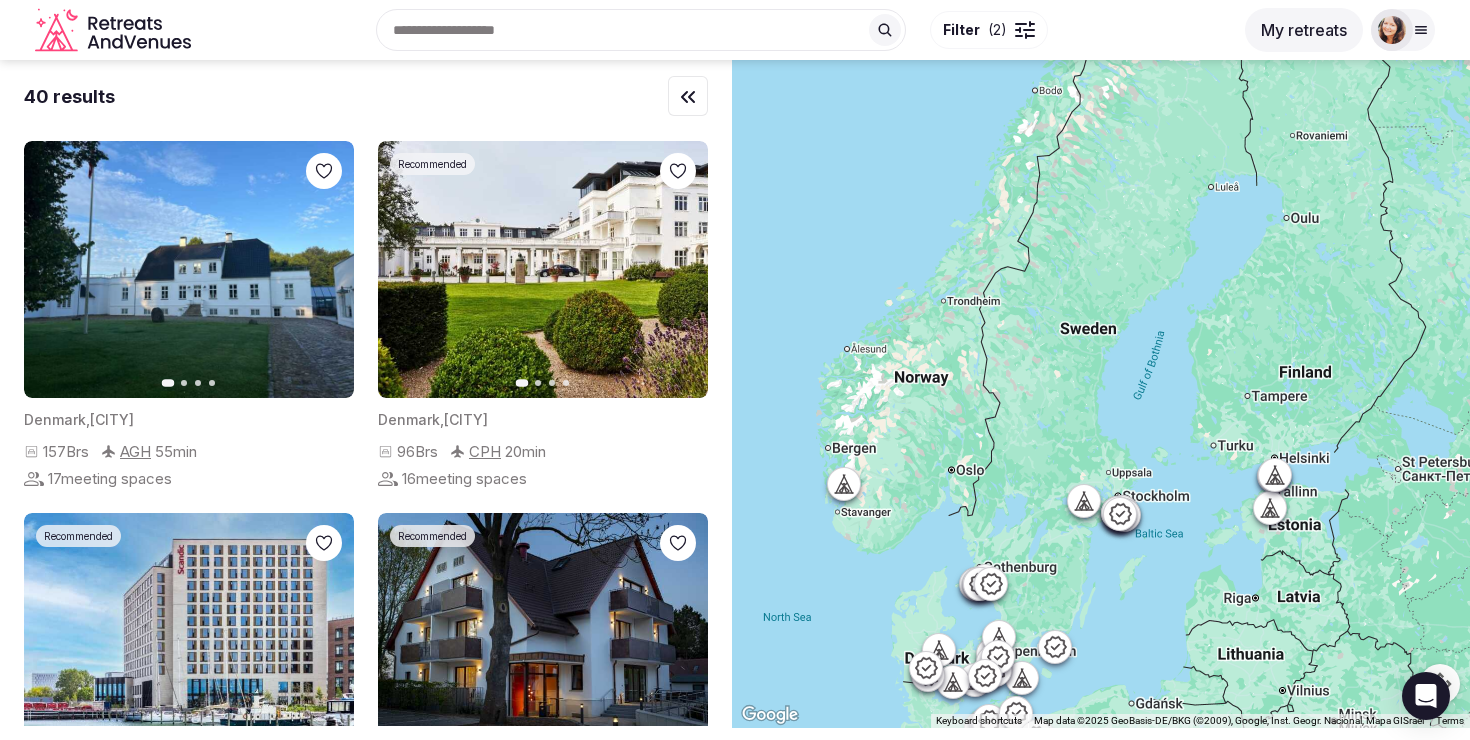 click 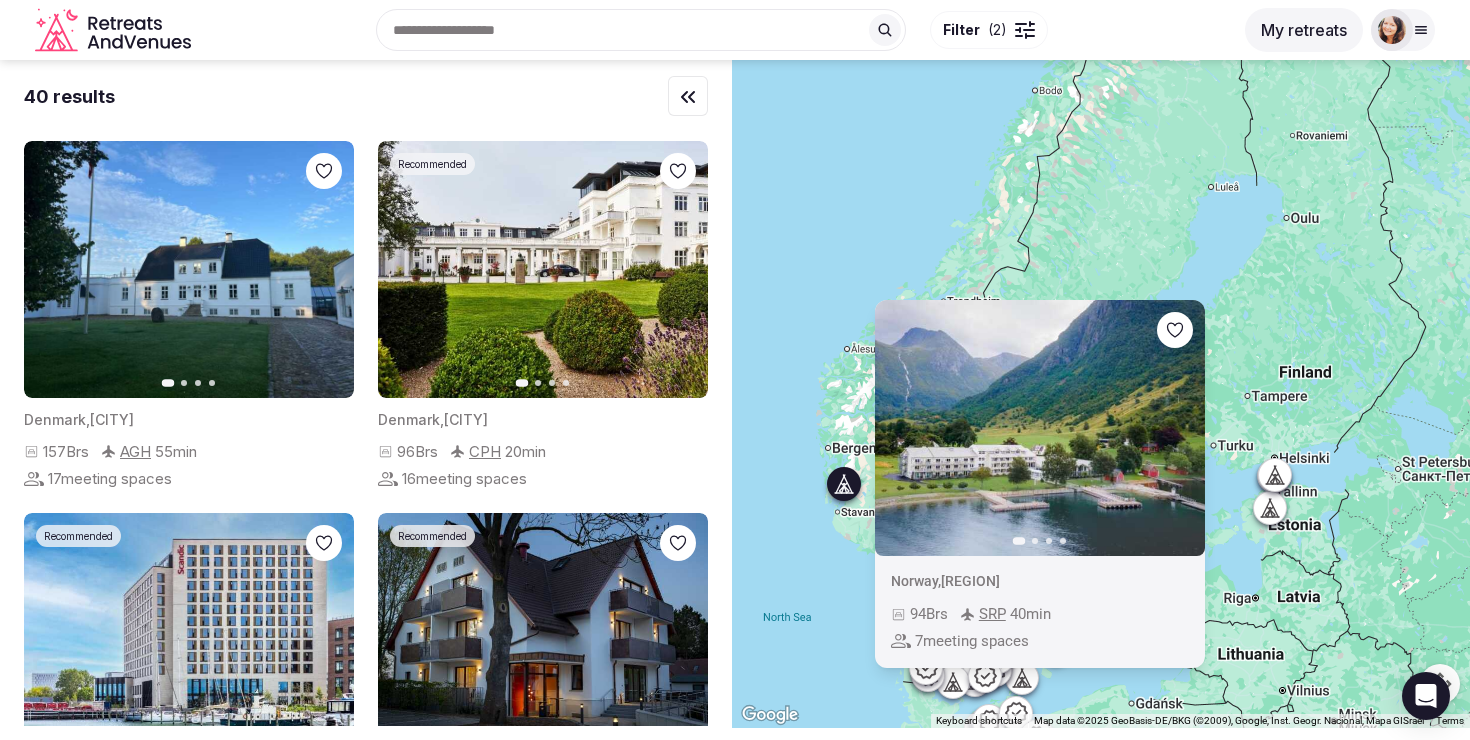 click on "Previous slide Next slide Norway , [REGION] [NUMBER] Brs [CODE] [NUMBER] min [NUMBER] meeting spaces" at bounding box center [1101, 394] 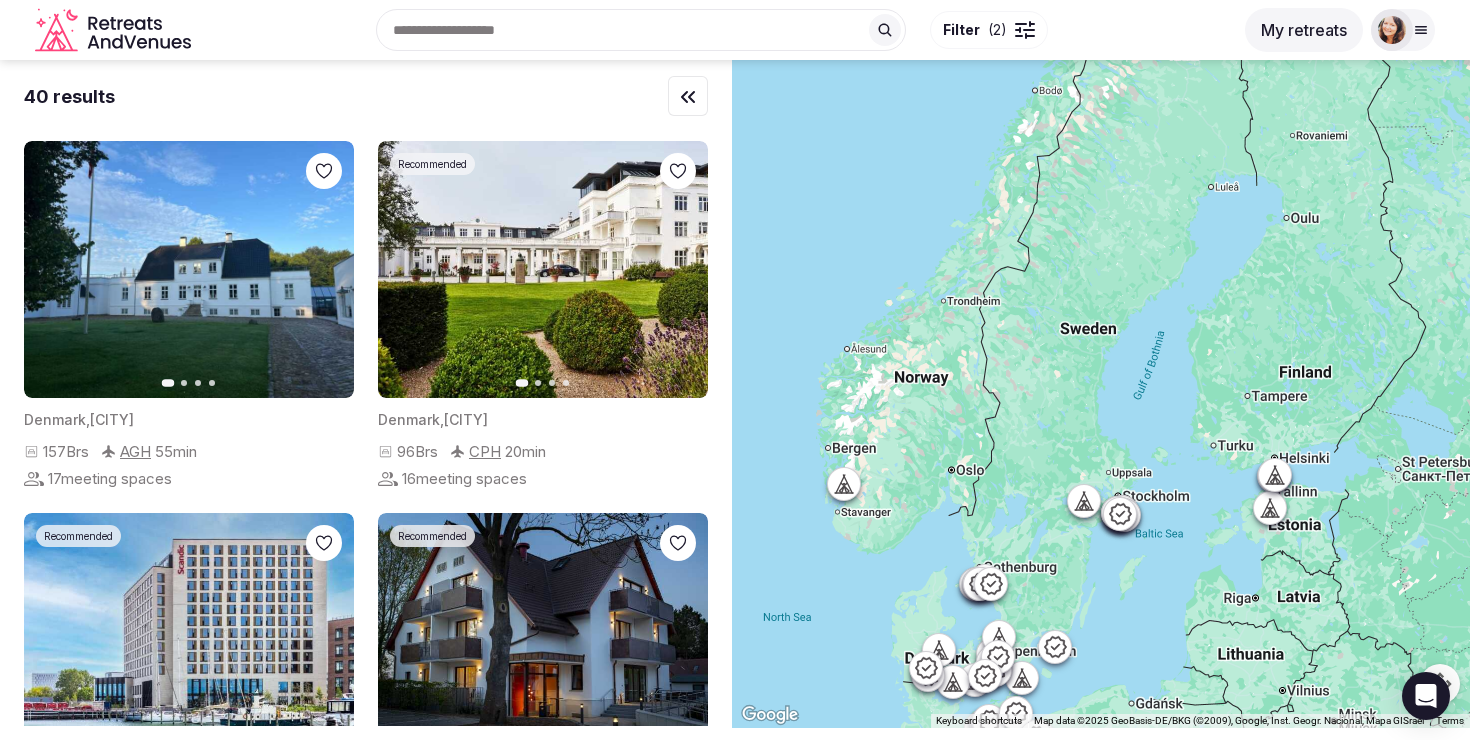 click at bounding box center [1275, 475] 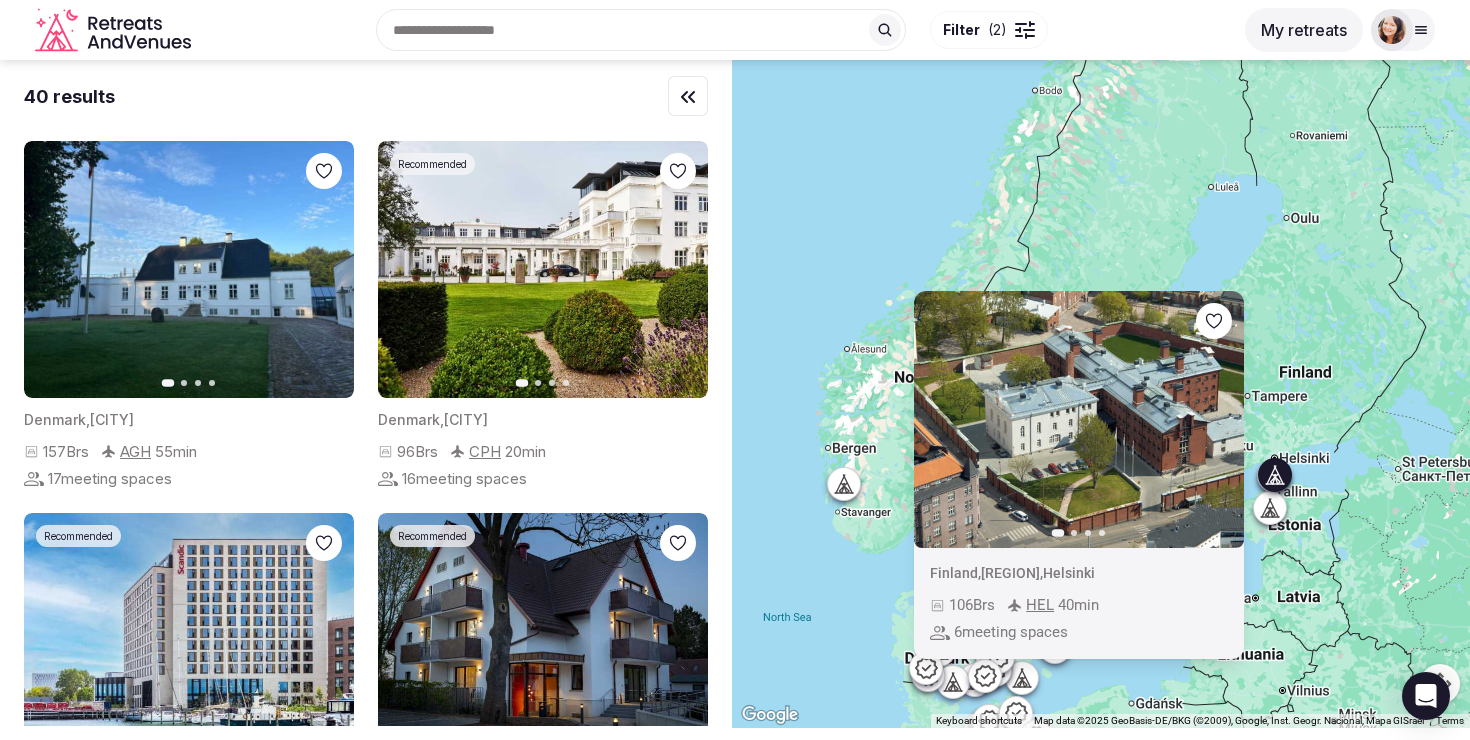 click on "Previous slide Next slide Finland , [REGION] , [CITY] [NUMBER] Brs [CODE] [NUMBER] min [NUMBER] meeting spaces" at bounding box center (1101, 394) 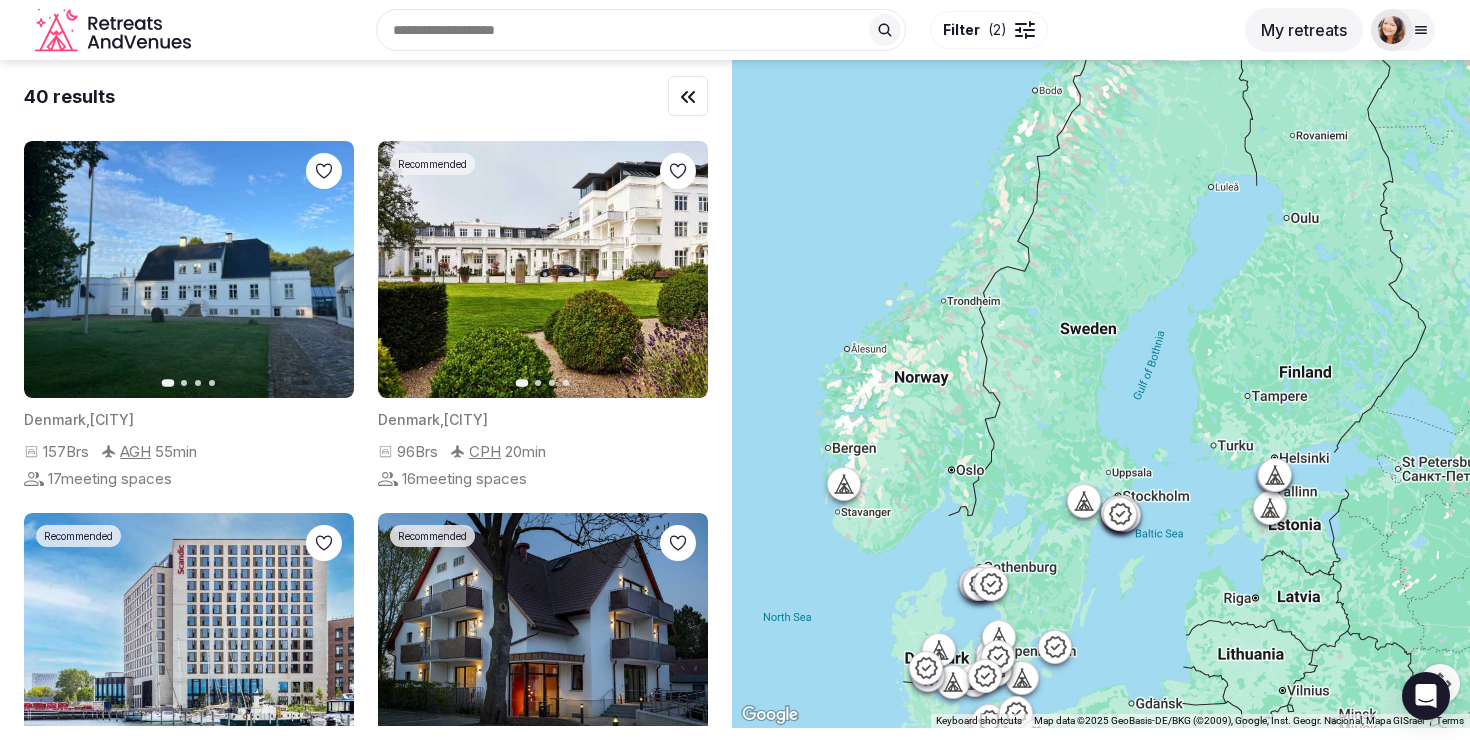 click at bounding box center [1084, 501] 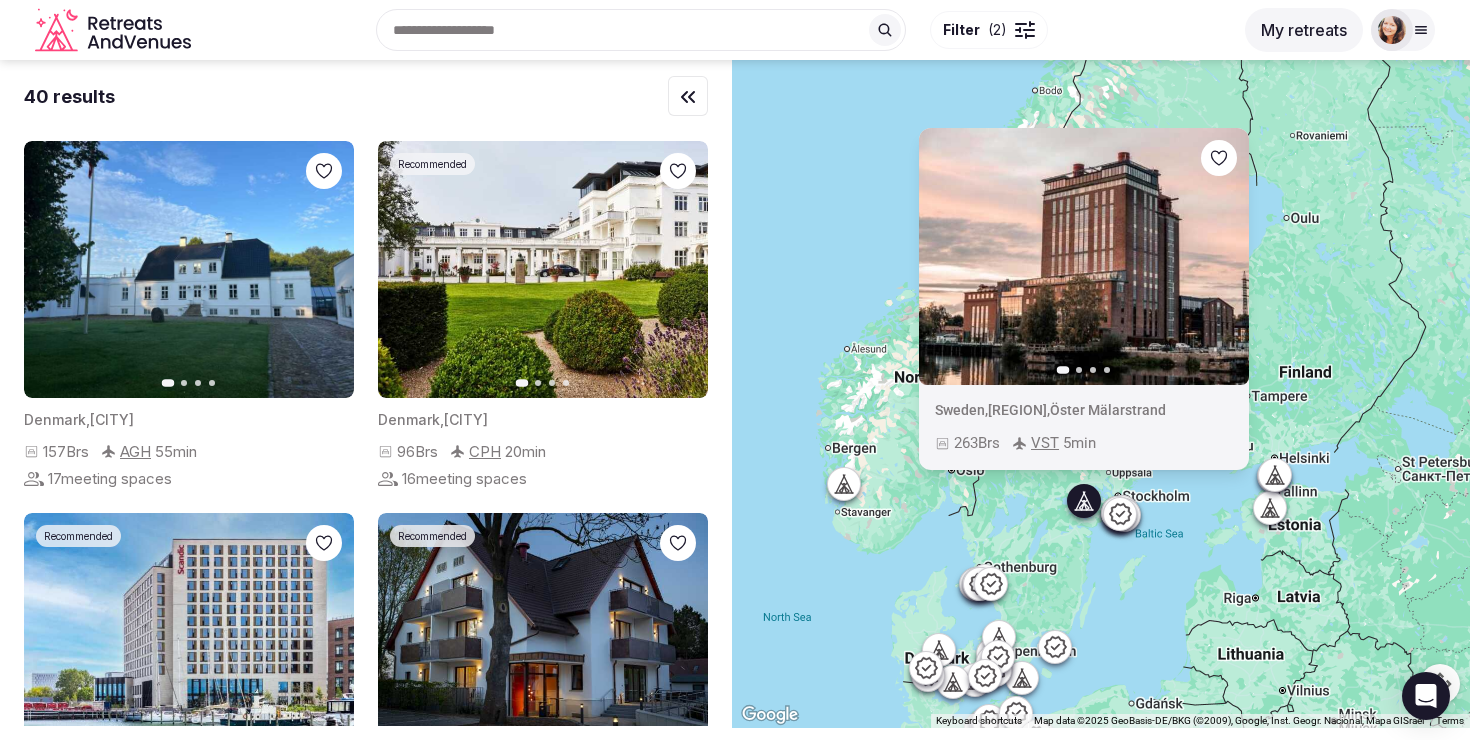 click on "Previous slide Next slide Sweden , [REGION] , [CITY] [NUMBER] Brs [CODE] [NUMBER] min" at bounding box center (1101, 394) 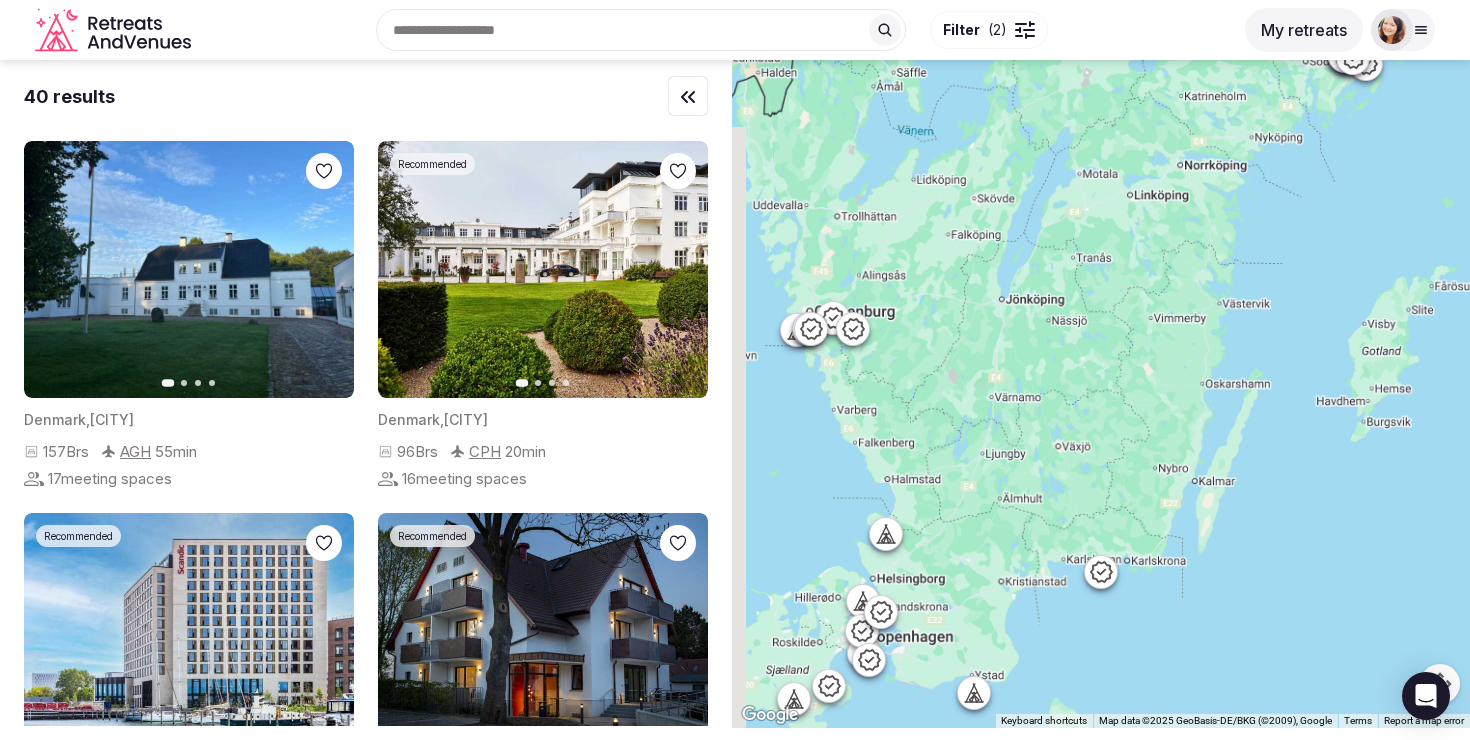 drag, startPoint x: 1060, startPoint y: 543, endPoint x: 1129, endPoint y: 179, distance: 370.48212 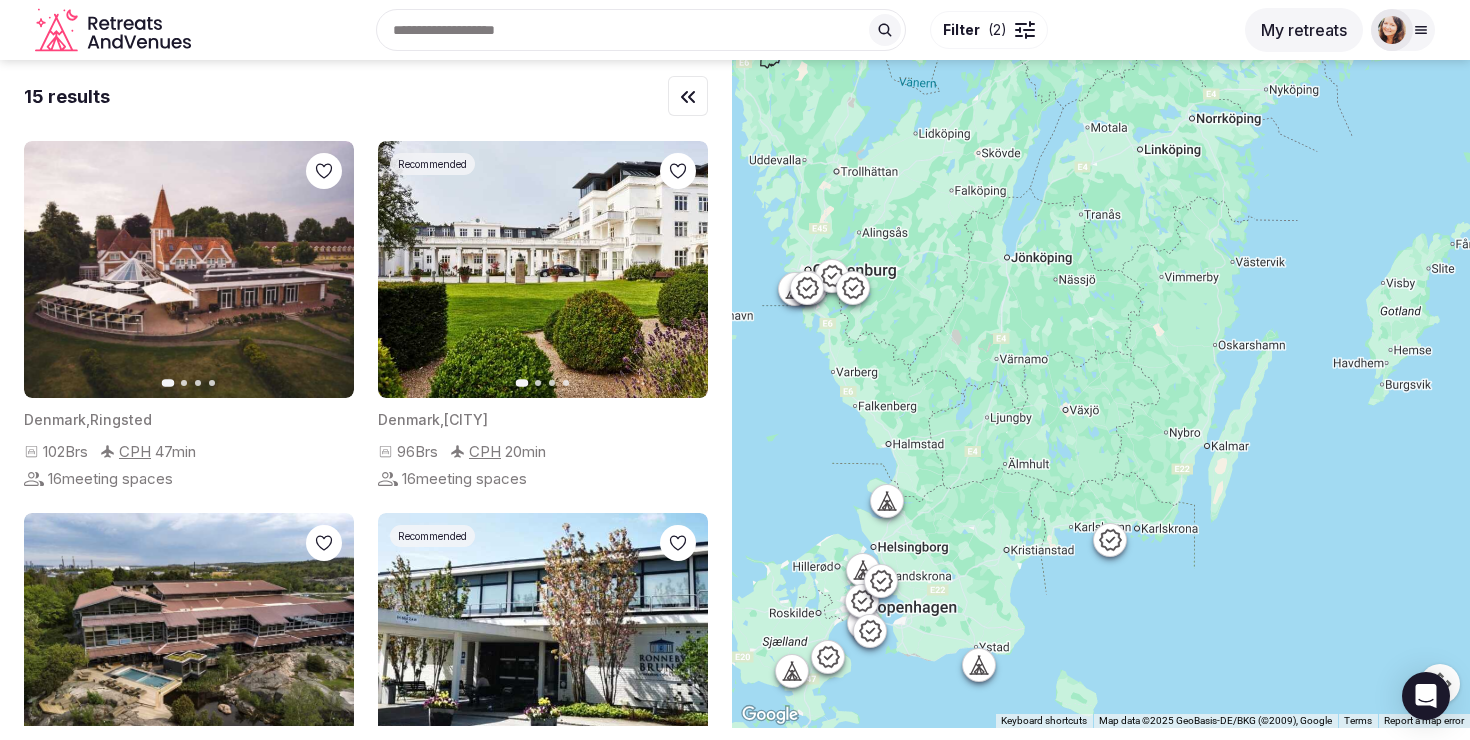 click at bounding box center [979, 665] 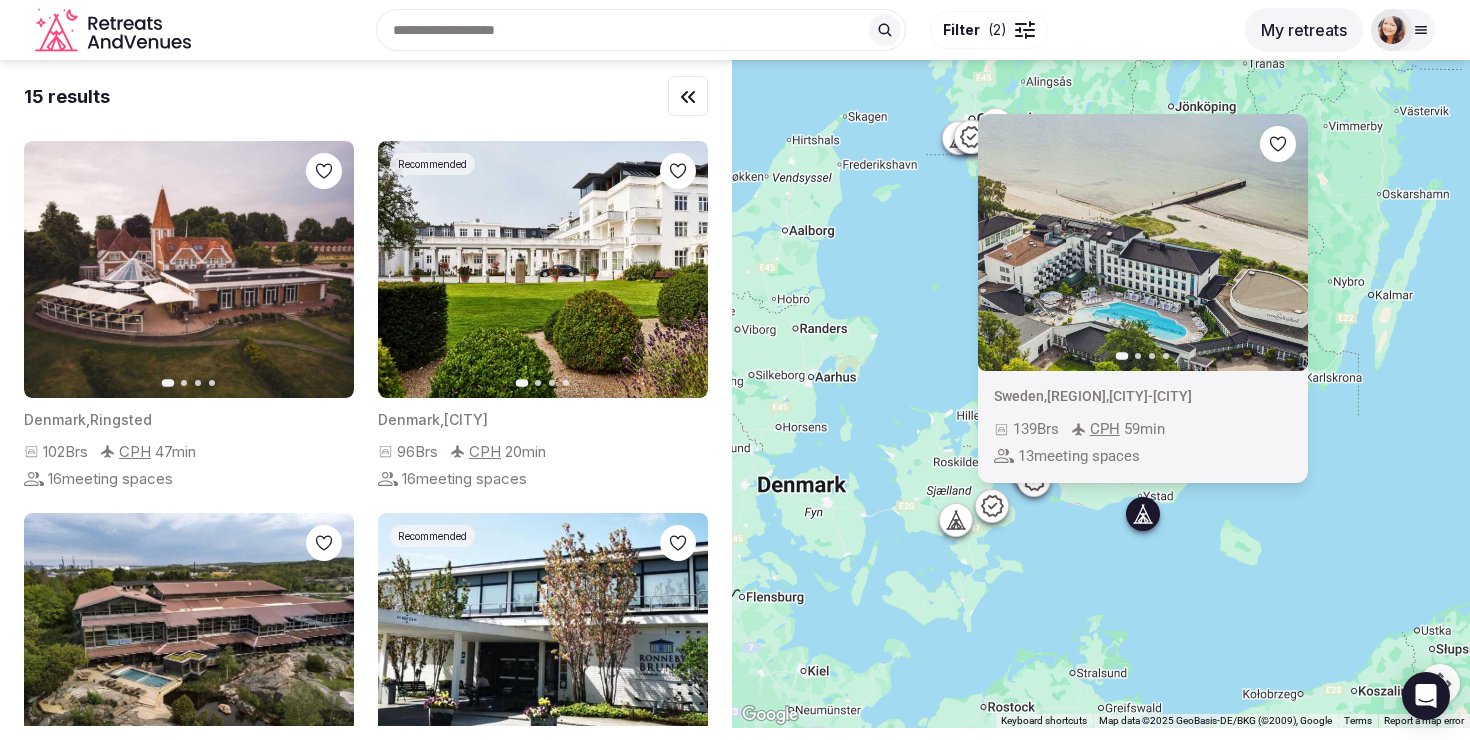 drag, startPoint x: 892, startPoint y: 693, endPoint x: 1051, endPoint y: 542, distance: 219.27608 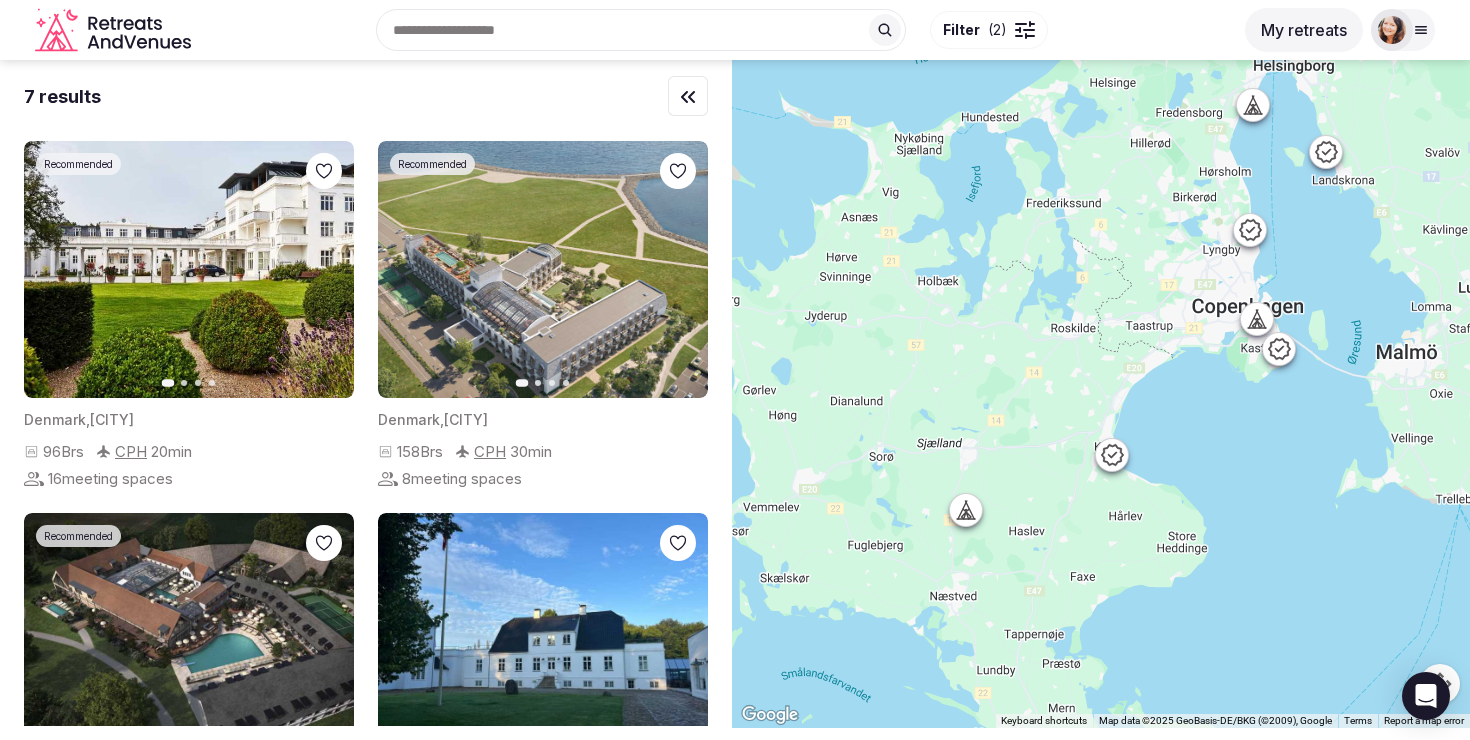 click at bounding box center [966, 510] 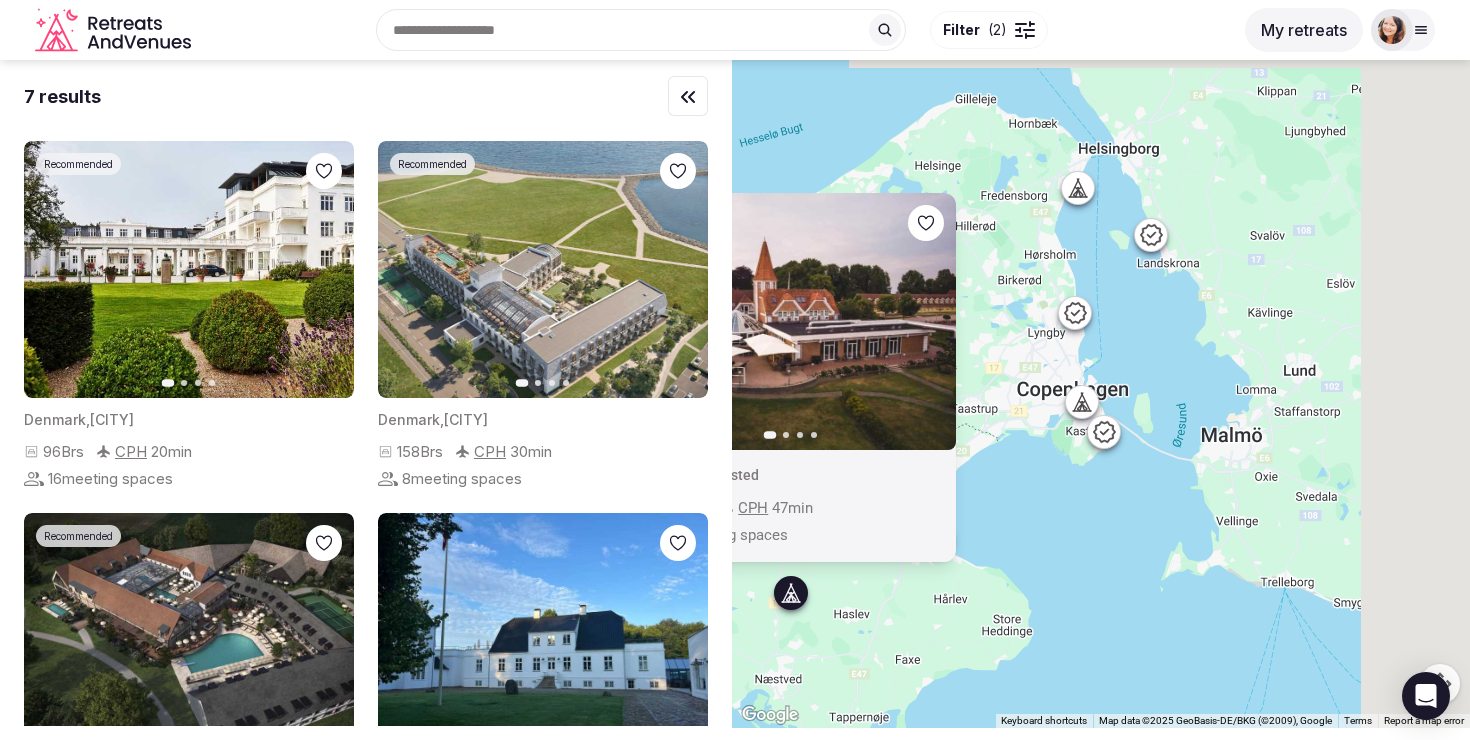 drag, startPoint x: 1100, startPoint y: 549, endPoint x: 924, endPoint y: 637, distance: 196.77399 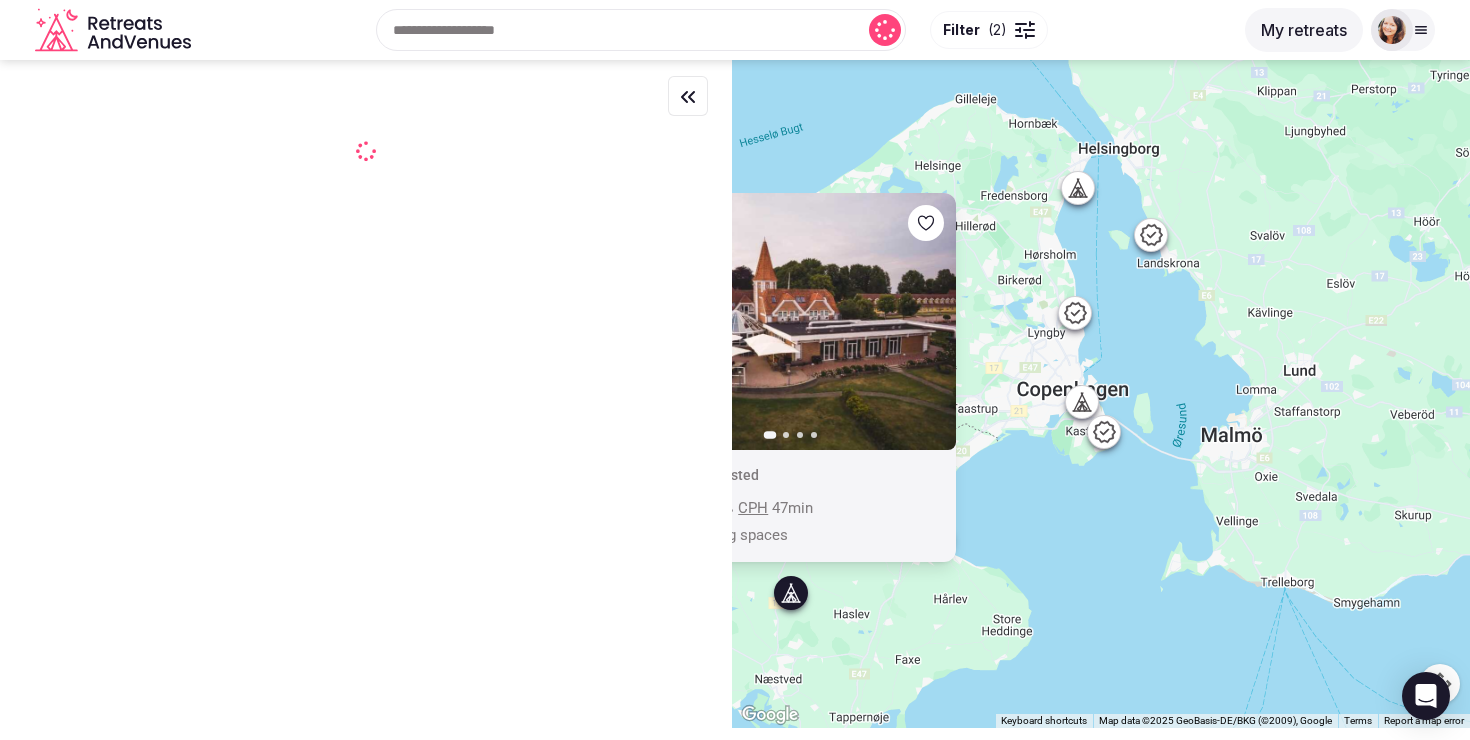 click on "Previous slide Next slide Denmark ,  [CITY] [NUMBER]  Brs [CODE] [NUMBER]  min [NUMBER]  meeting spaces" at bounding box center (1101, 394) 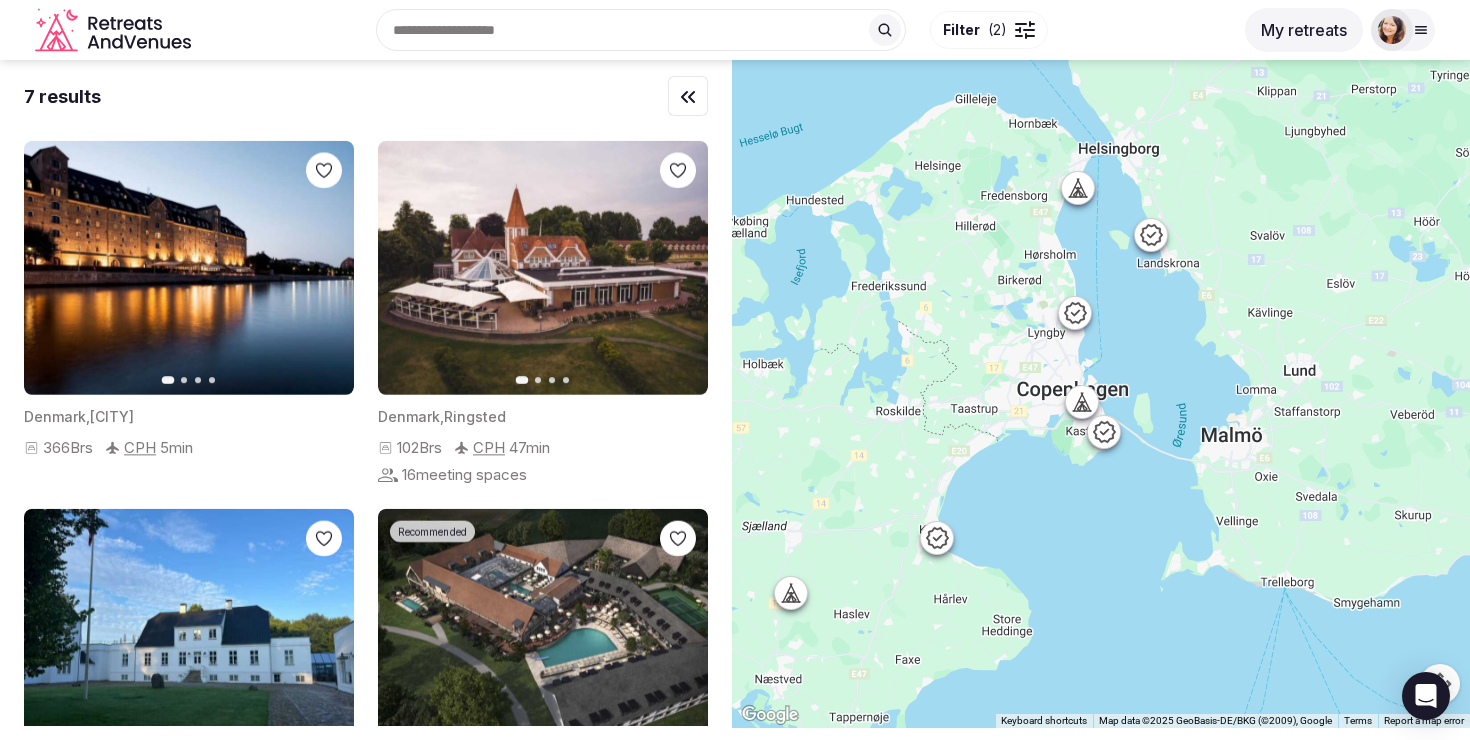 click 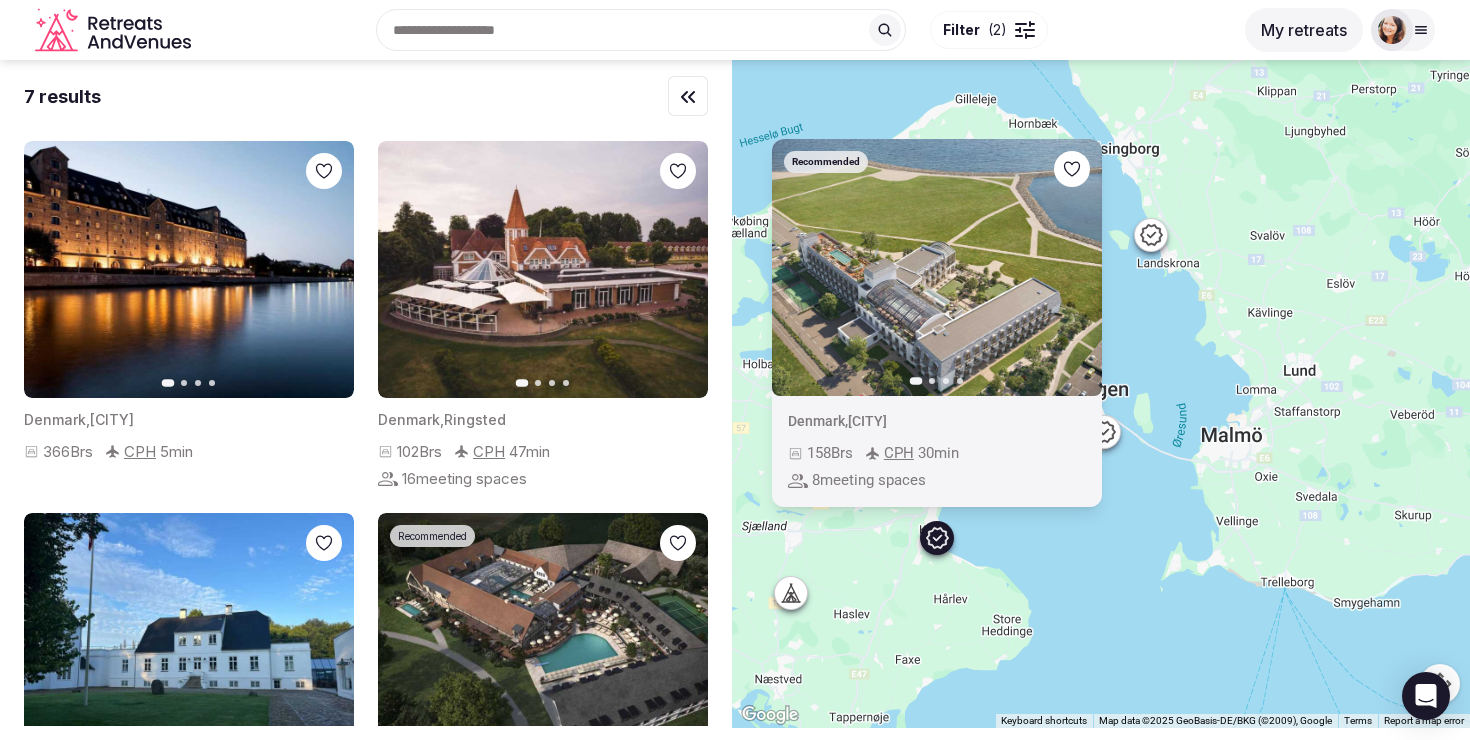 click on "Recommended Previous slide Next slide Denmark , [CITY] [NUMBER] Brs [CODE] [NUMBER] min [NUMBER] meeting spaces" at bounding box center [1101, 394] 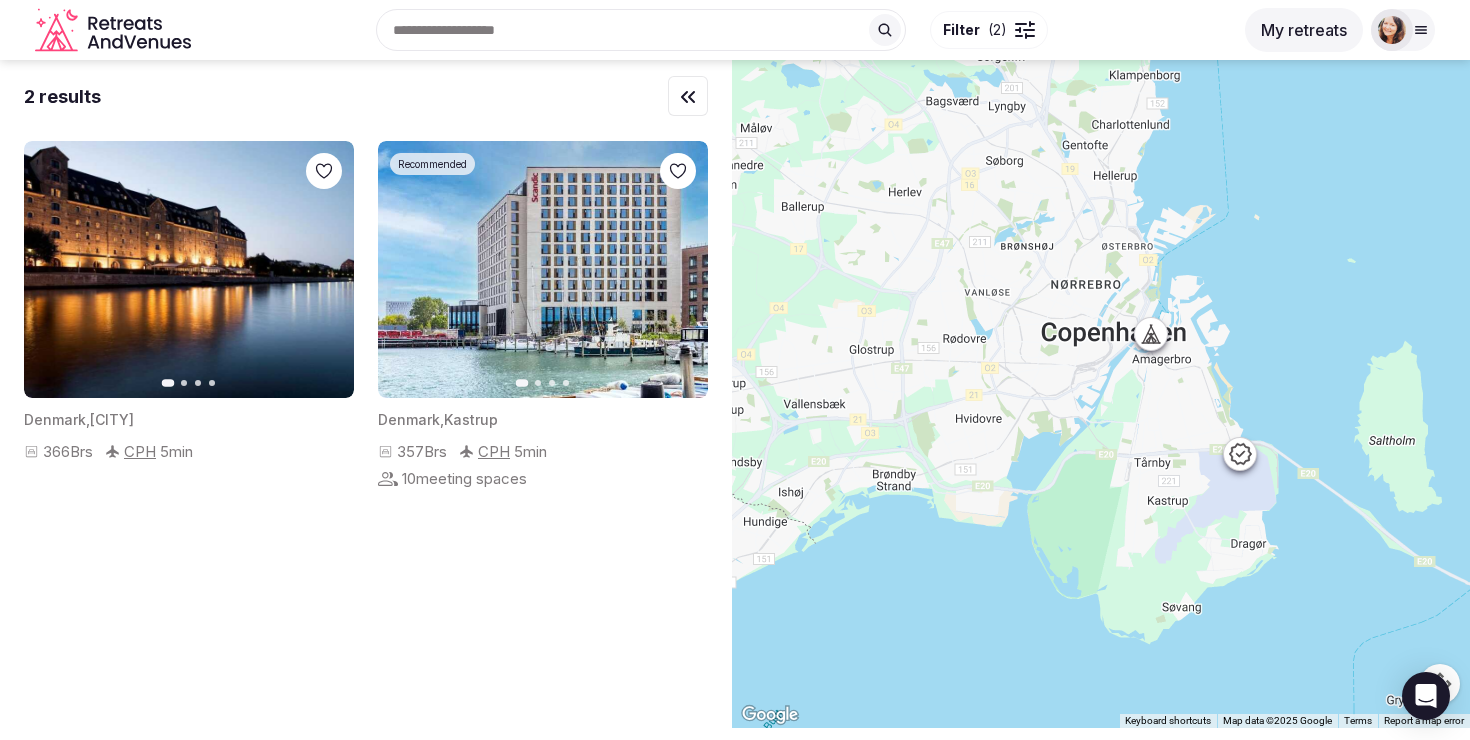 click 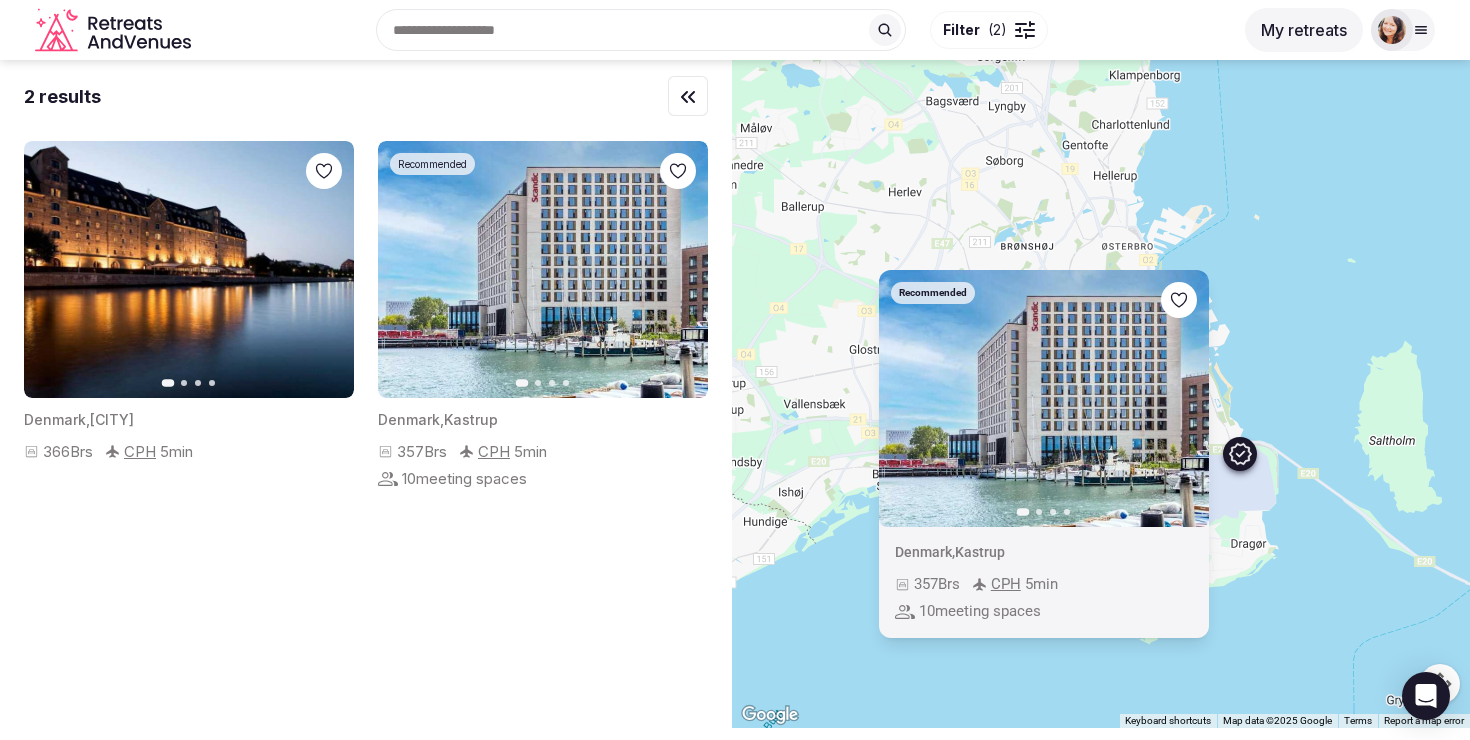 click on "Recommended Previous slide Next slide Denmark , [CITY] [NUMBER] Brs [CODE] [NUMBER] min [NUMBER] meeting spaces" at bounding box center (1101, 394) 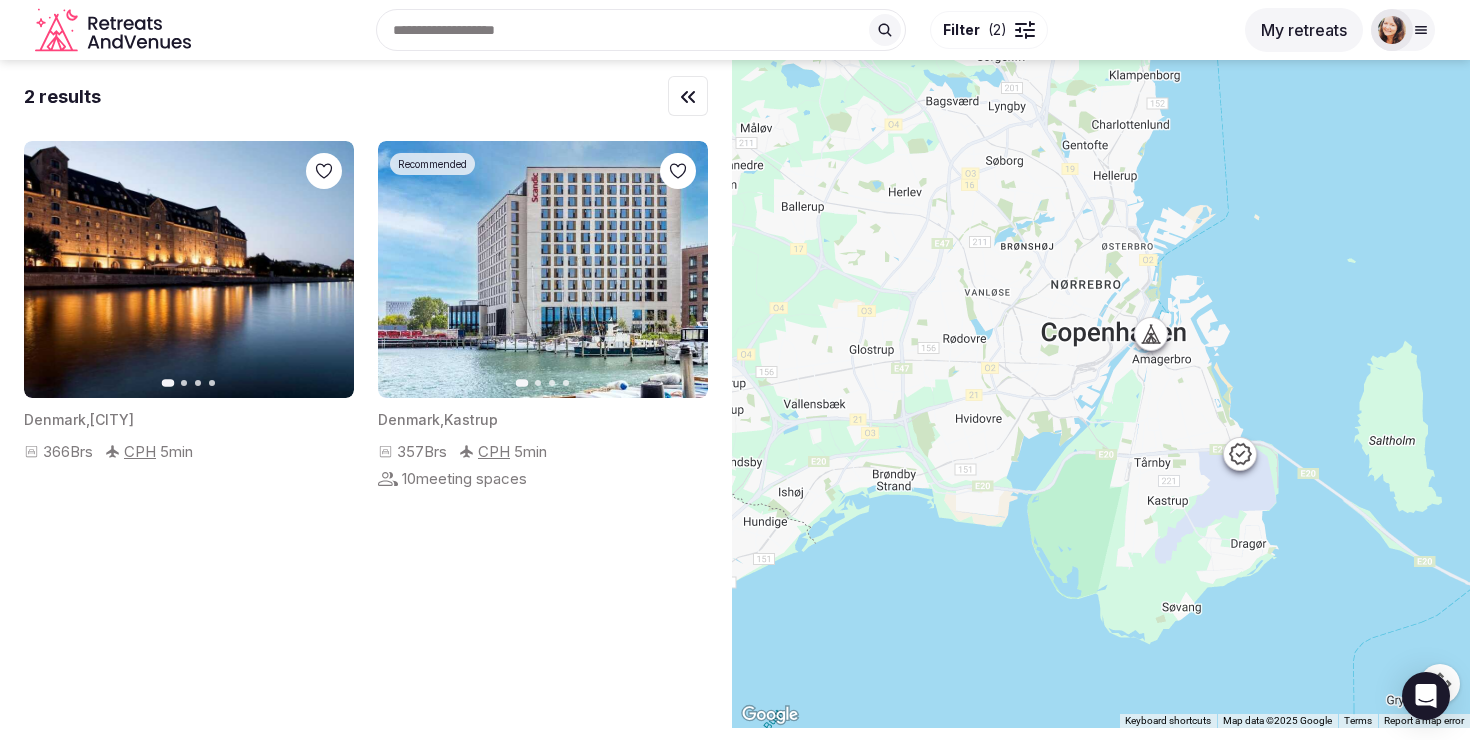 click at bounding box center [1168, 334] 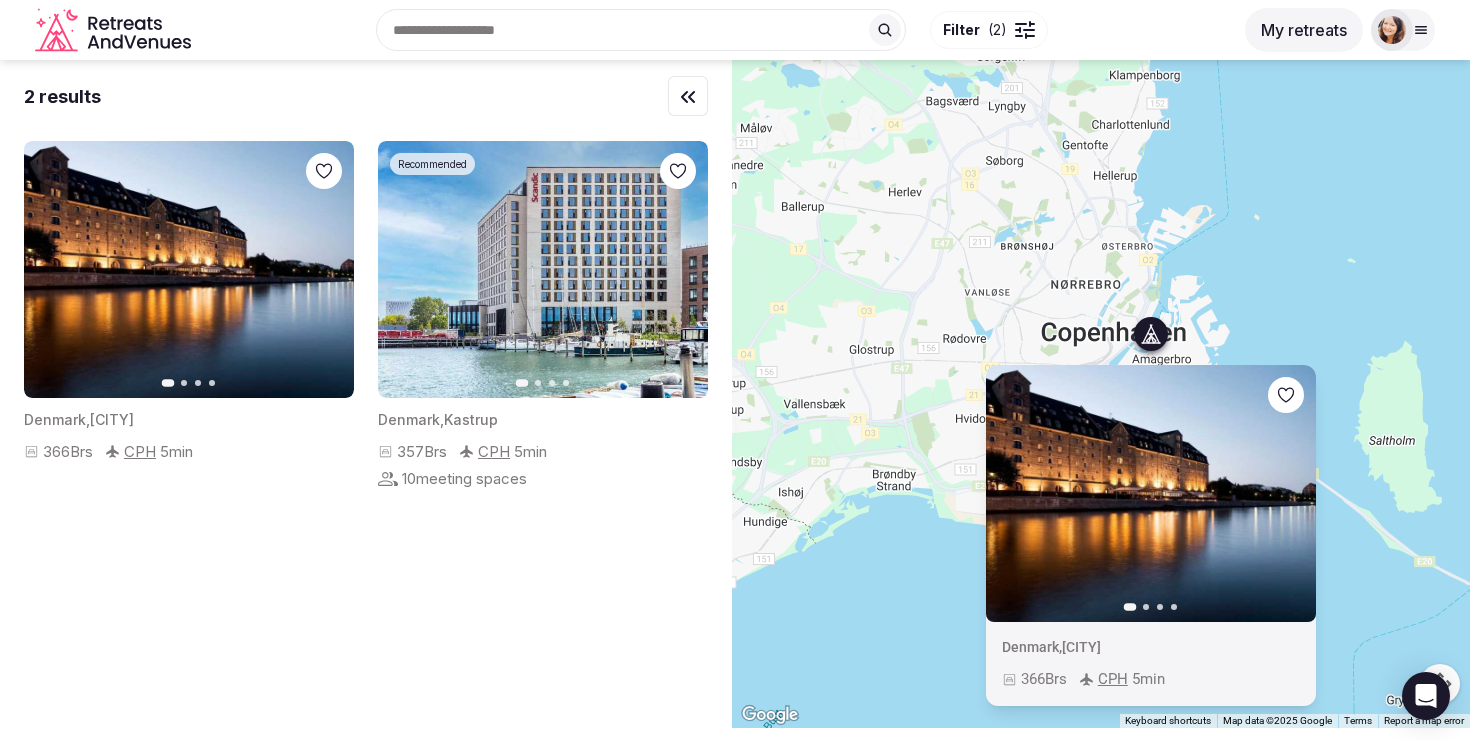 click on "Previous slide Next slide Denmark , [CITY] [NUMBER] Brs [CODE] [NUMBER] min" at bounding box center [1101, 394] 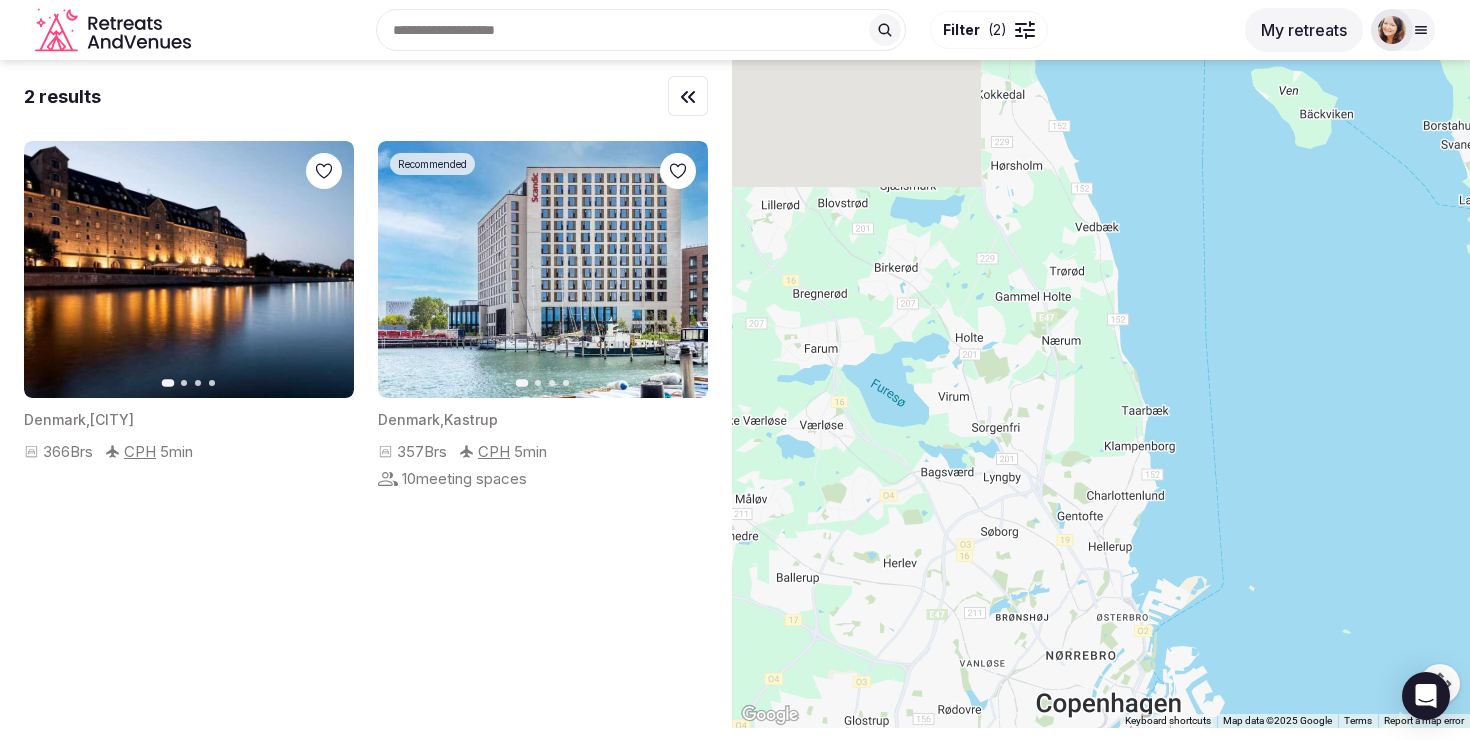drag, startPoint x: 1252, startPoint y: 235, endPoint x: 1247, endPoint y: 607, distance: 372.0336 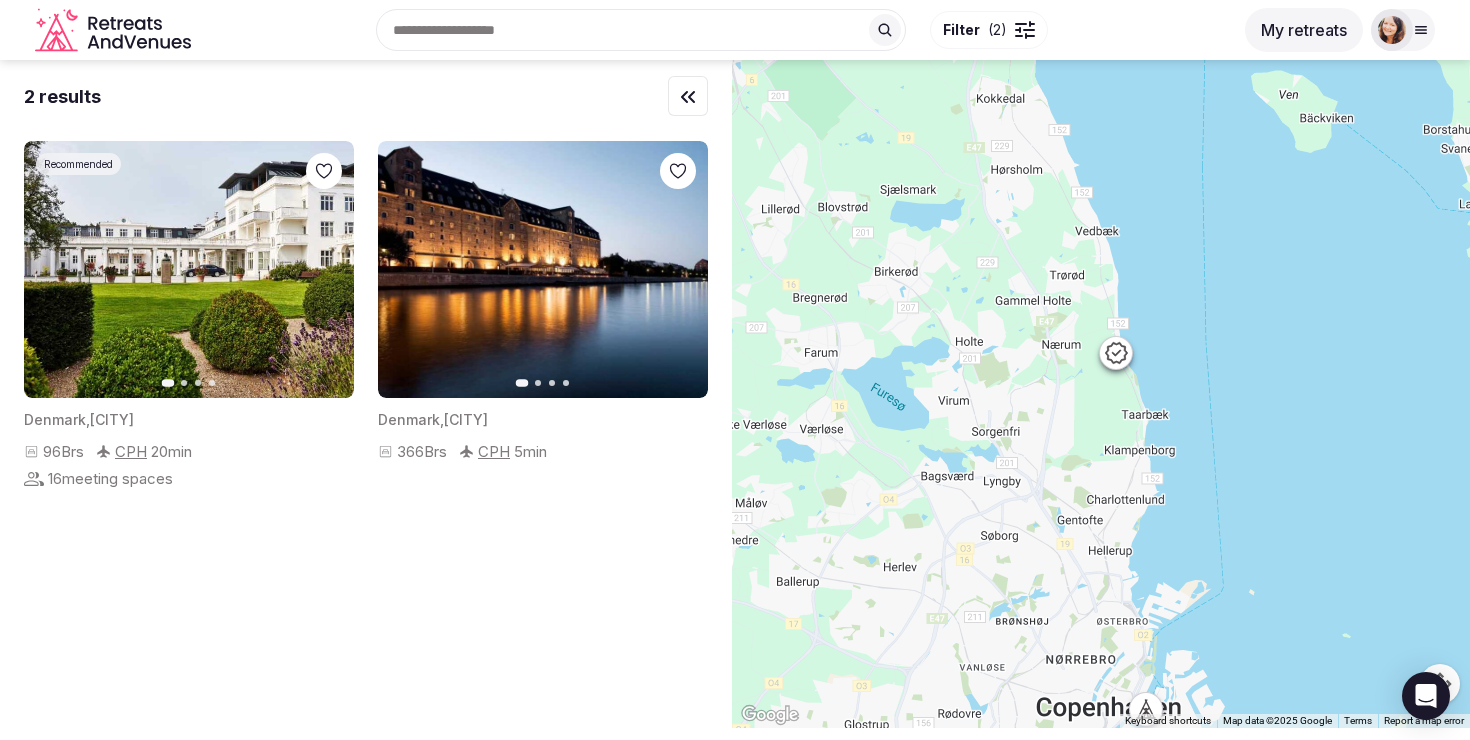 click 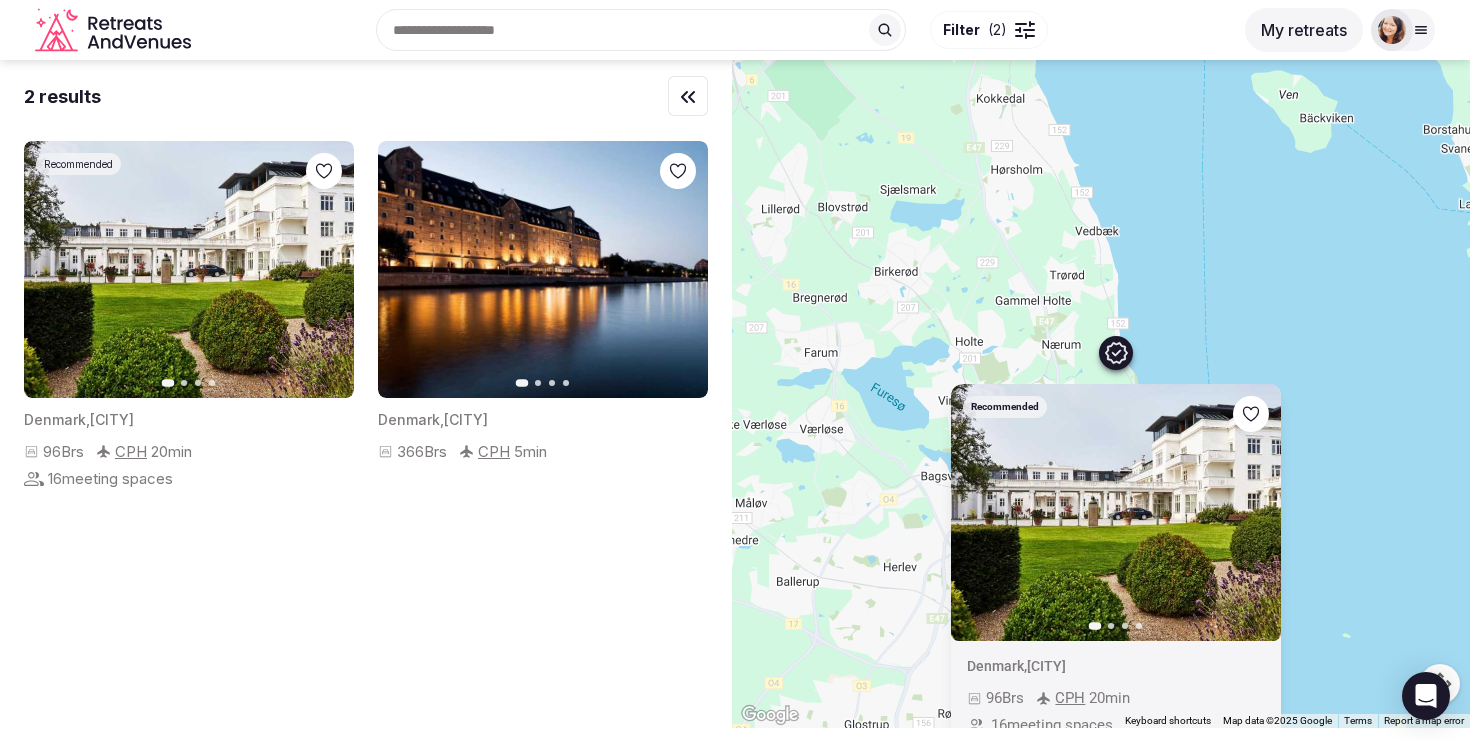 click on "Recommended Previous slide Next slide Denmark , [CITY] [NUMBER] Brs [CODE] [NUMBER] min [NUMBER] meeting spaces" at bounding box center (1101, 394) 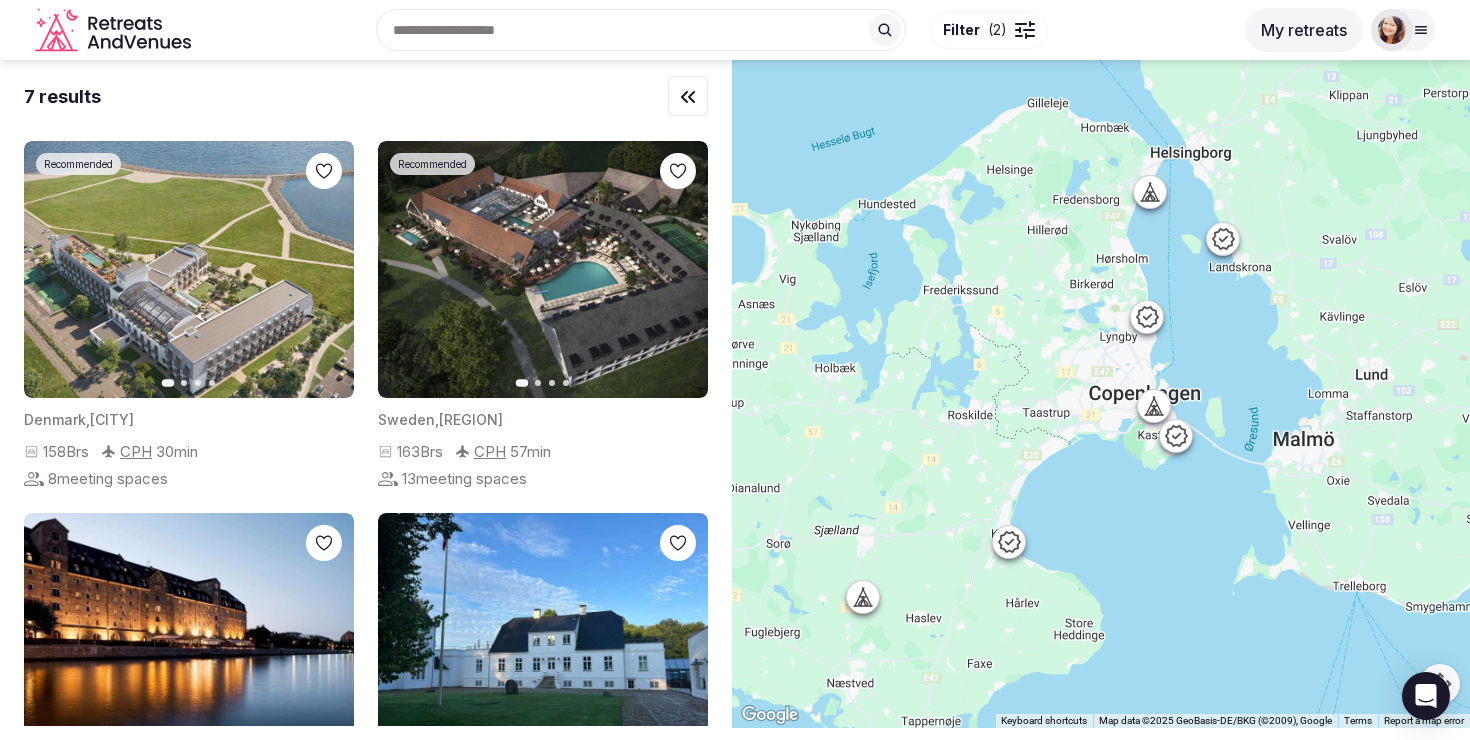 click 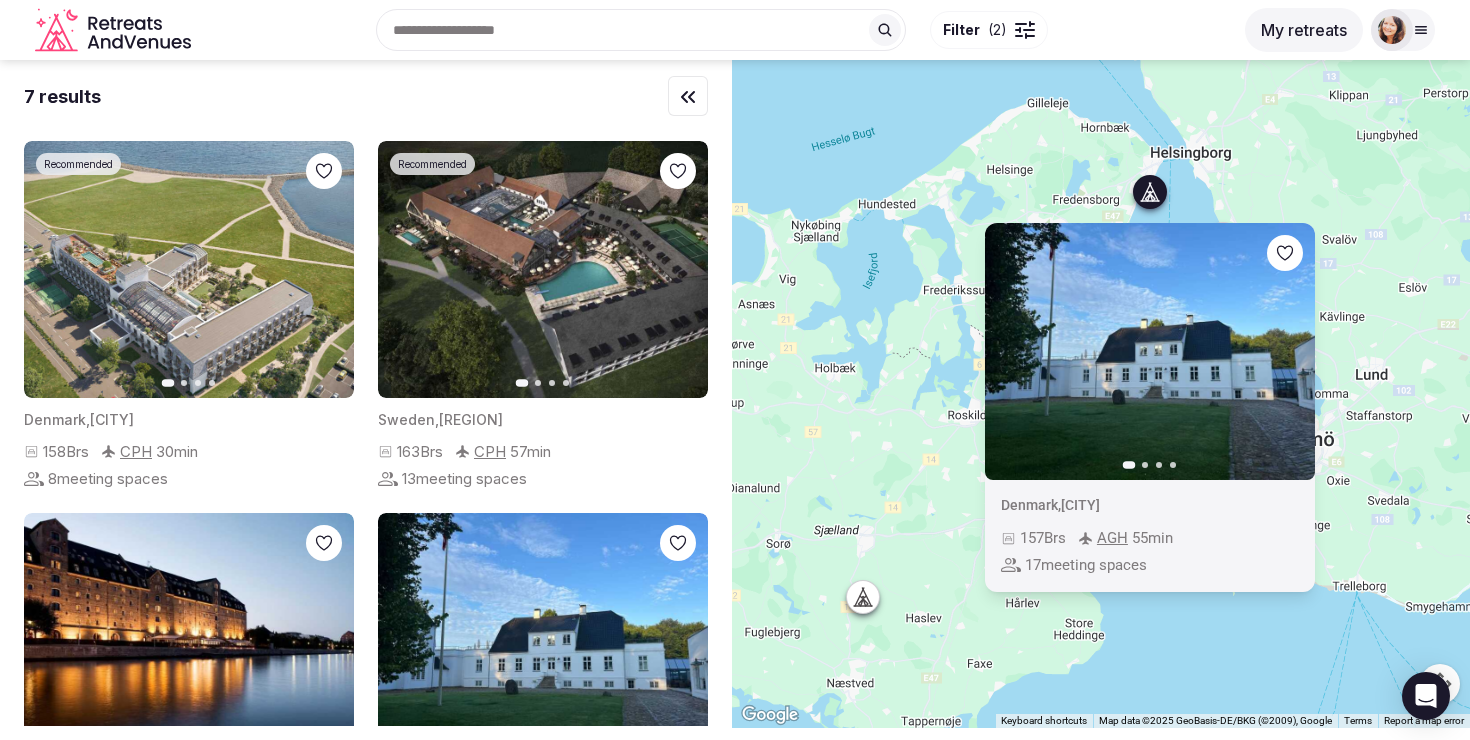 click on "Previous slide Next slide Denmark , [CITY] [NUMBER] Brs [CODE] [NUMBER] min [NUMBER] meeting spaces" at bounding box center [1101, 394] 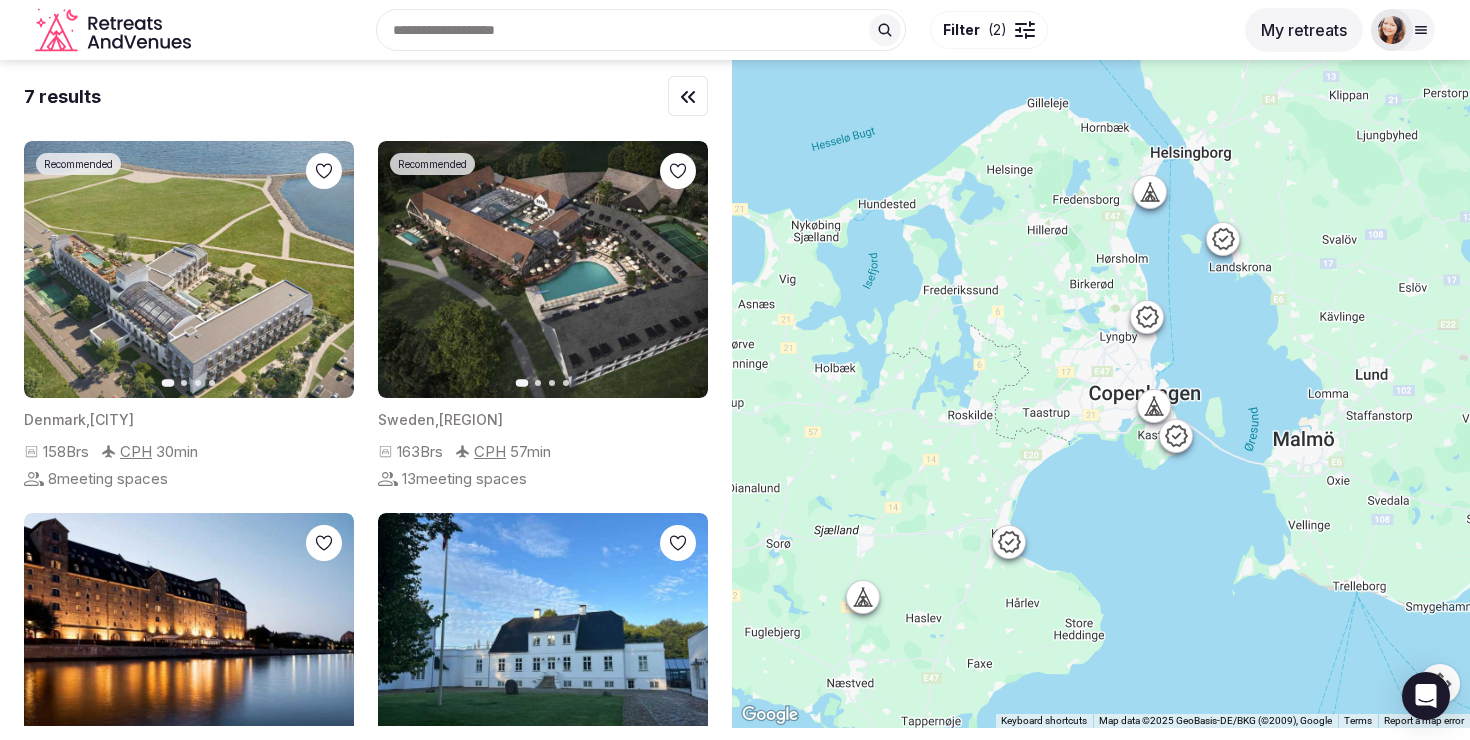 click 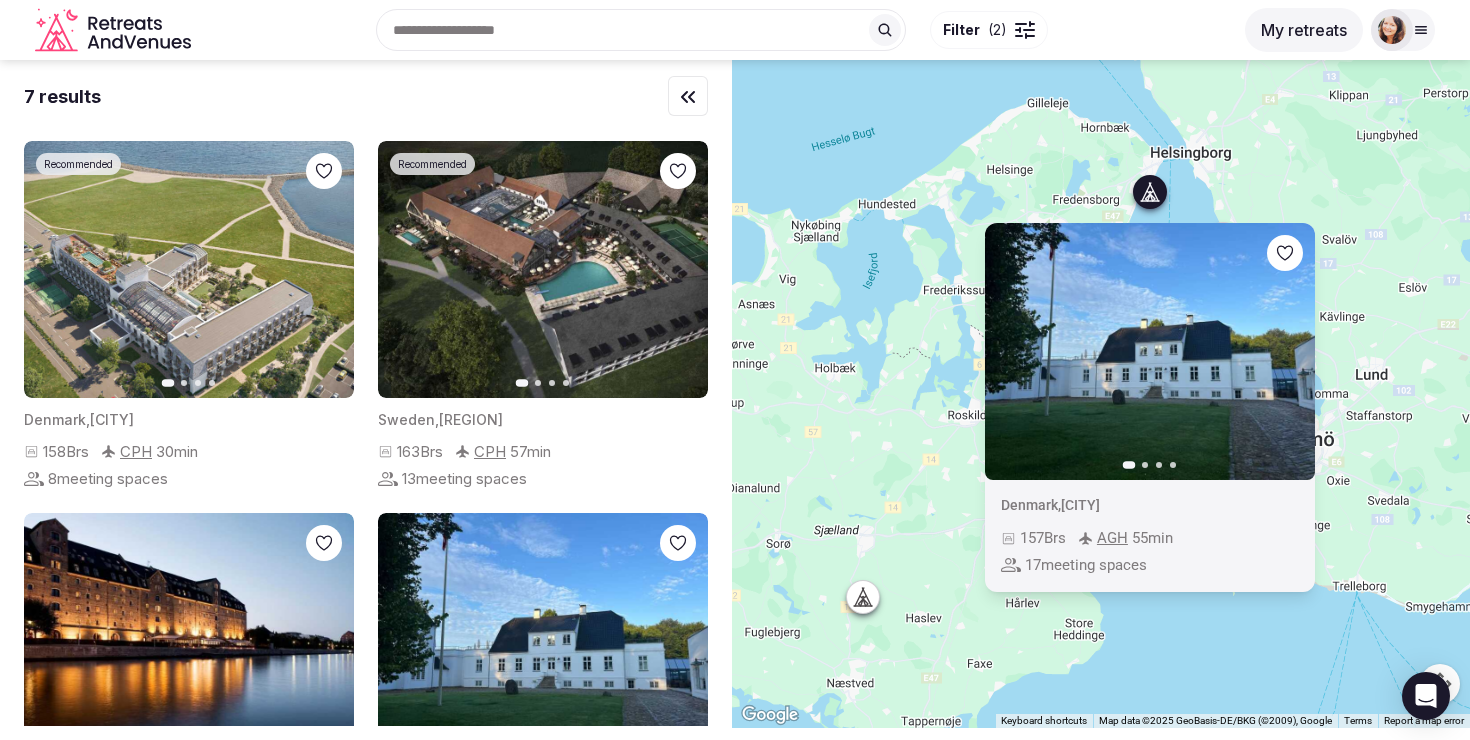 click 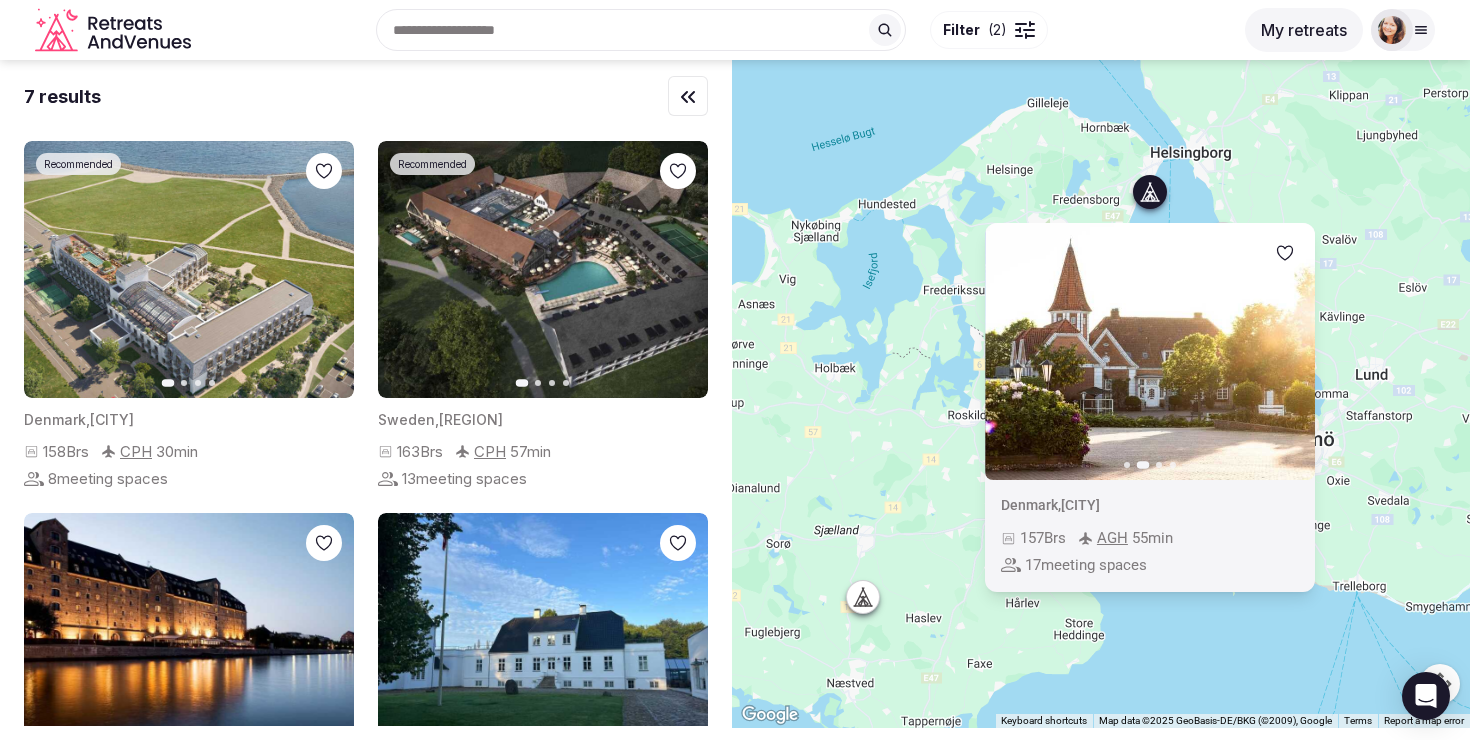click 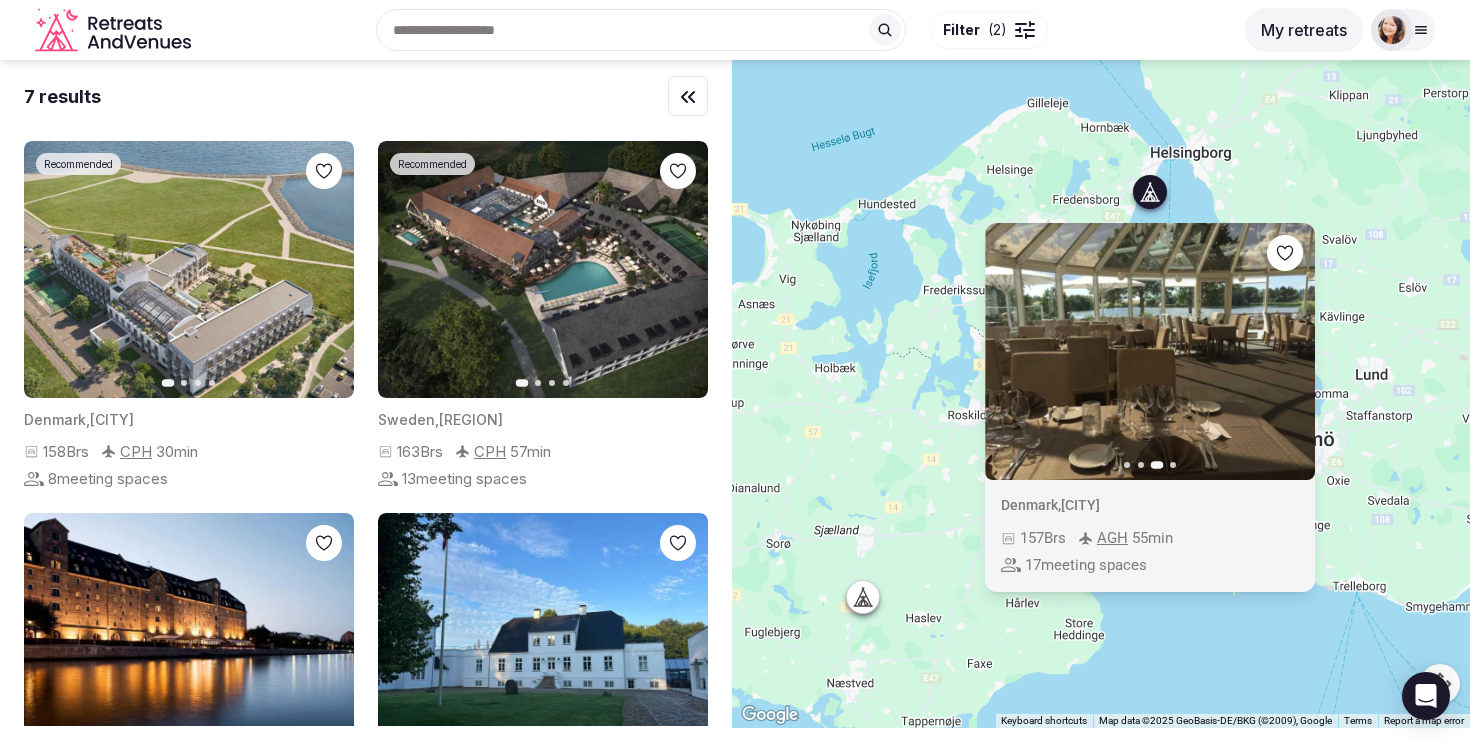 click on "Previous slide Next slide Denmark , [CITY] [NUMBER] Brs [CODE] [NUMBER] min [NUMBER] meeting spaces" at bounding box center [1101, 394] 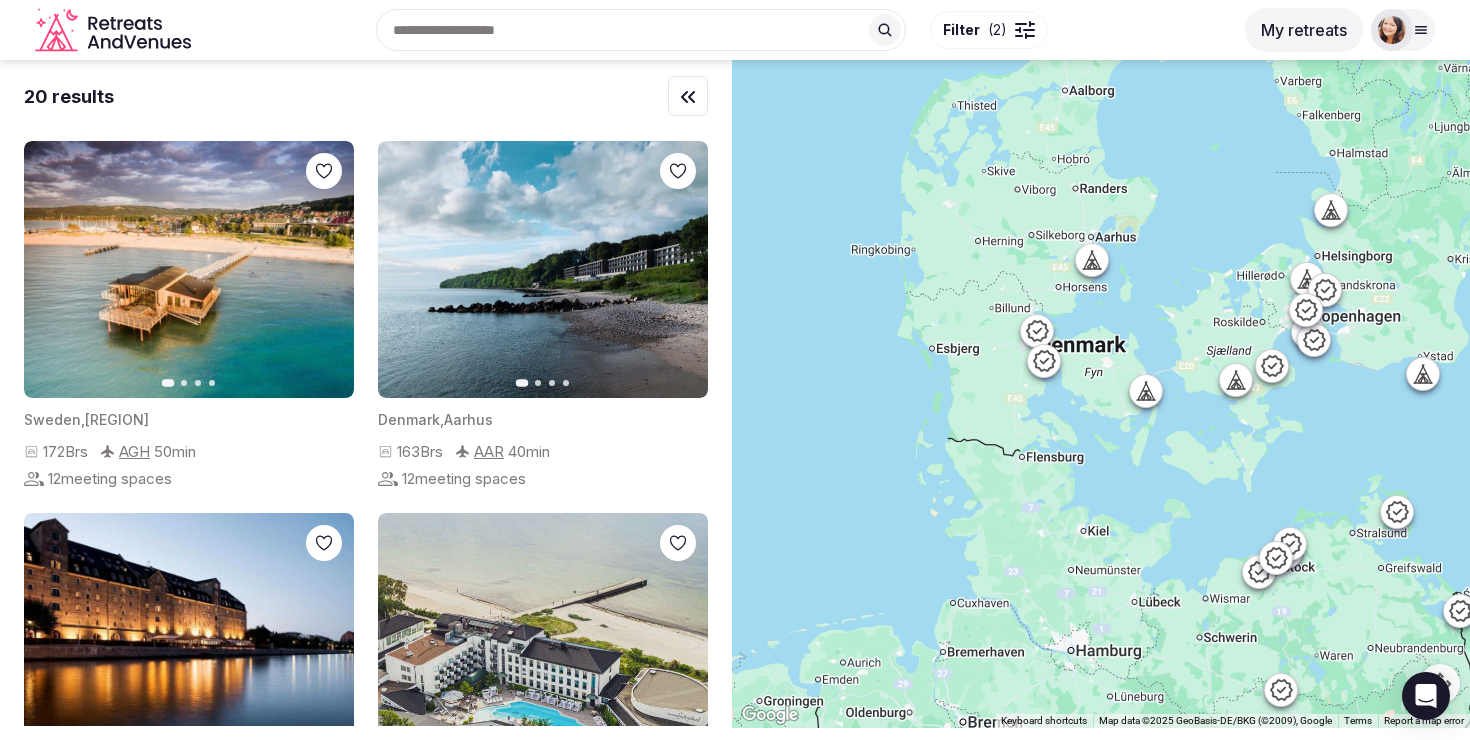 click at bounding box center (1101, 394) 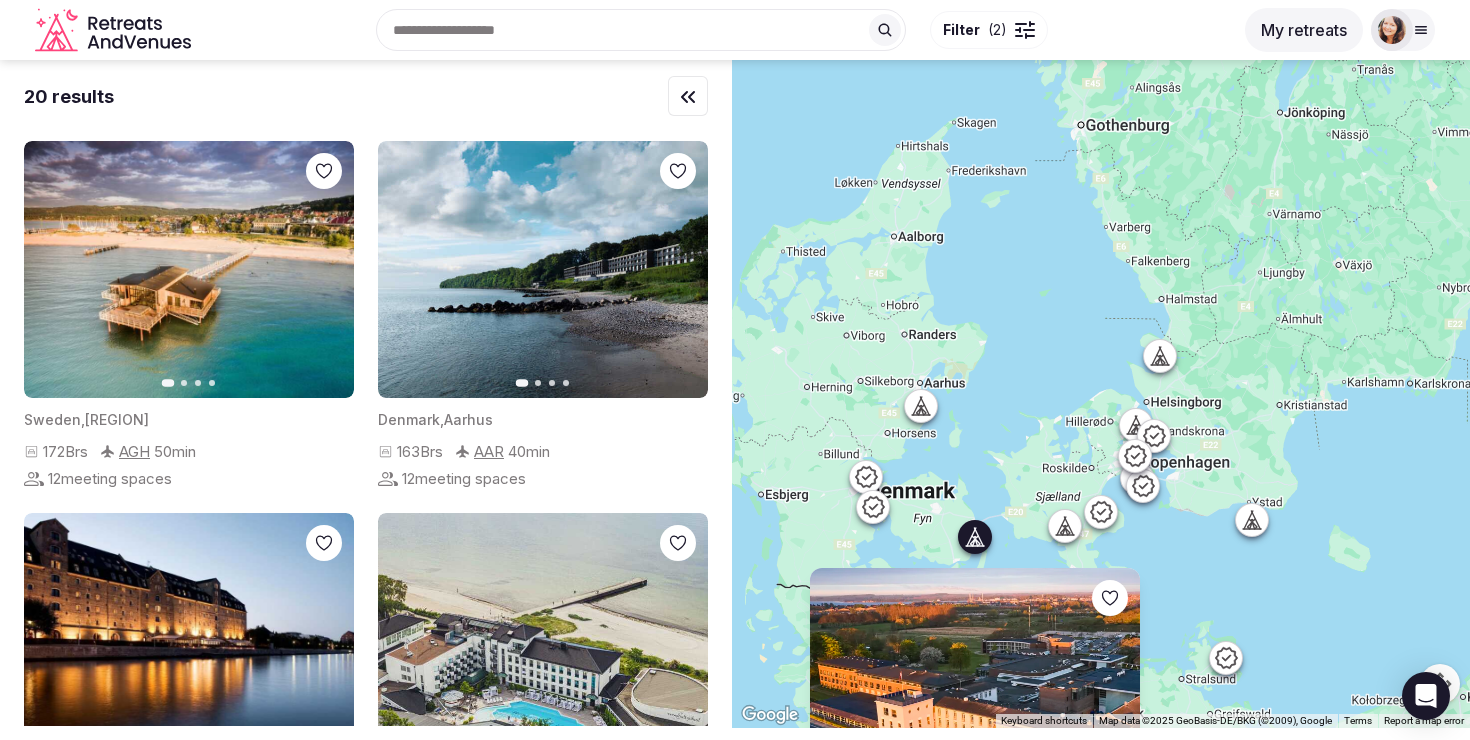 drag, startPoint x: 1138, startPoint y: 302, endPoint x: 960, endPoint y: 456, distance: 235.37204 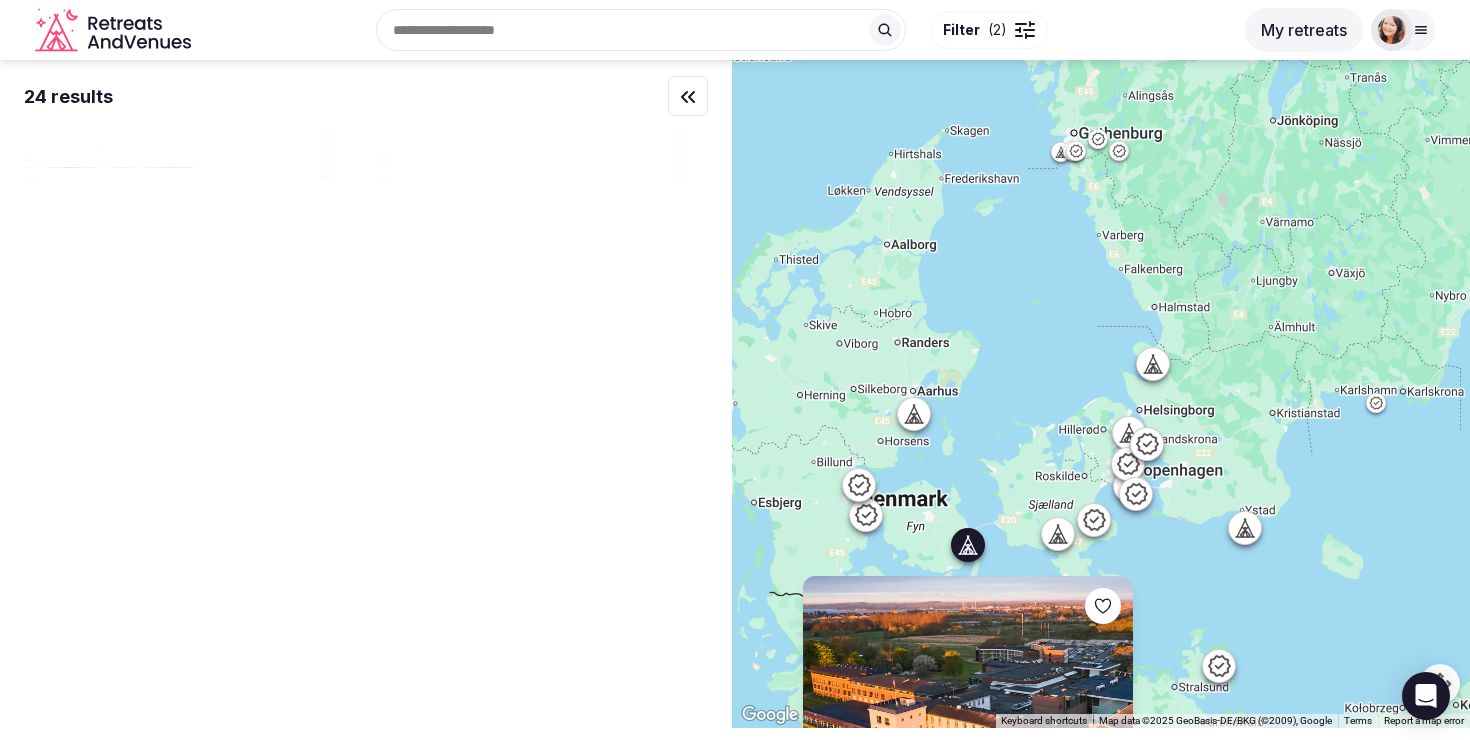 click 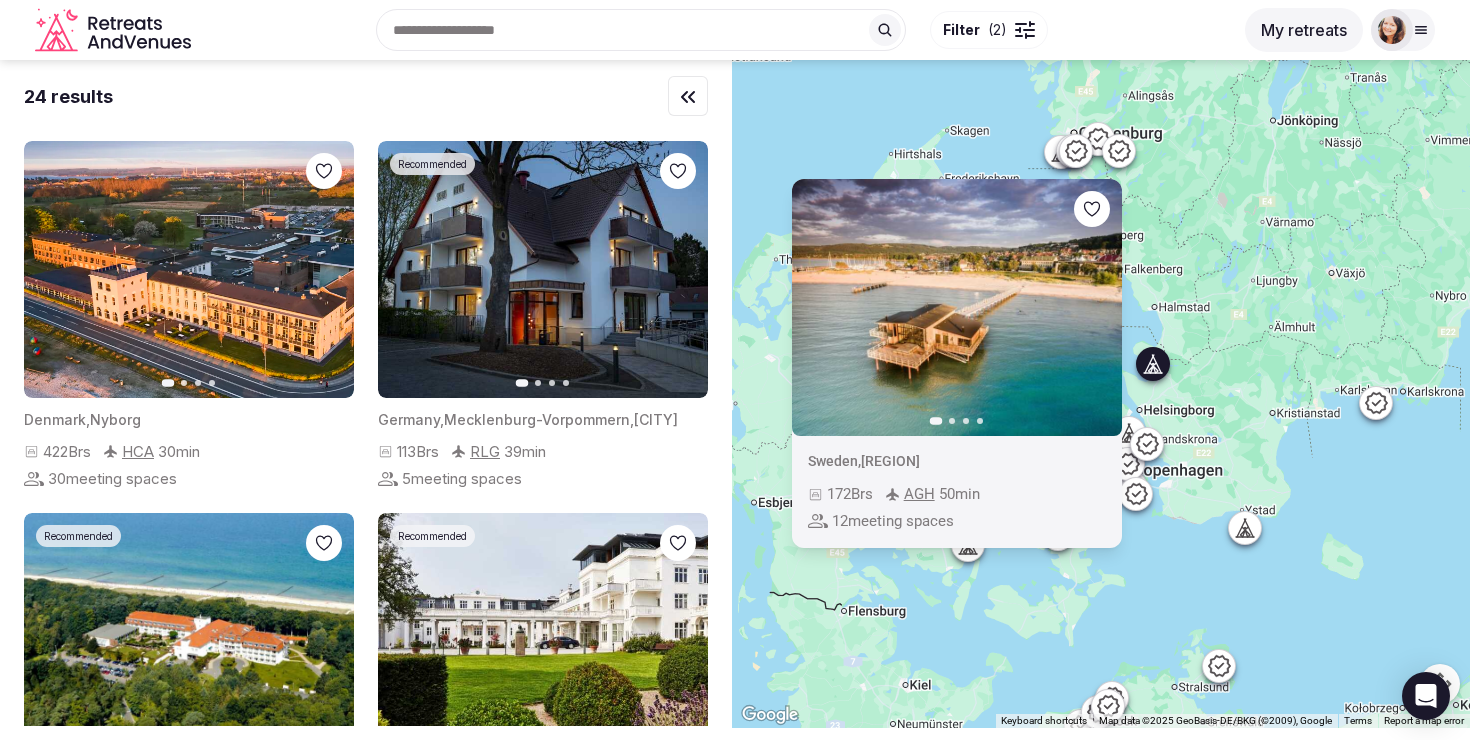 click on "Previous slide Next slide Sweden , [REGION] [NUMBER] Brs [CODE] [NUMBER] min [NUMBER] meeting spaces" at bounding box center (1101, 394) 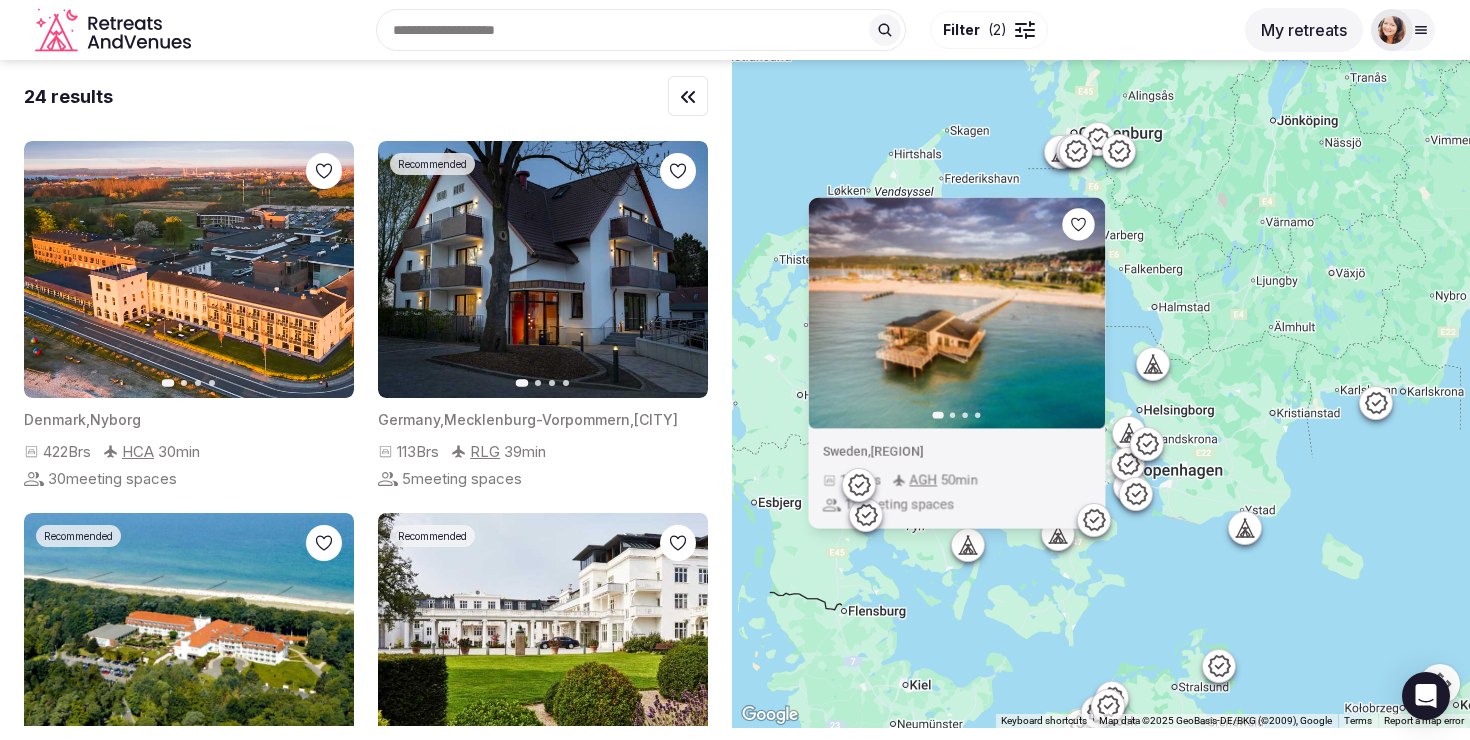 click 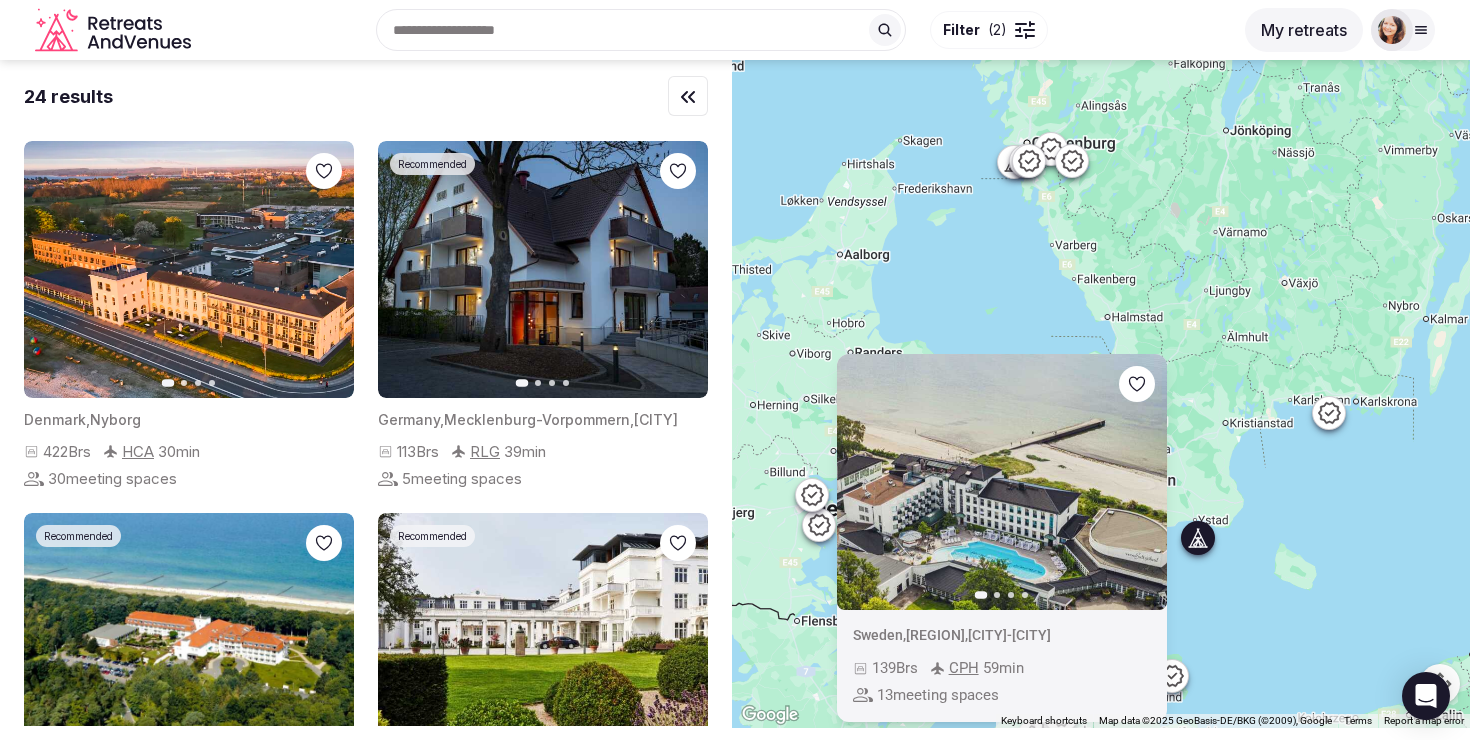 drag, startPoint x: 1272, startPoint y: 464, endPoint x: 1213, endPoint y: 475, distance: 60.016663 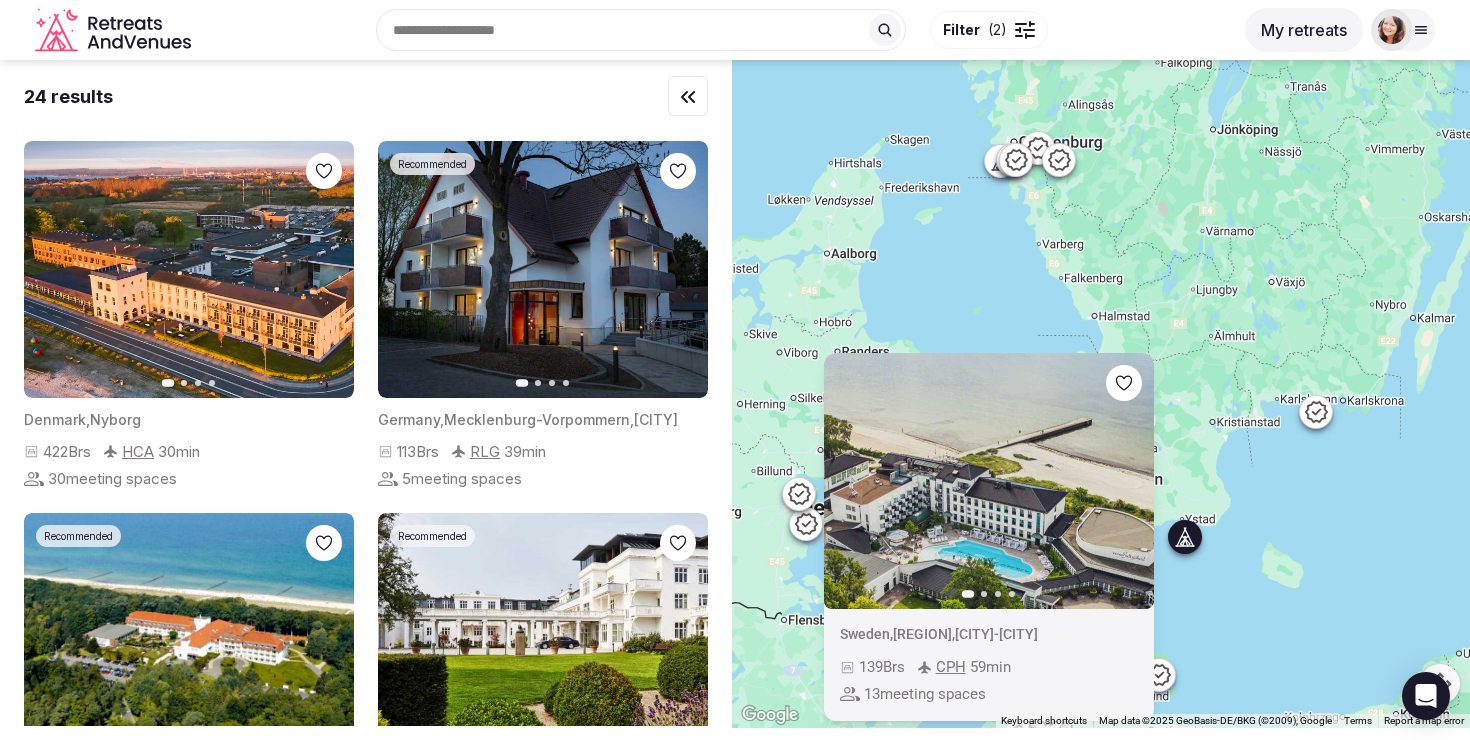 click on "Previous slide Next slide Sweden , [REGION] , [CITY] [NUMBER] Brs [CODE] [NUMBER] min [NUMBER] meeting spaces" at bounding box center (1101, 394) 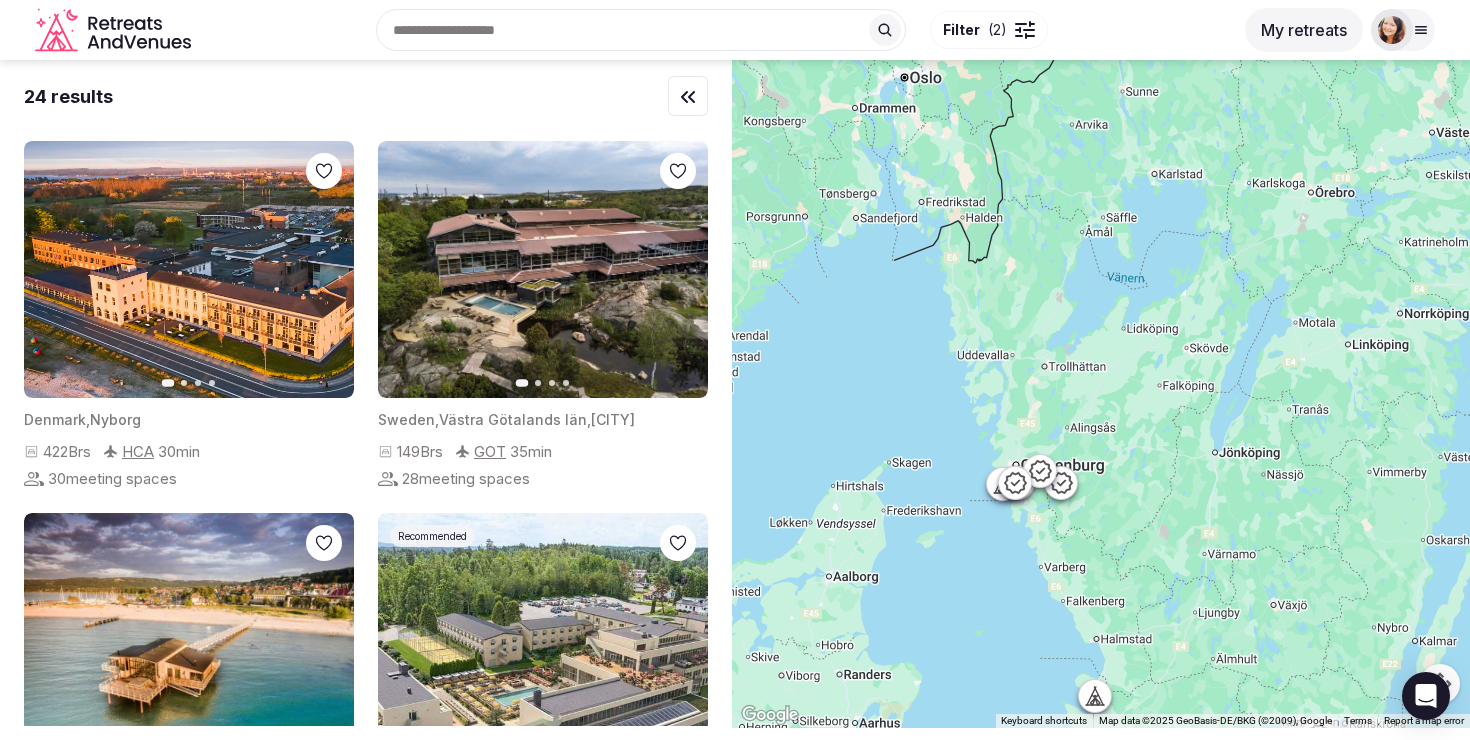drag, startPoint x: 1154, startPoint y: 282, endPoint x: 1156, endPoint y: 607, distance: 325.00616 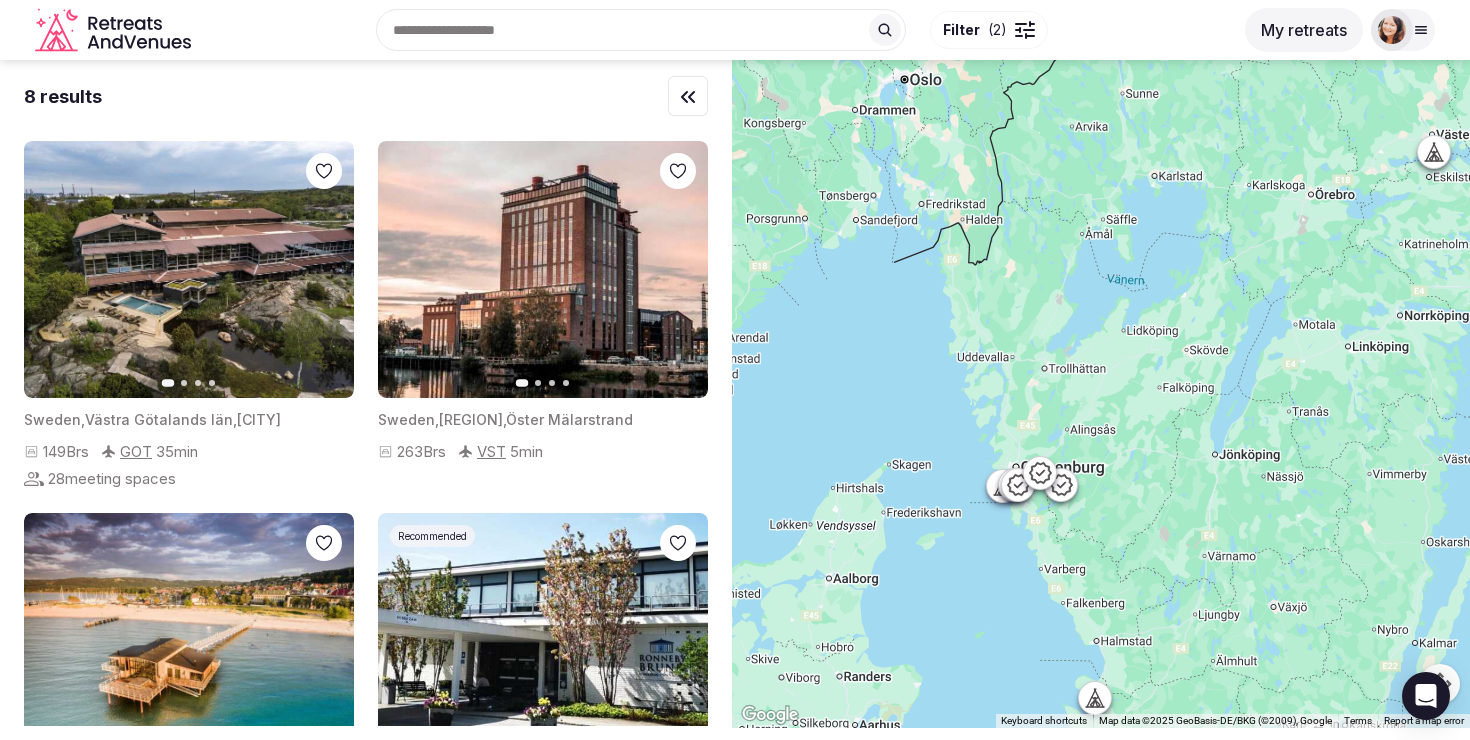 click 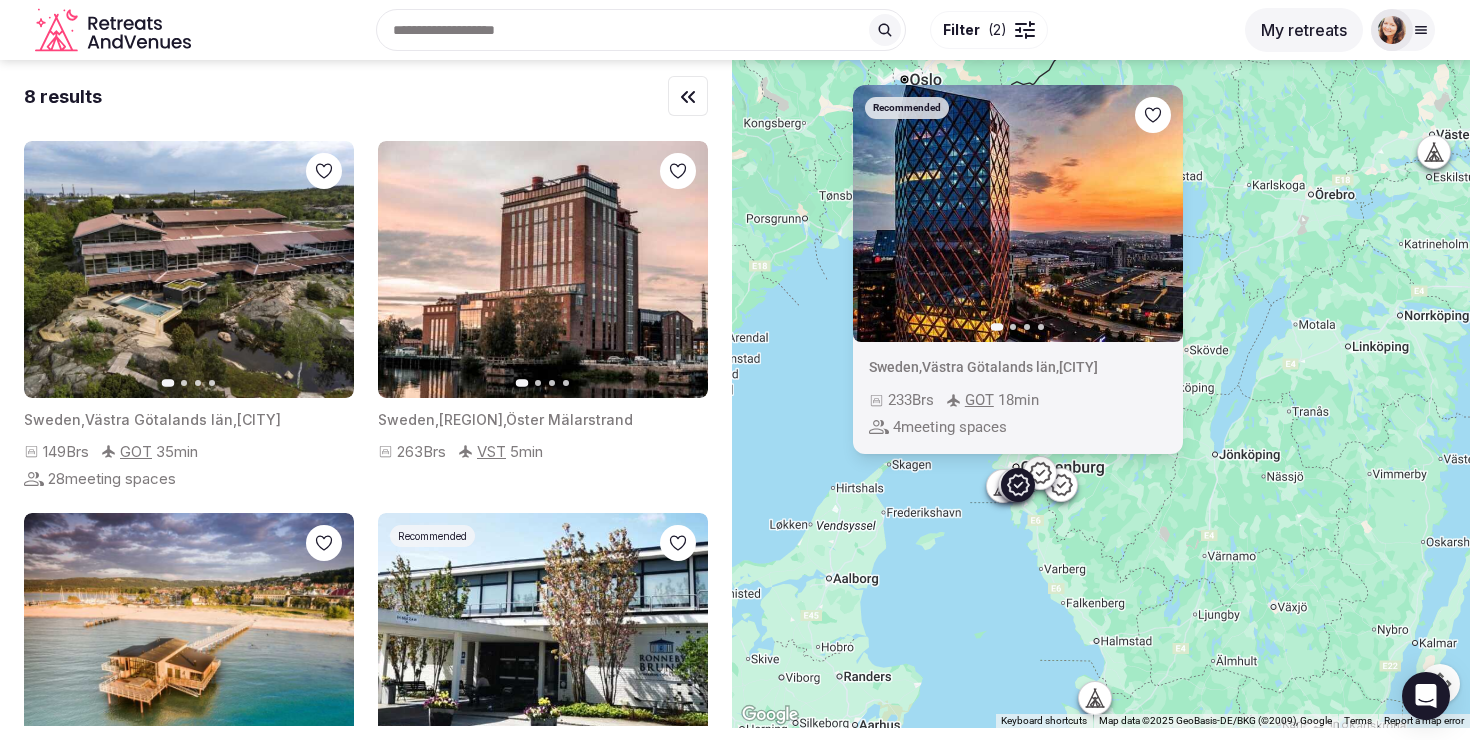 click 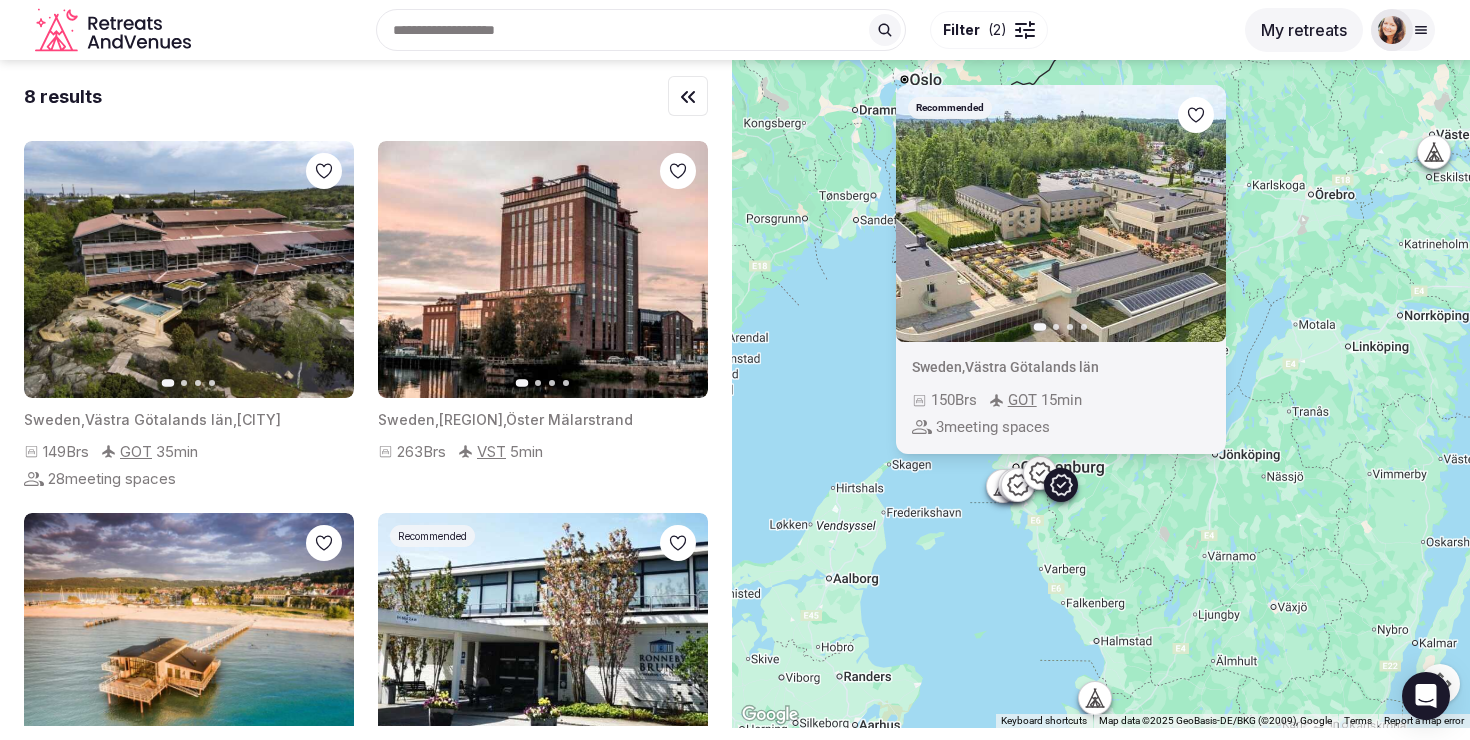 click 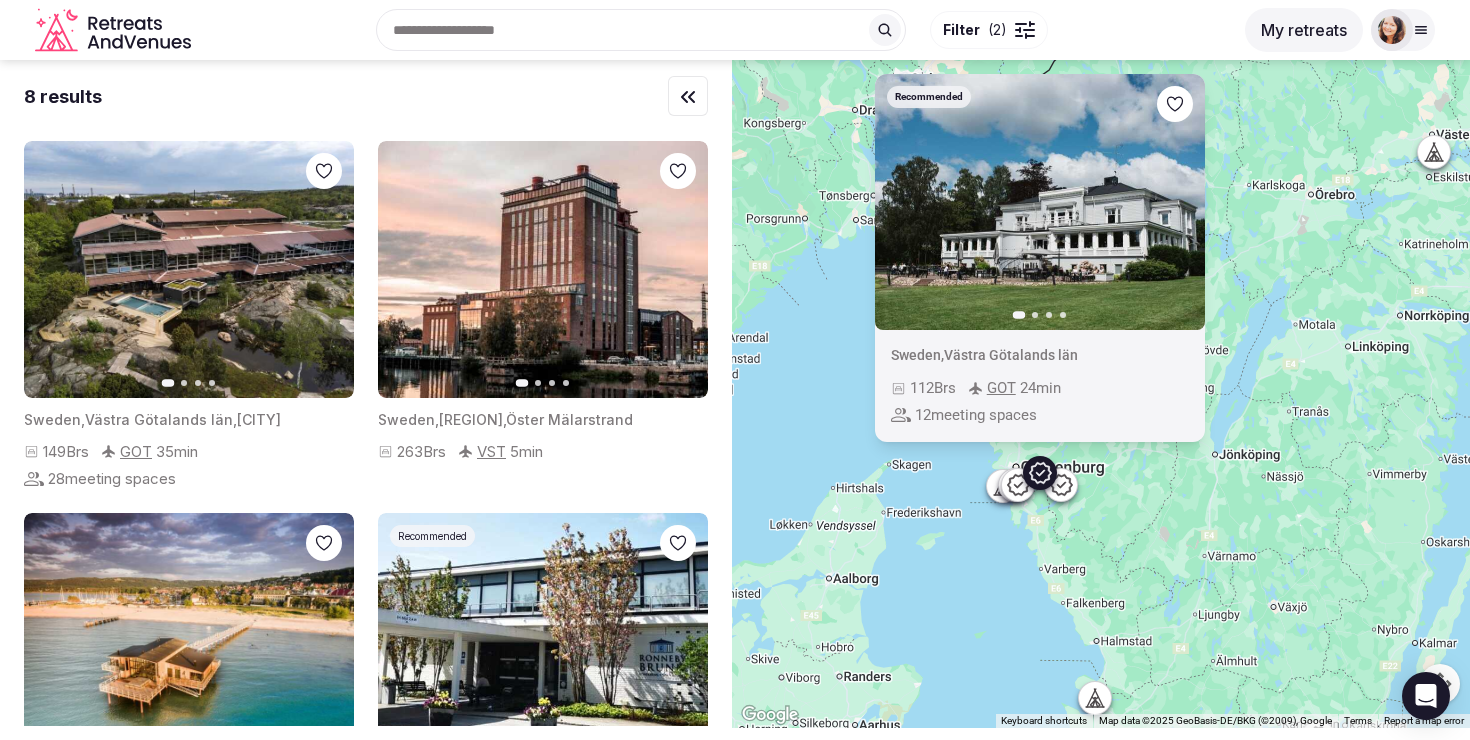 click on "Recommended Previous slide Next slide Sweden , [REGION] , [NUMBER] Brs [CODE] [NUMBER] min [NUMBER] meeting spaces" at bounding box center [1101, 394] 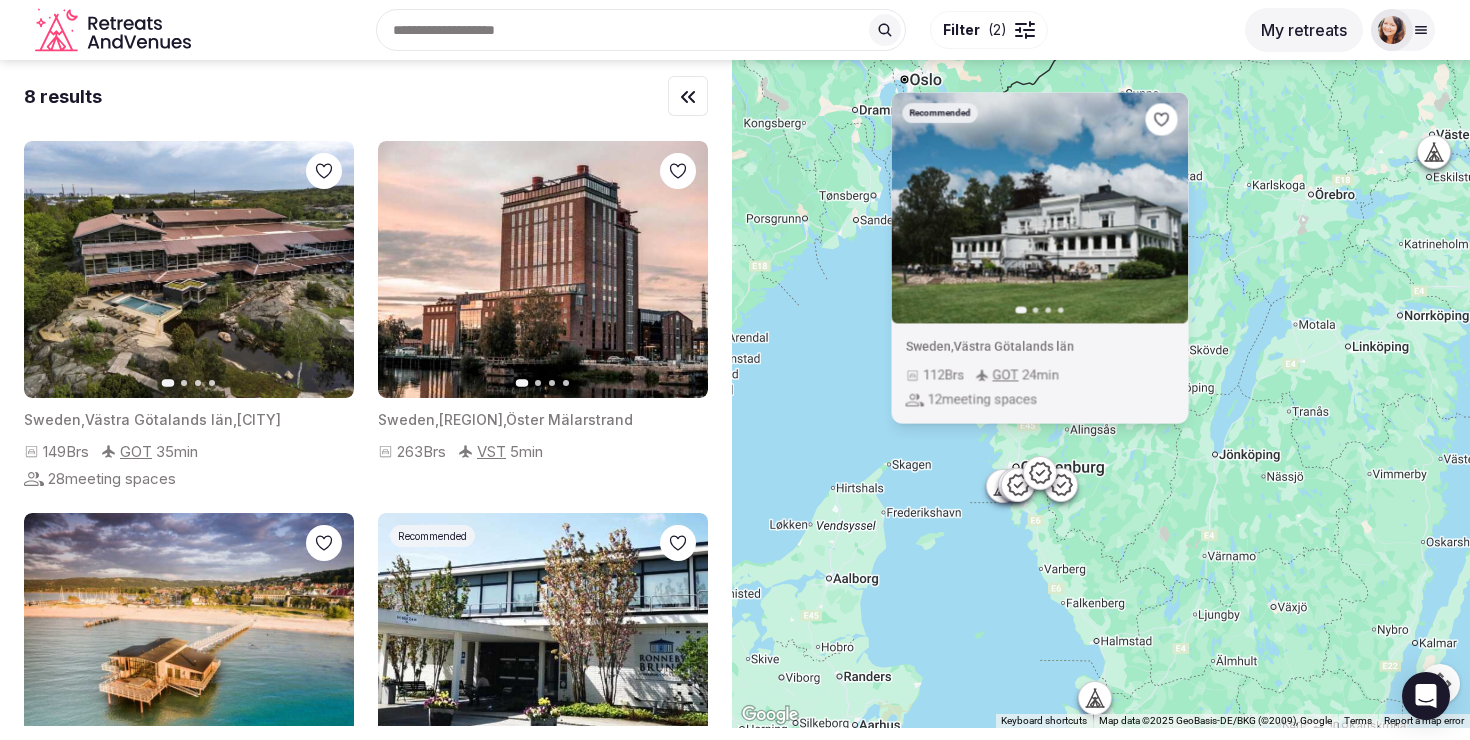 click 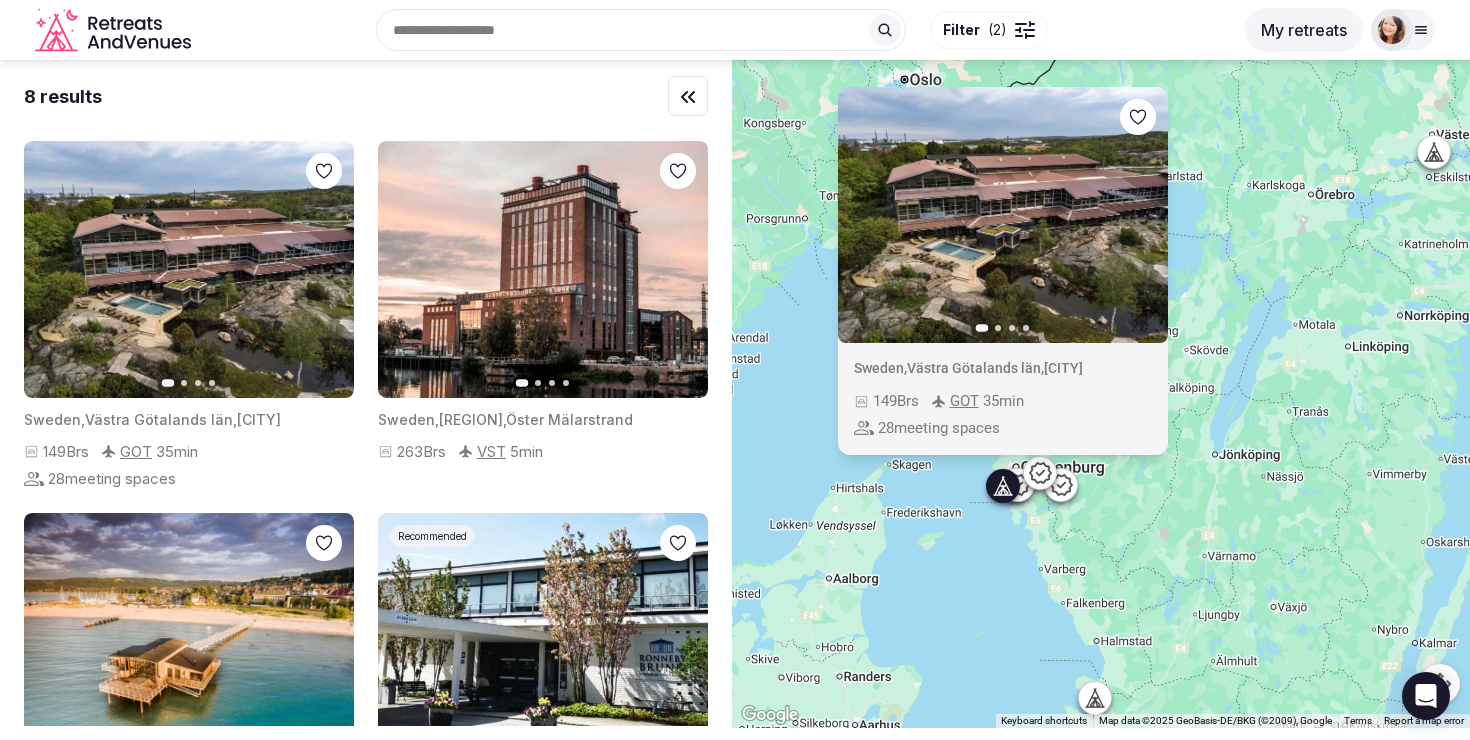 click on "Previous slide Next slide Sweden , [REGION] , [CITY] [NUMBER] Brs [CODE] [NUMBER] min [NUMBER] meeting spaces" at bounding box center (1101, 394) 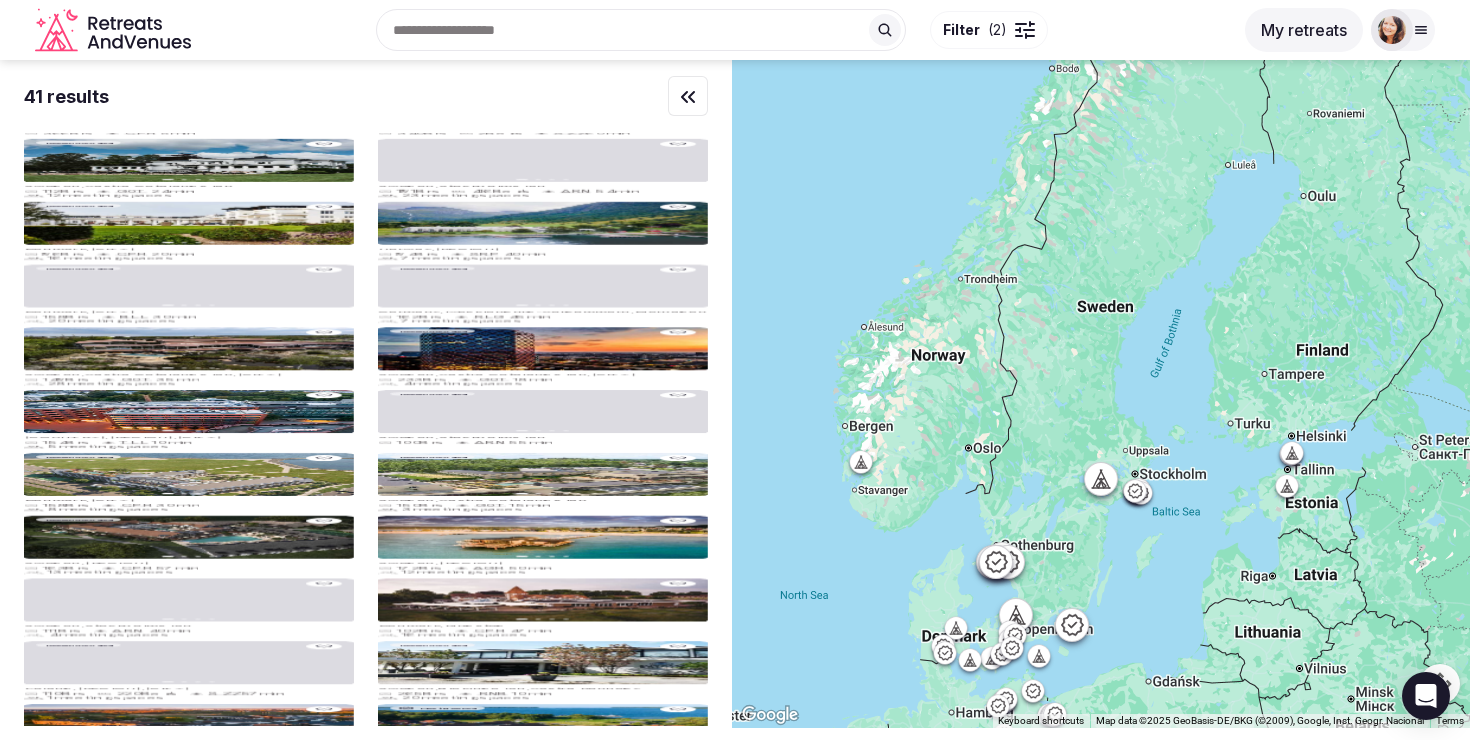 click 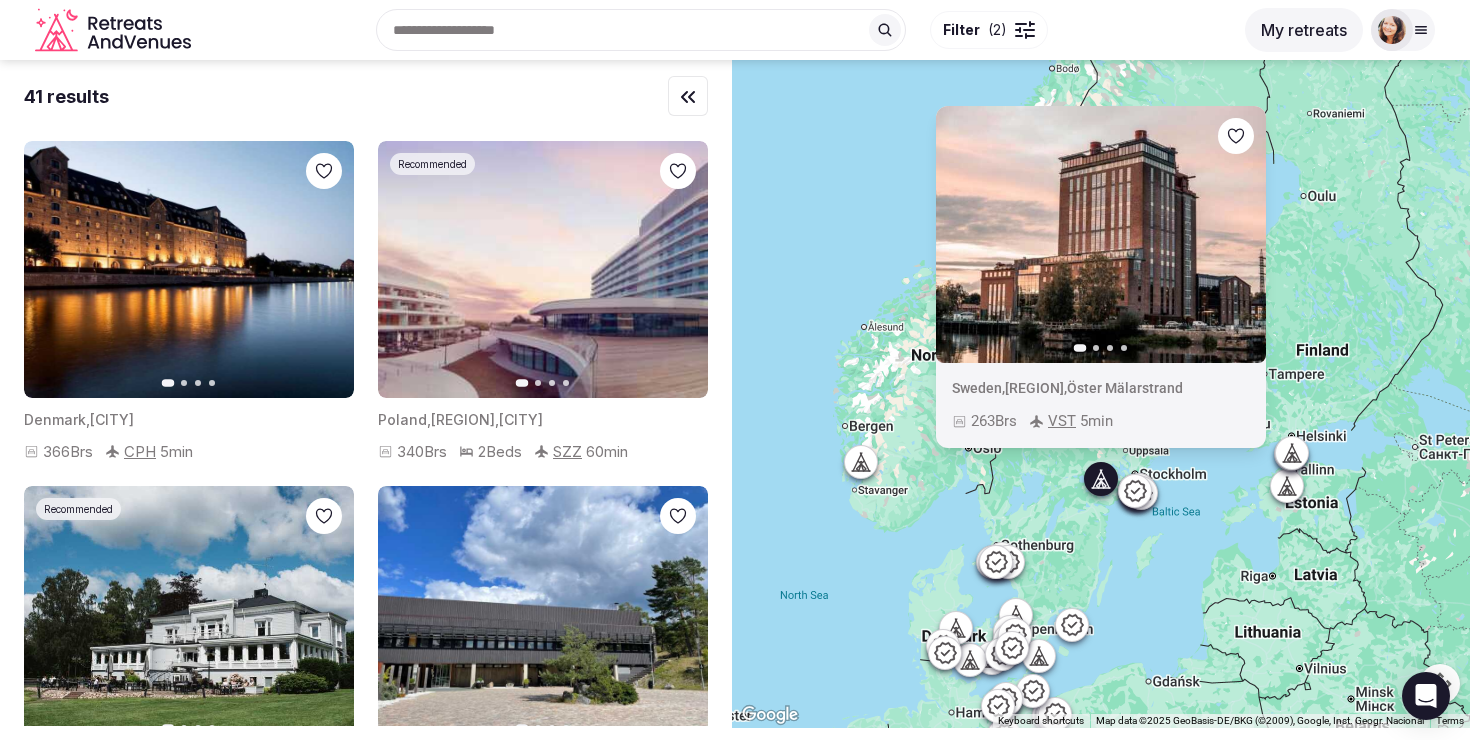 click 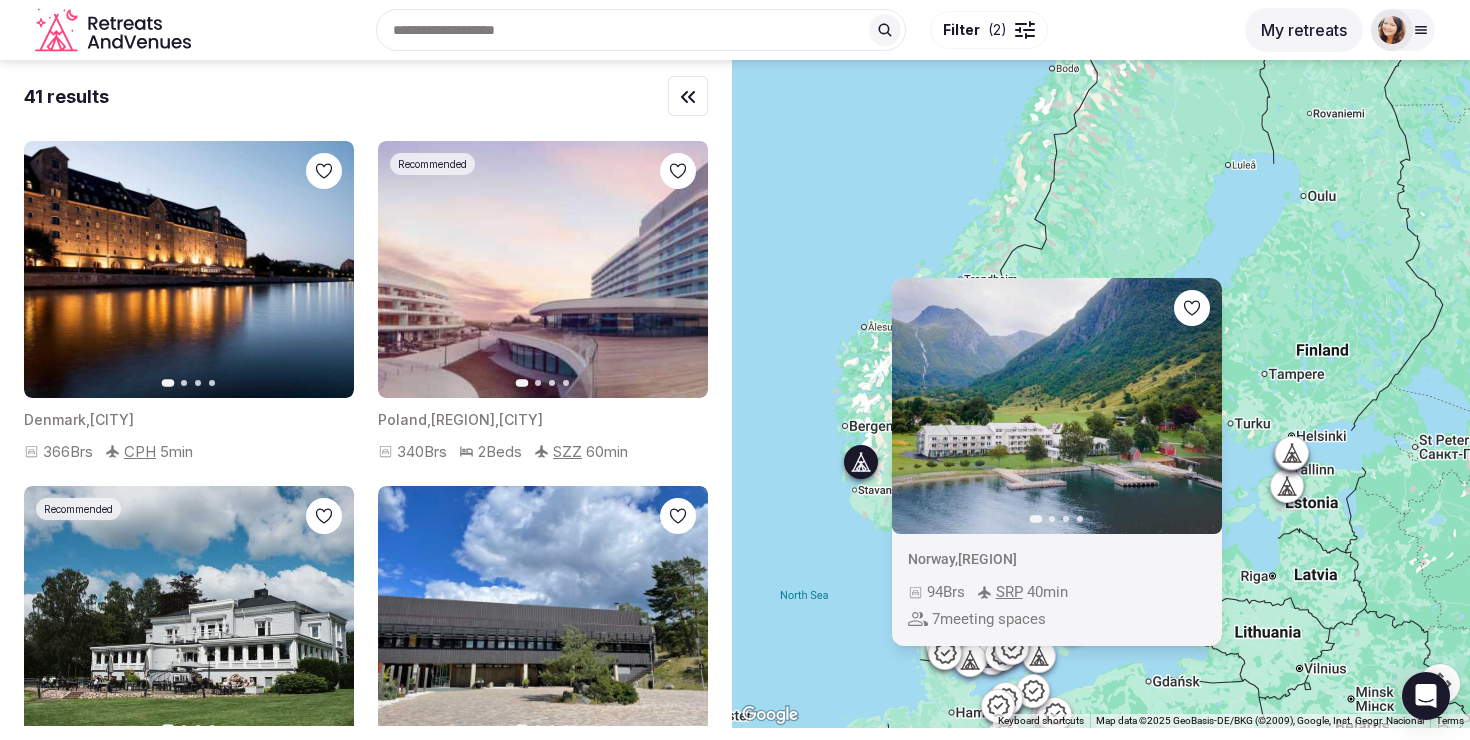 click on "Previous slide Next slide Norway , [REGION] [NUMBER] Brs [CODE] [NUMBER] min [NUMBER] meeting spaces" at bounding box center (1101, 394) 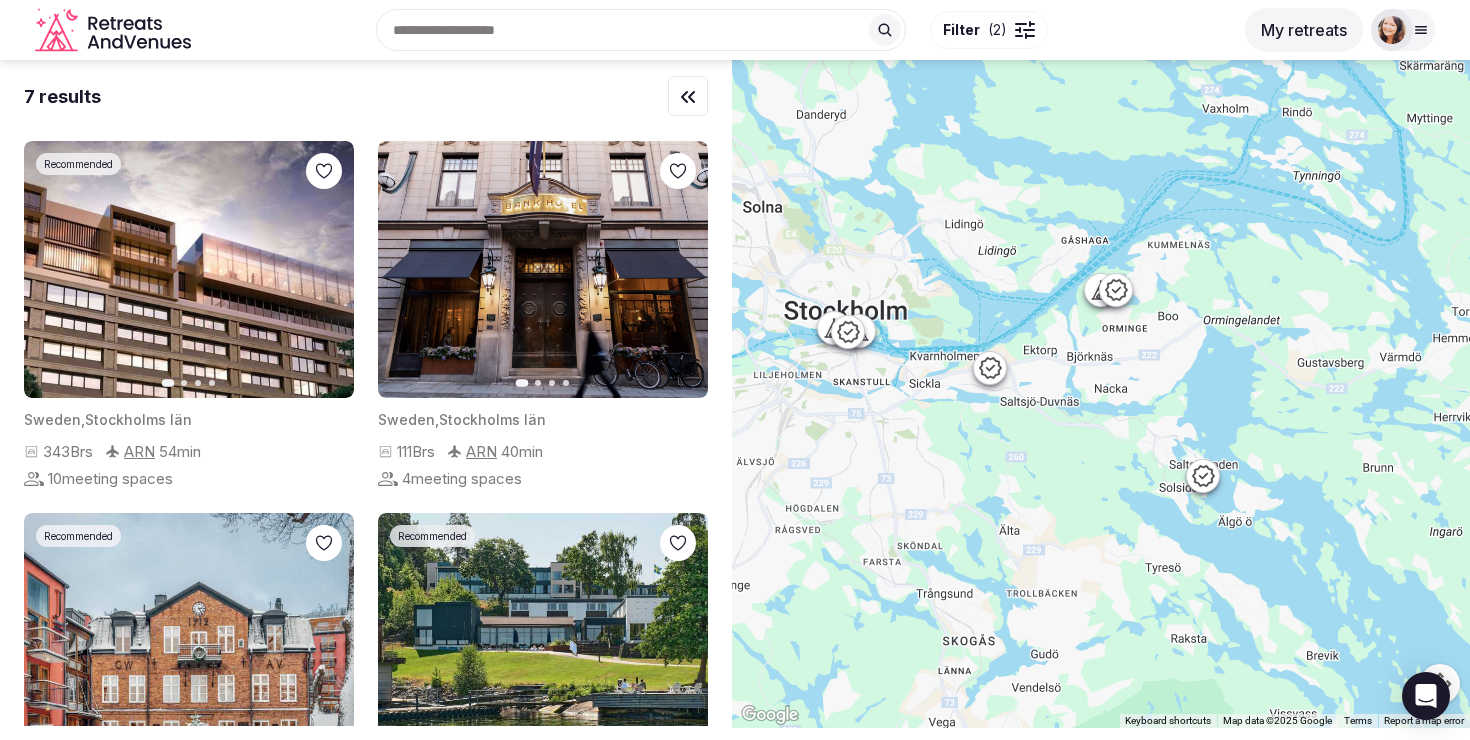 click 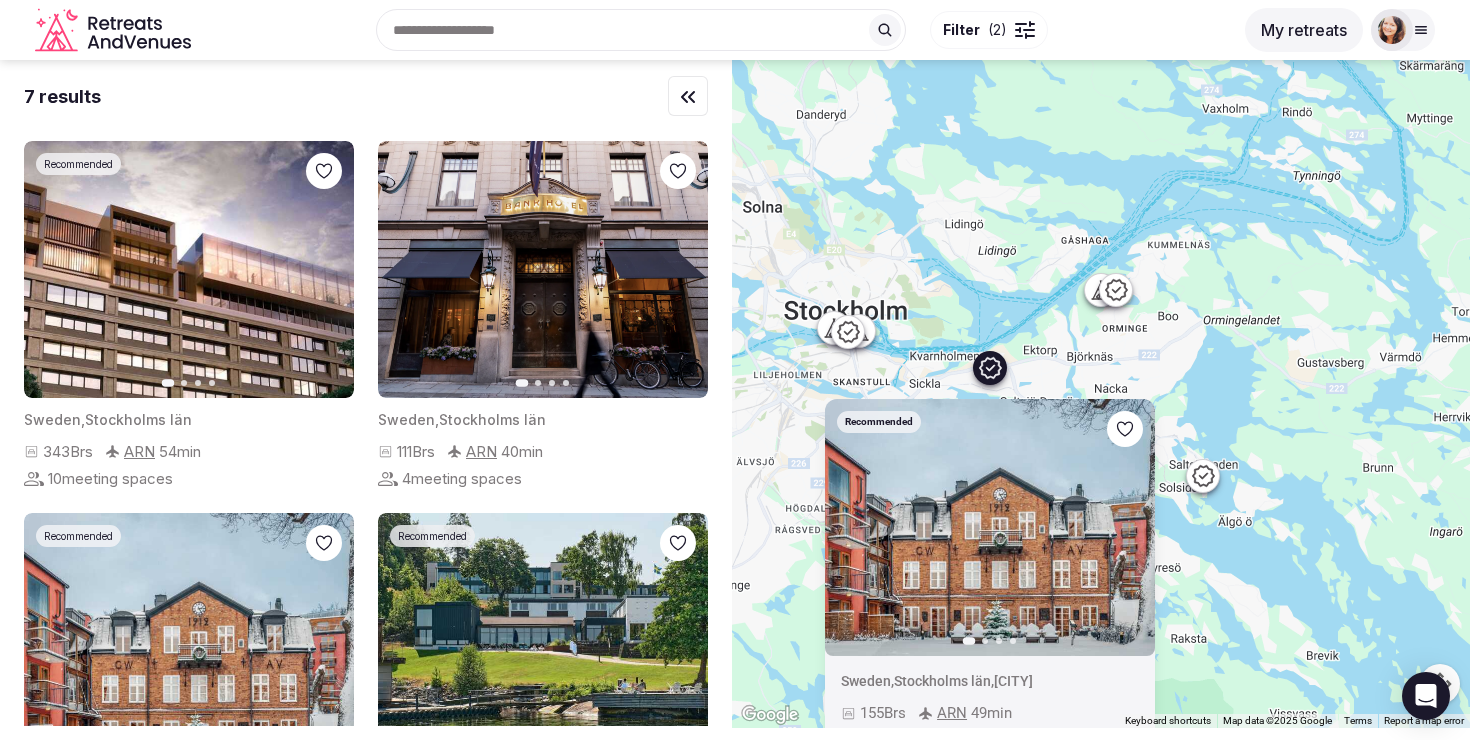 click 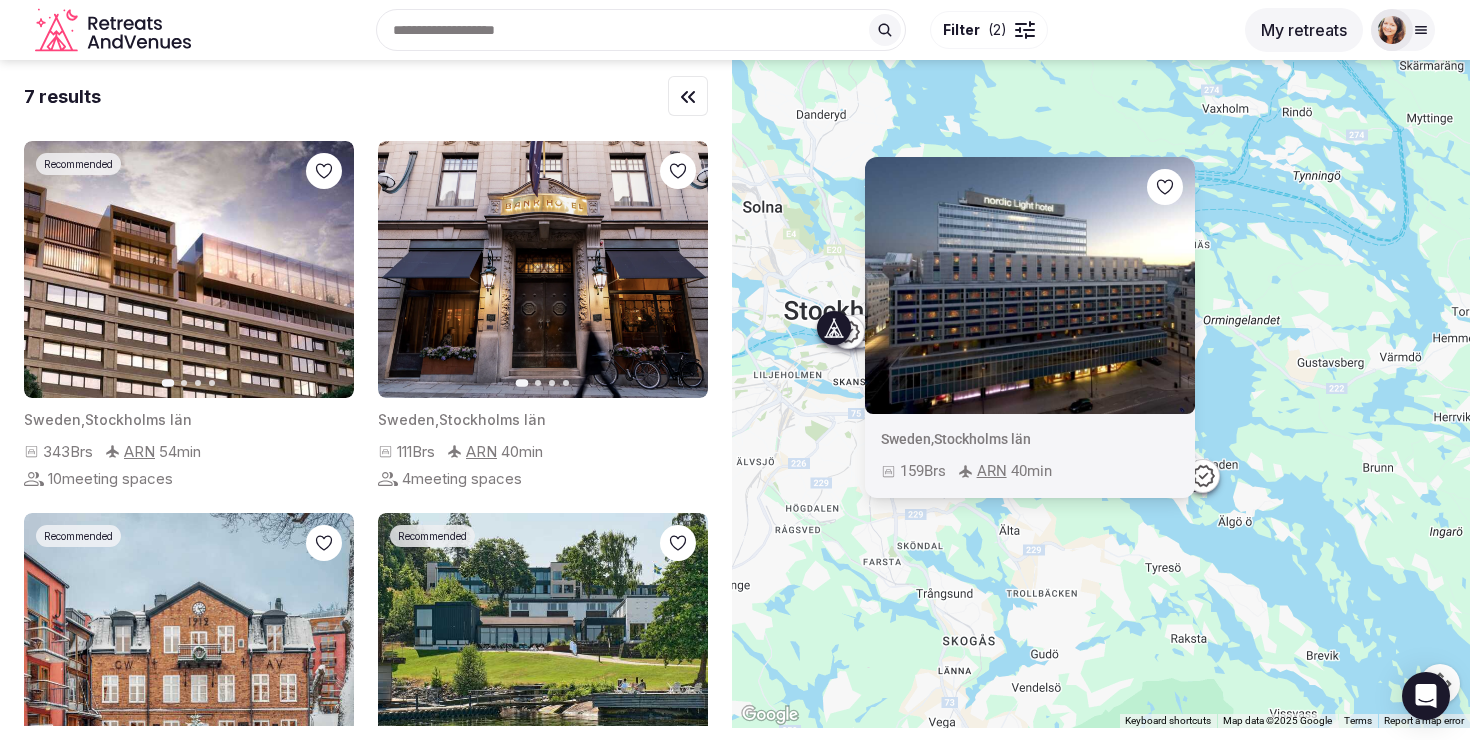 click on "Sweden , [REGION] [NUMBER] Brs [CODE] [NUMBER] min" at bounding box center (1101, 394) 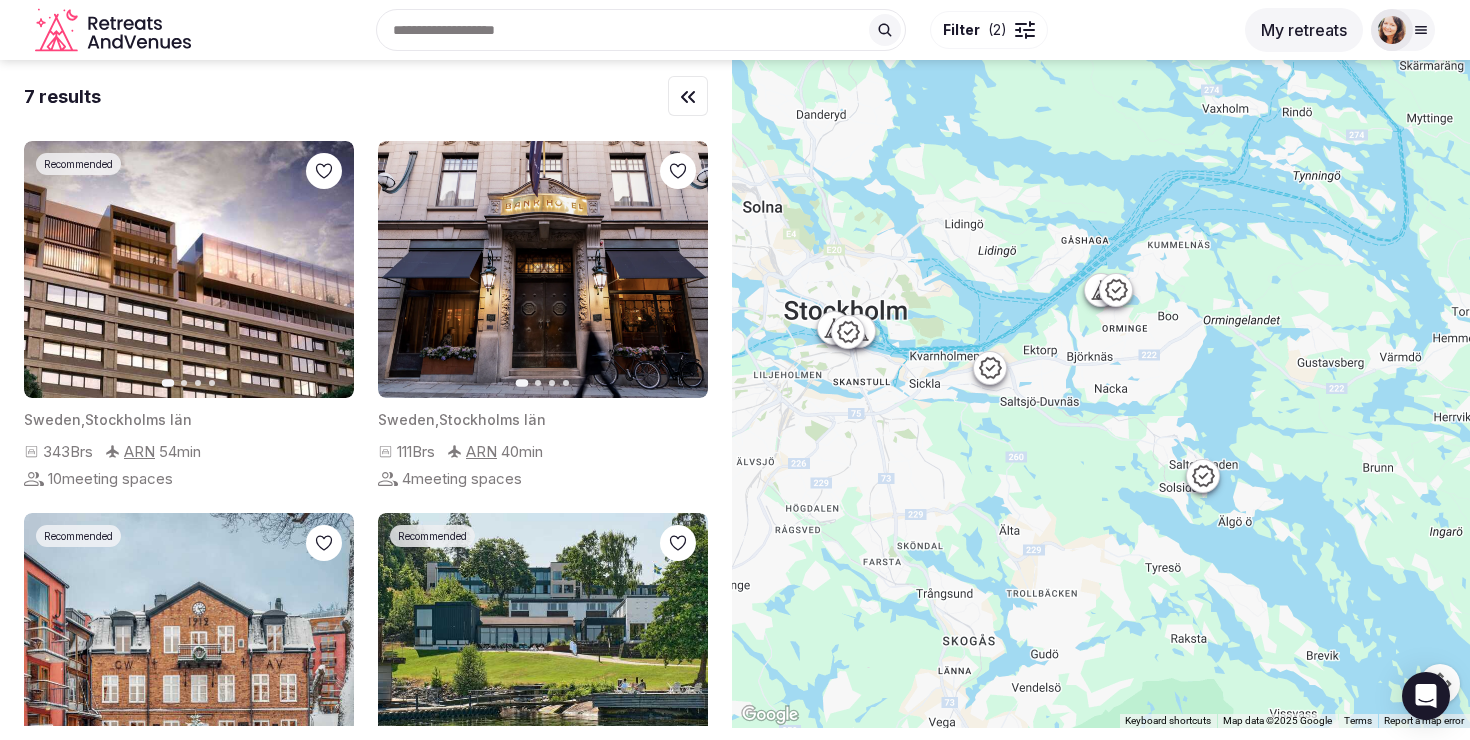 click 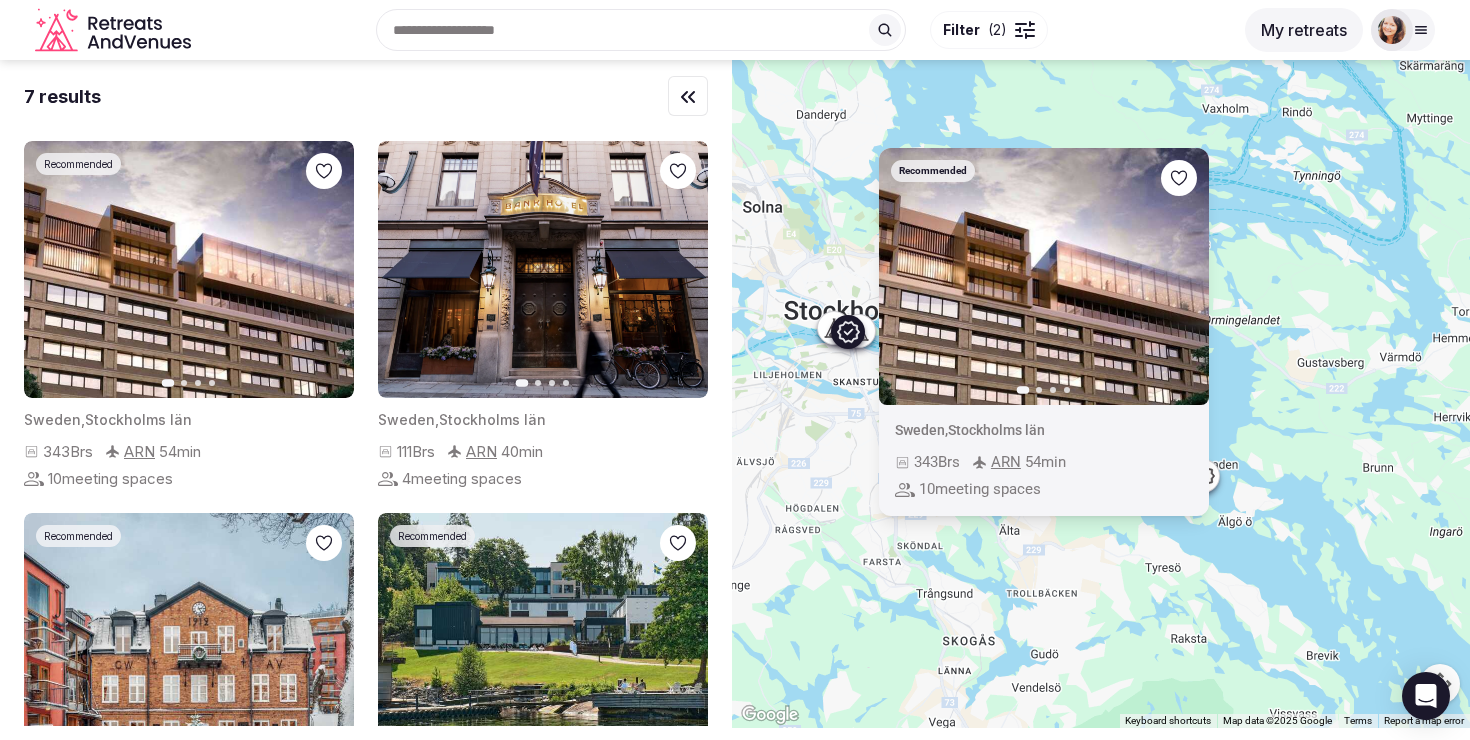 click on "Recommended Previous slide Next slide Sweden , [REGION] [NUMBER] Brs [CODE] [NUMBER] min [NUMBER] meeting spaces" at bounding box center [1101, 394] 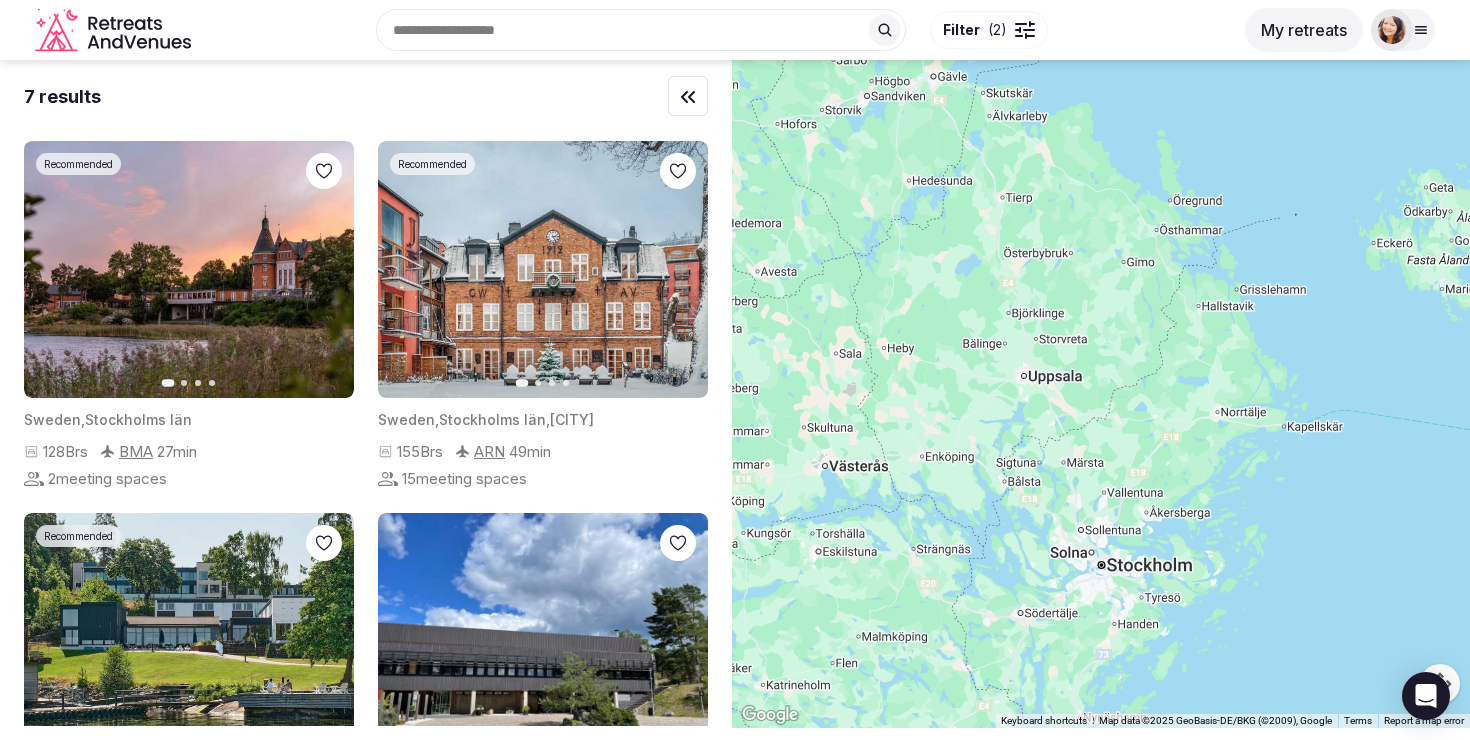 drag, startPoint x: 940, startPoint y: 216, endPoint x: 1203, endPoint y: 476, distance: 369.82294 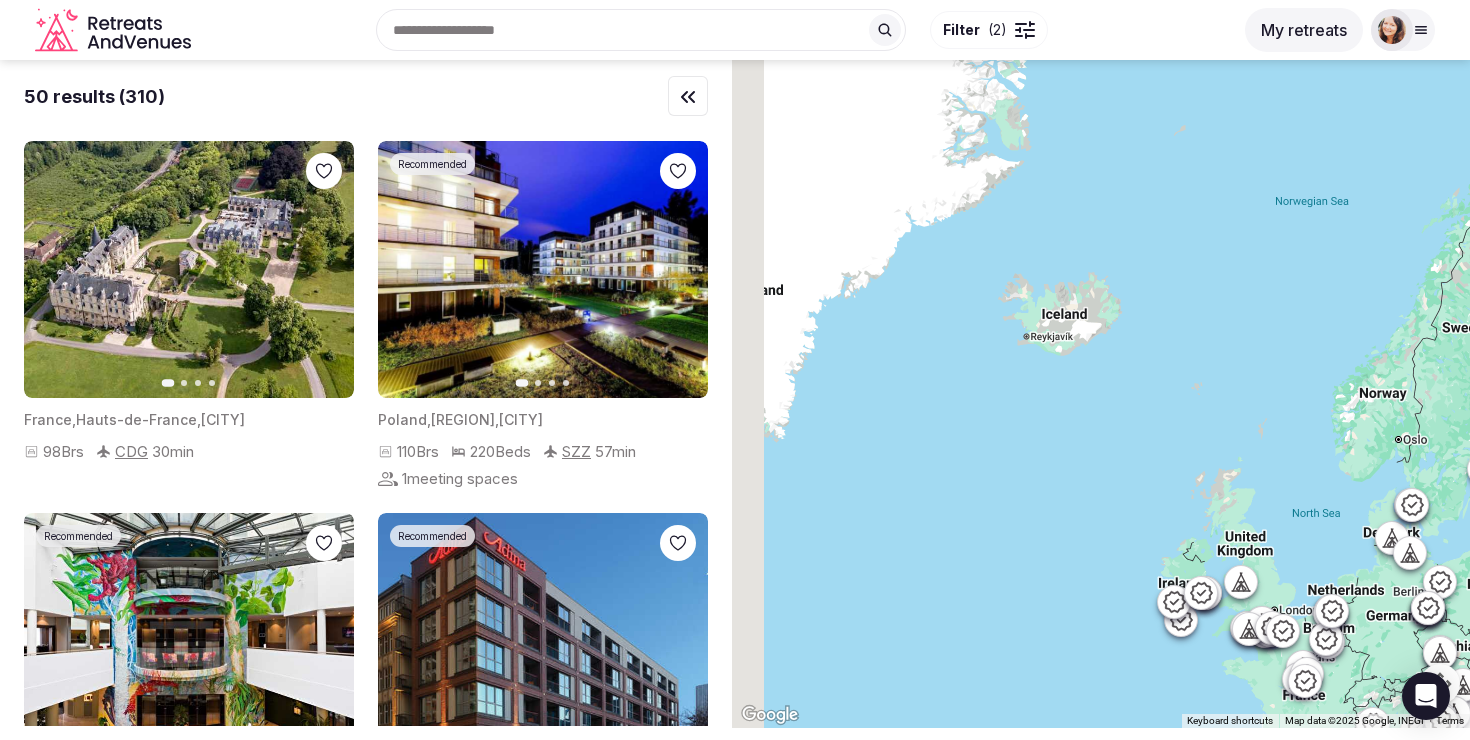 drag, startPoint x: 937, startPoint y: 304, endPoint x: 1297, endPoint y: 317, distance: 360.23465 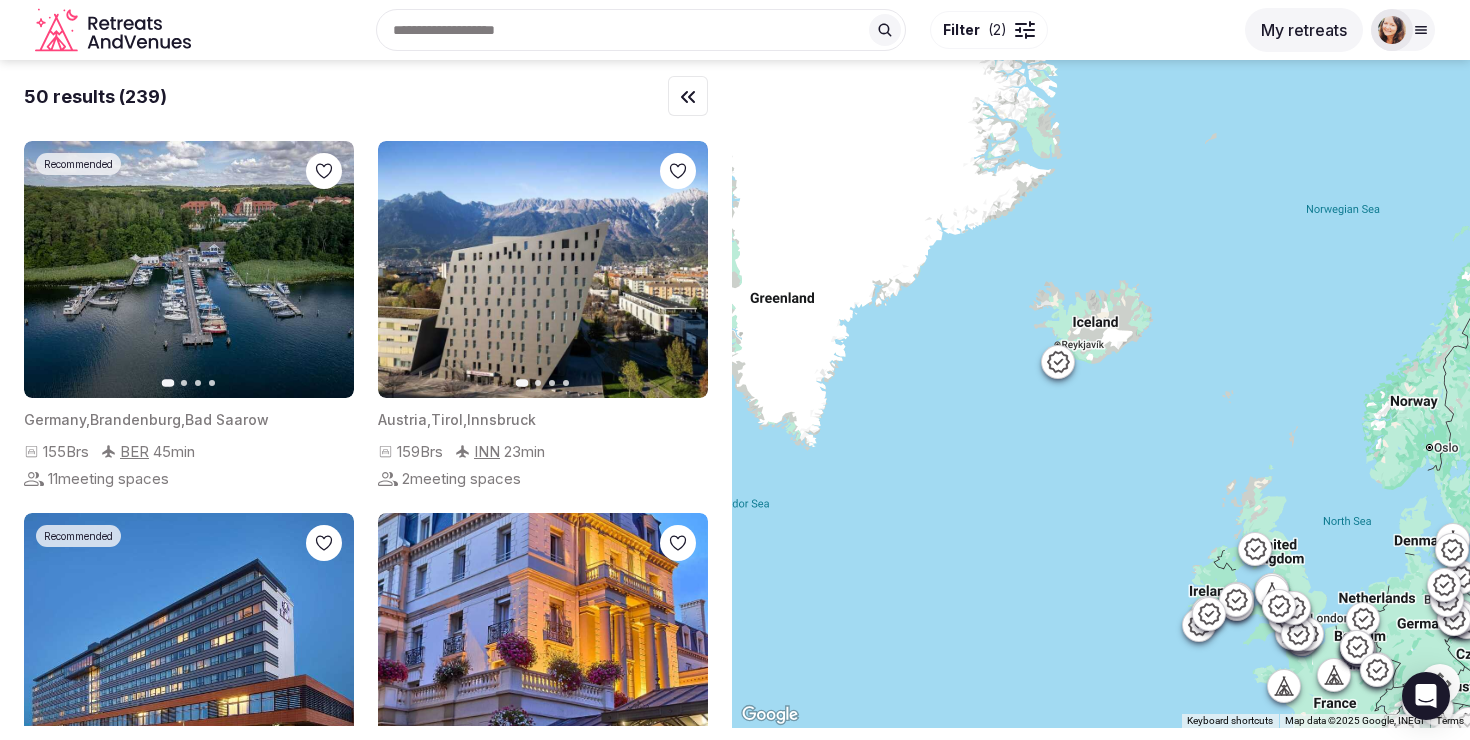 click 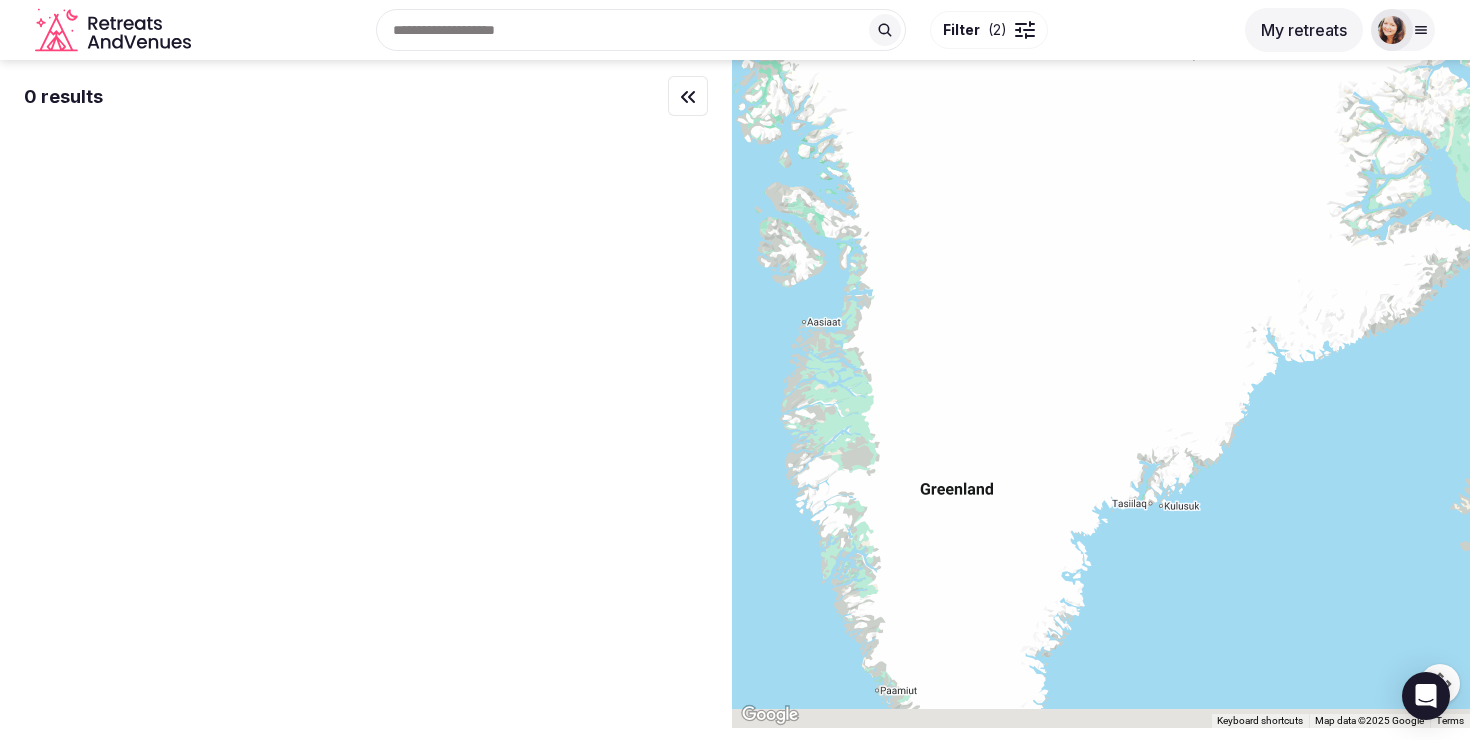 drag, startPoint x: 1074, startPoint y: 363, endPoint x: 1111, endPoint y: 55, distance: 310.21445 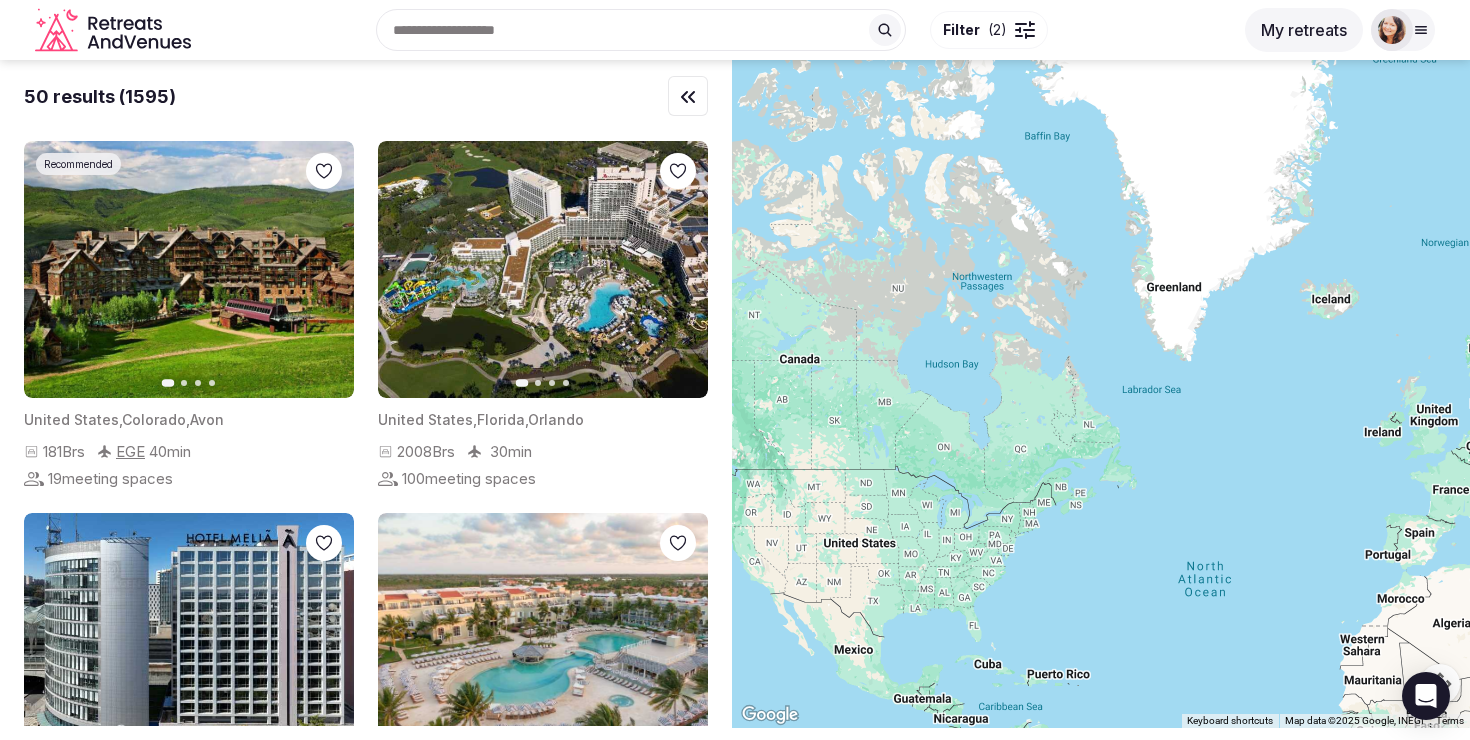 drag, startPoint x: 1081, startPoint y: 330, endPoint x: 1296, endPoint y: 326, distance: 215.0372 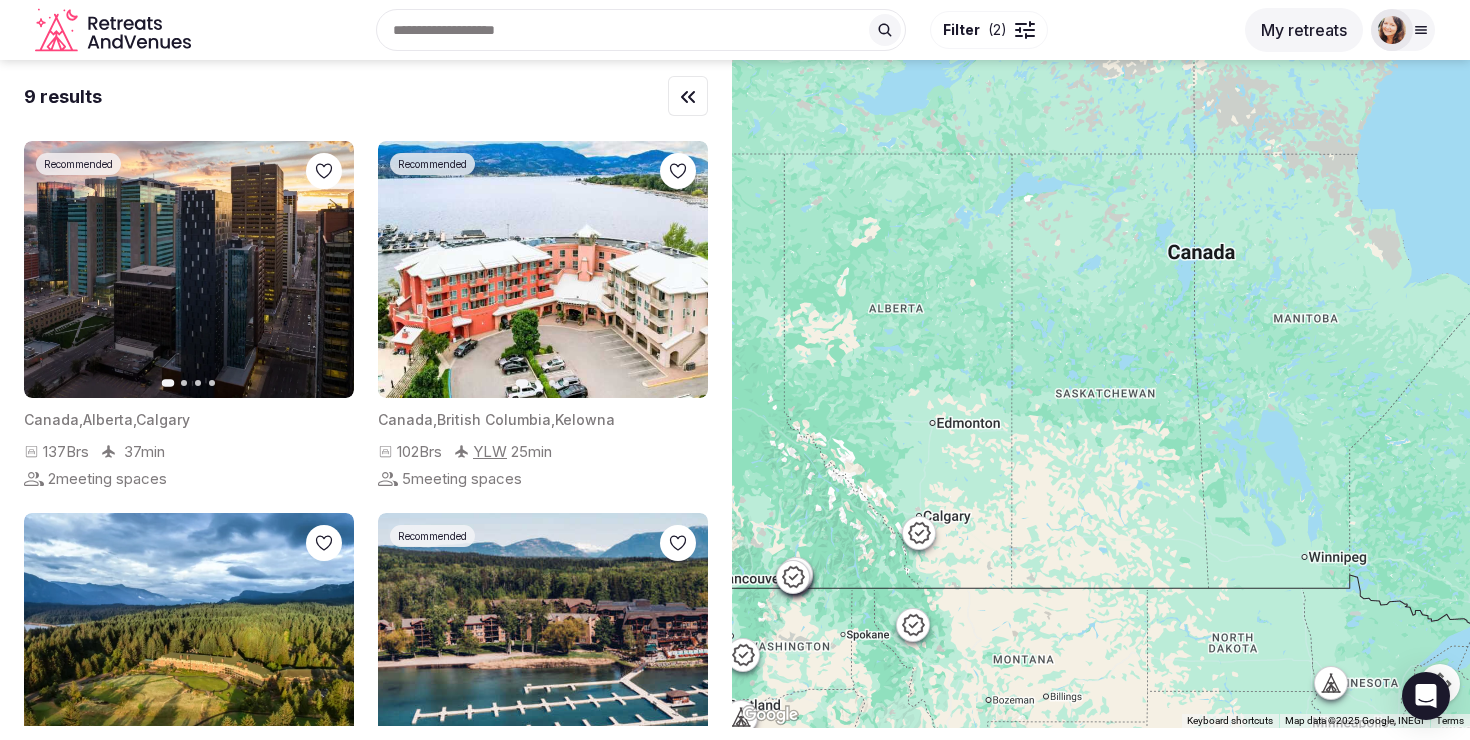 click 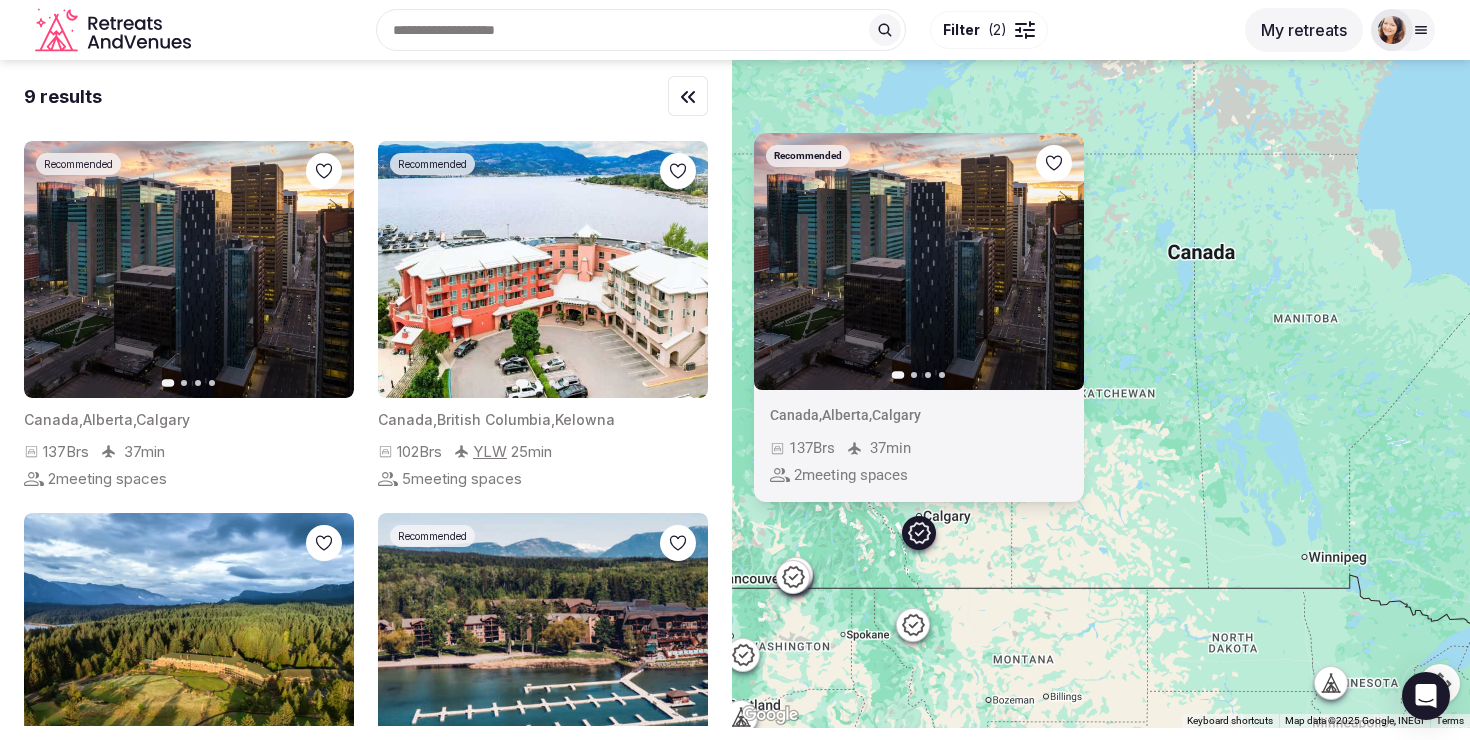 click on "Recommended Previous slide Next slide Canada , [REGION] , [CITY] [NUMBER] min [NUMBER] meeting spaces" at bounding box center [1101, 394] 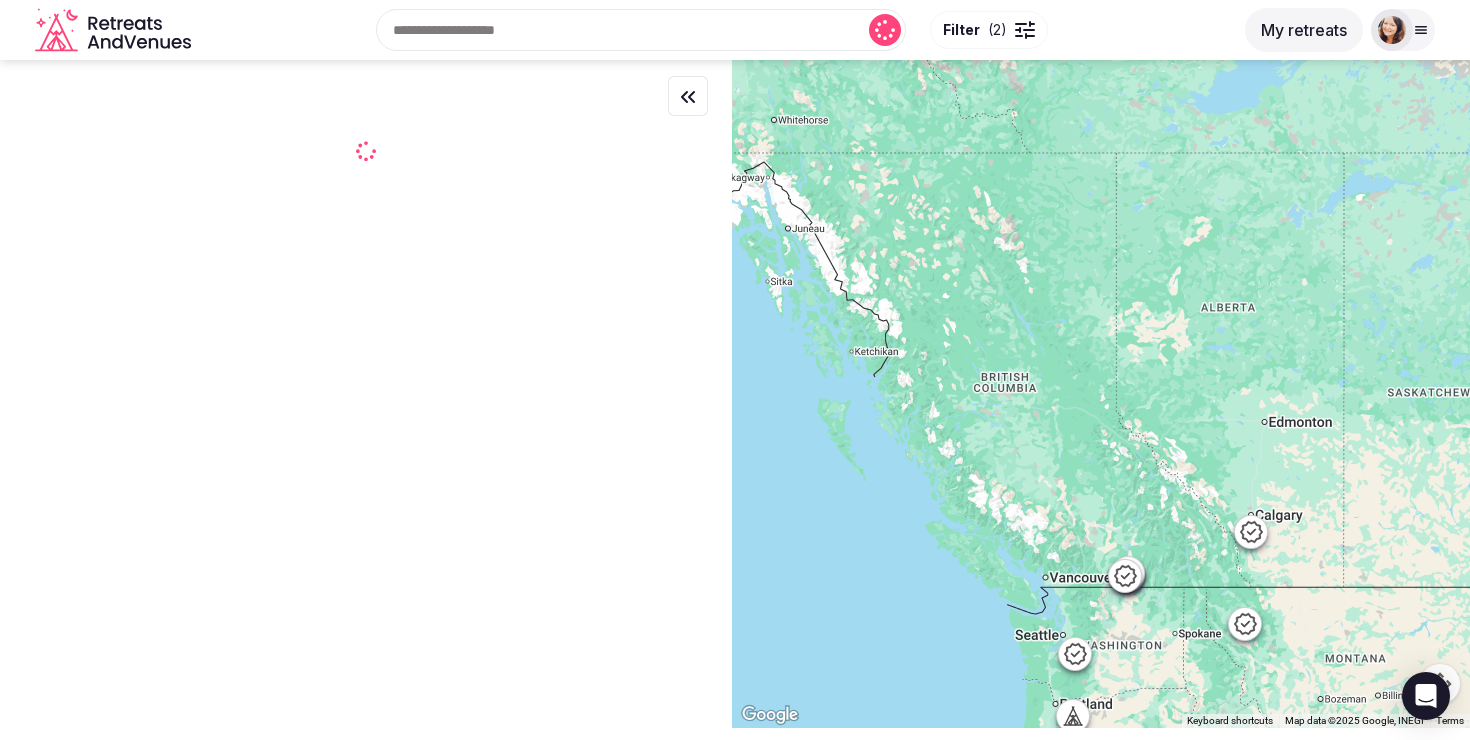 drag, startPoint x: 994, startPoint y: 566, endPoint x: 1330, endPoint y: 565, distance: 336.0015 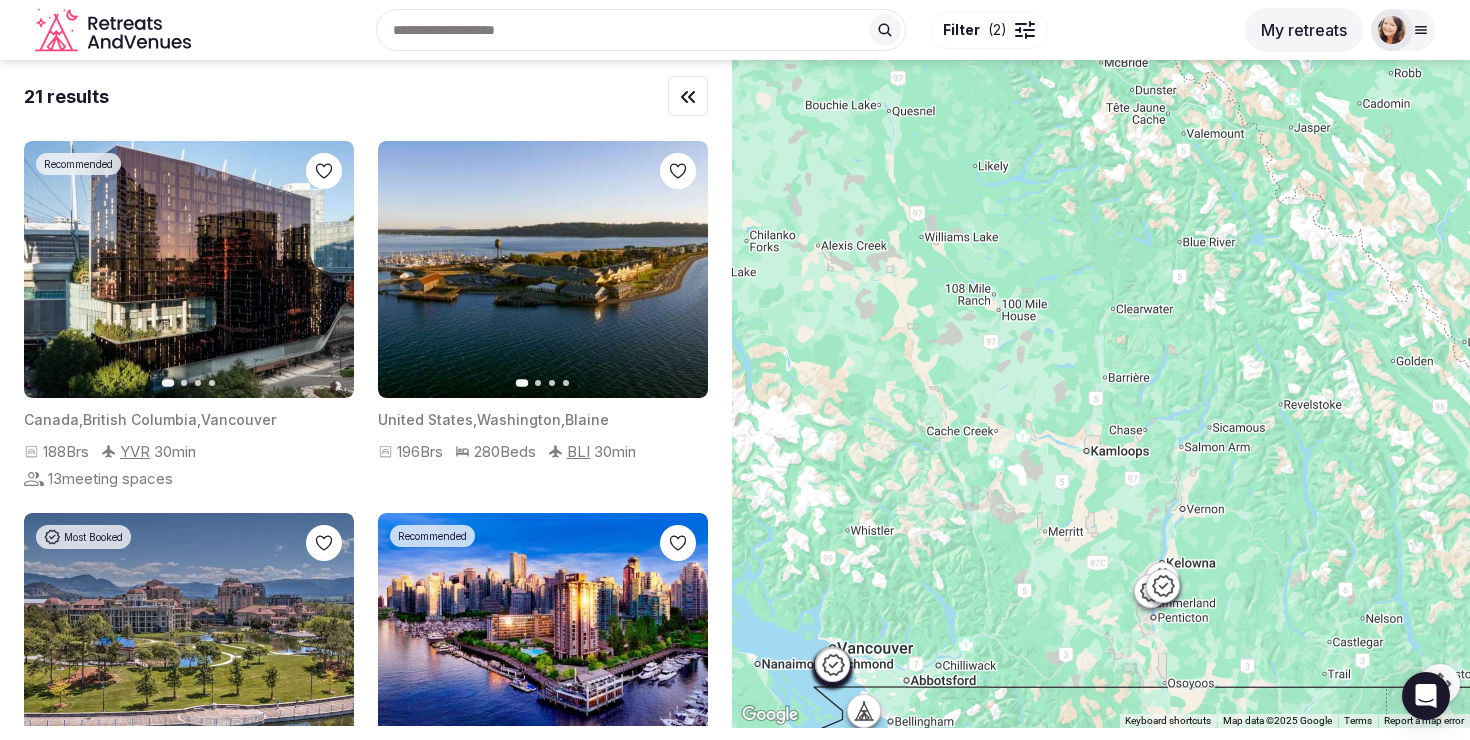 drag, startPoint x: 1151, startPoint y: 471, endPoint x: 1220, endPoint y: 493, distance: 72.42237 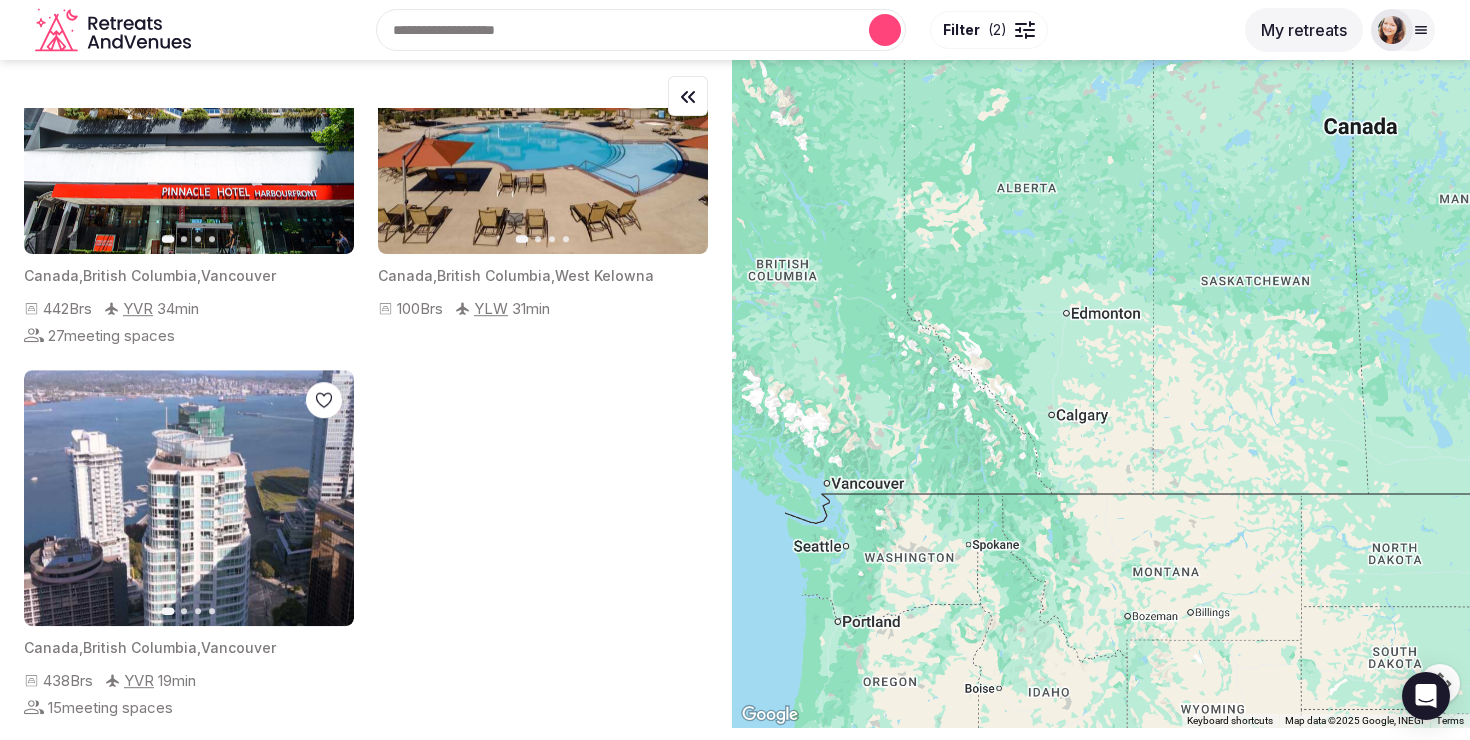 scroll, scrollTop: 0, scrollLeft: 0, axis: both 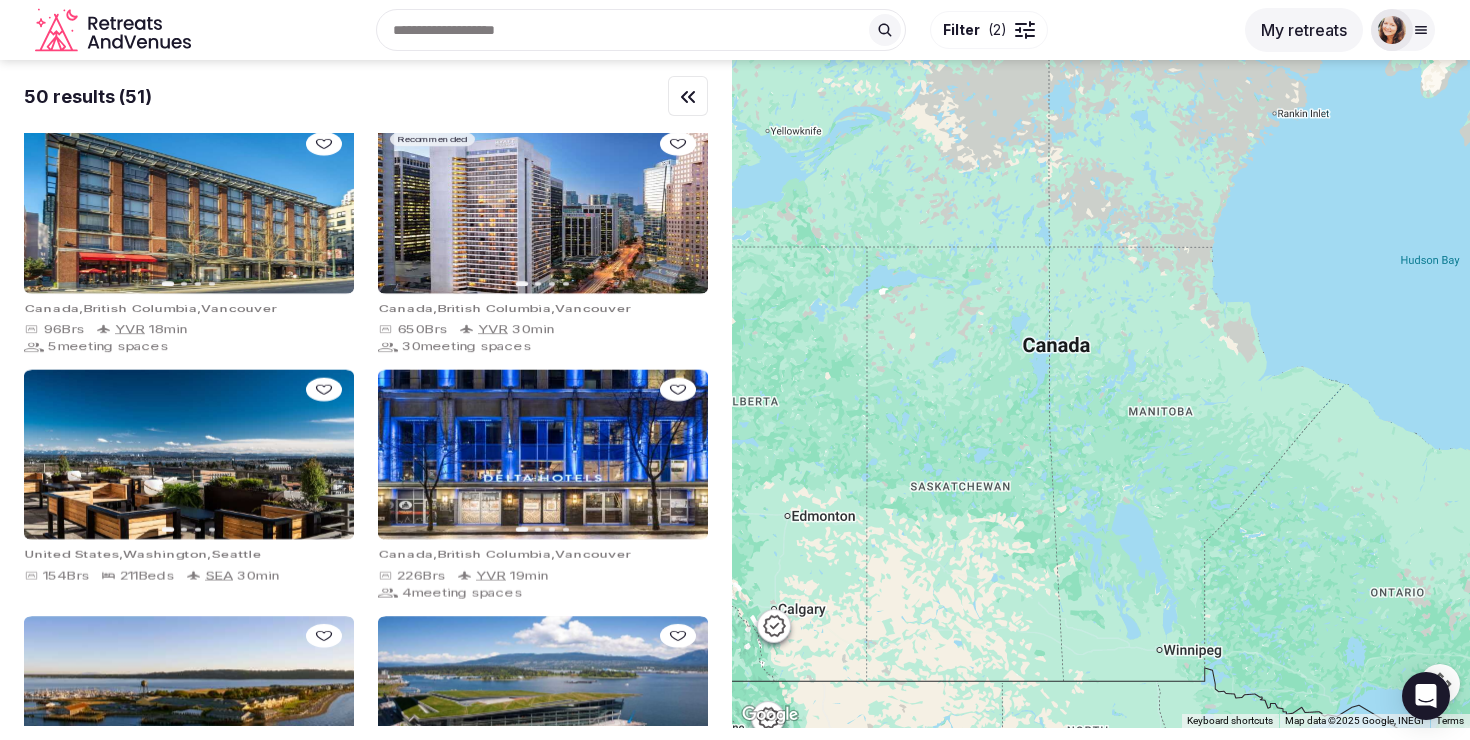 drag, startPoint x: 1027, startPoint y: 356, endPoint x: 767, endPoint y: 550, distance: 324.401 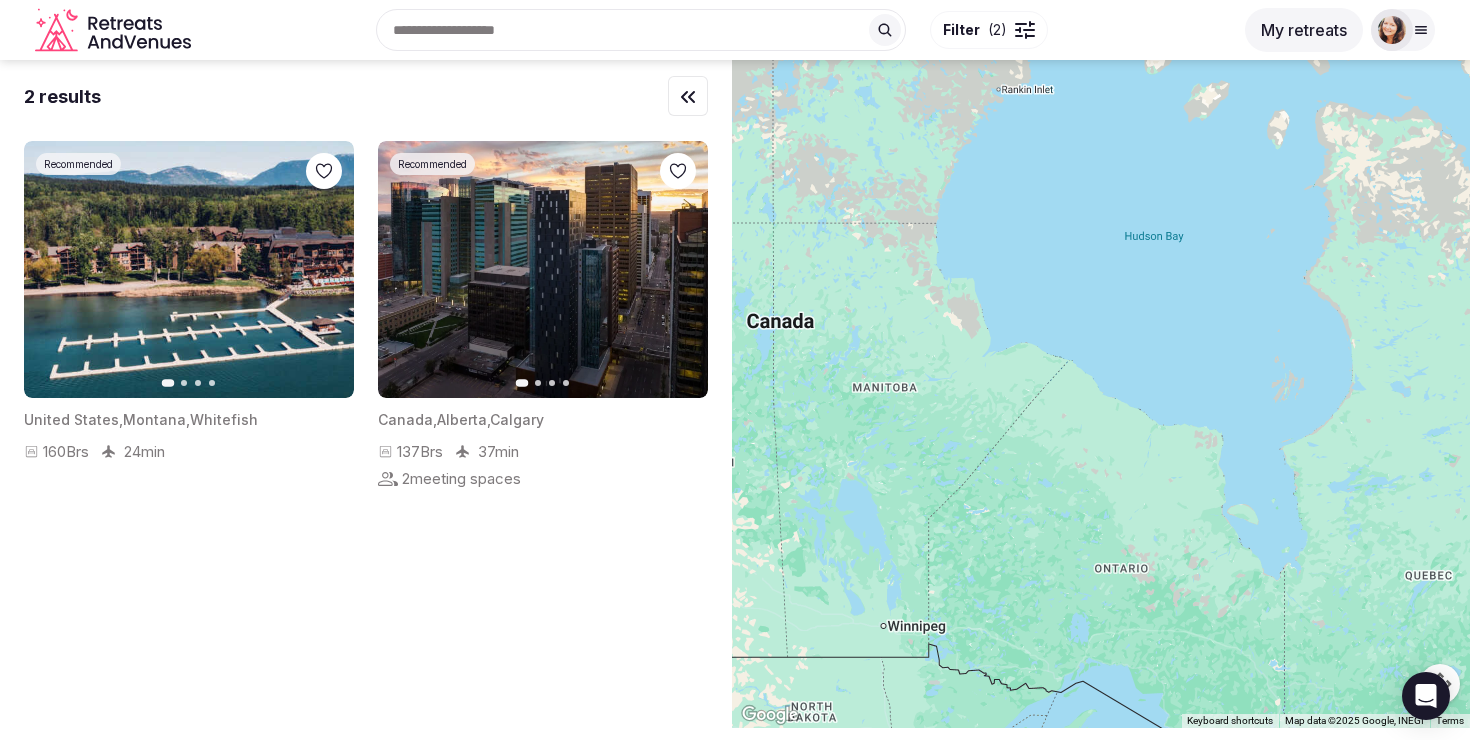 drag, startPoint x: 1108, startPoint y: 596, endPoint x: 825, endPoint y: 574, distance: 283.85382 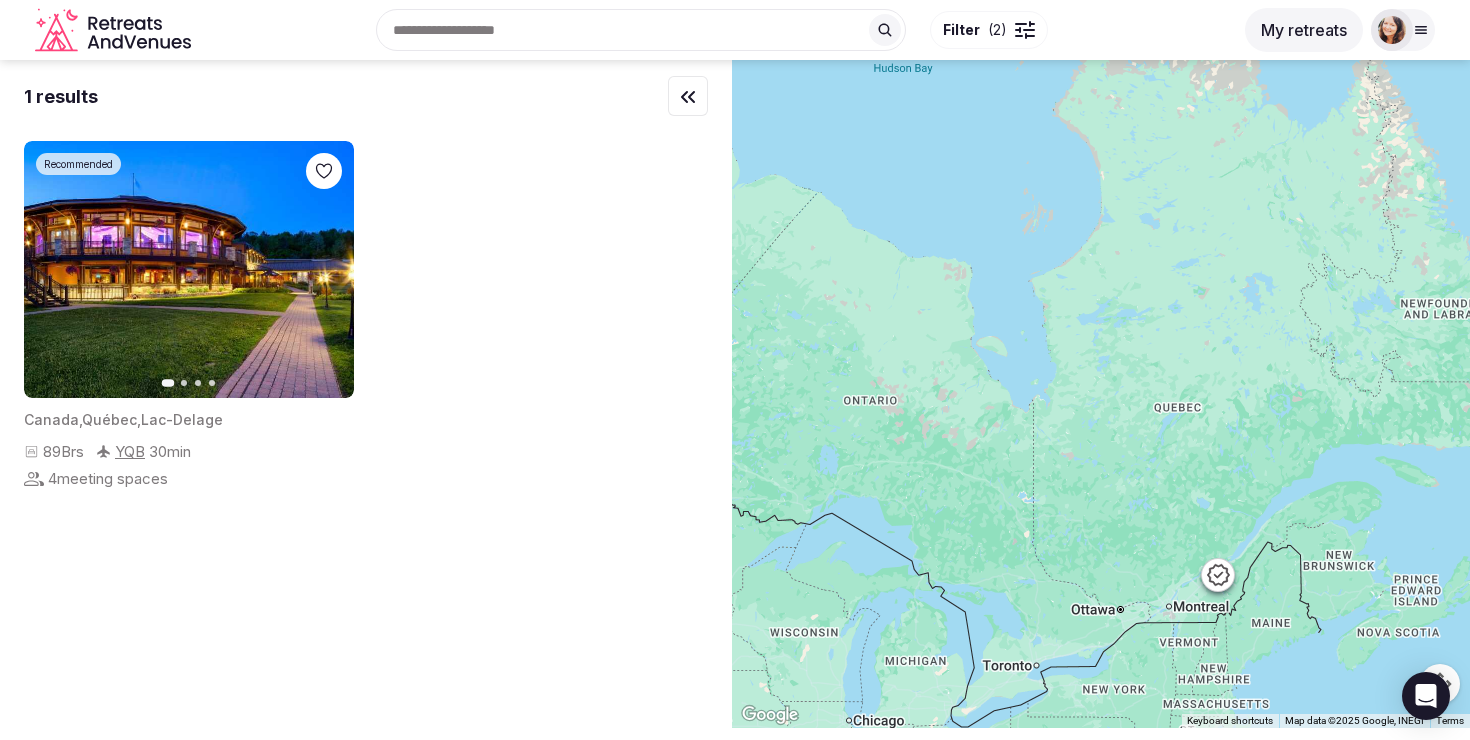 drag, startPoint x: 1063, startPoint y: 645, endPoint x: 808, endPoint y: 473, distance: 307.58575 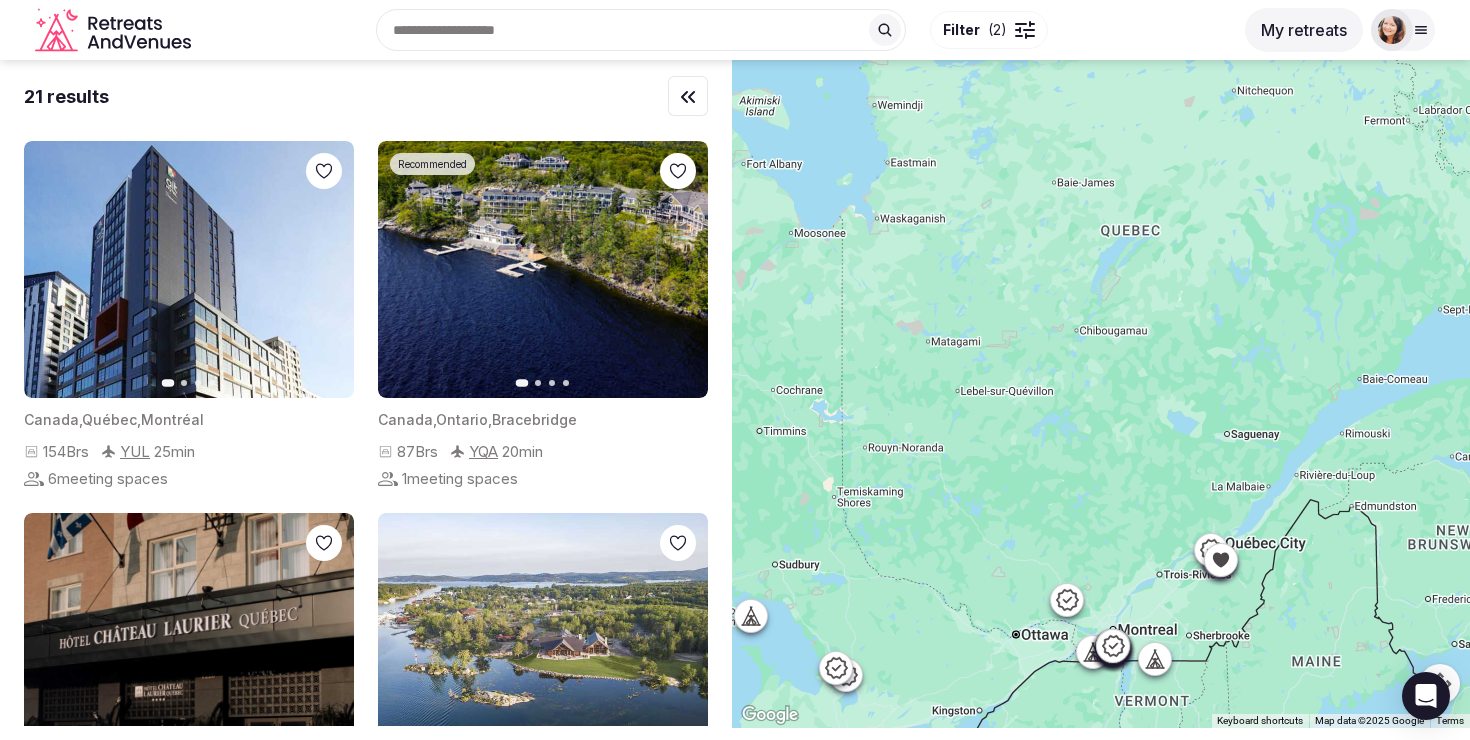 drag, startPoint x: 1095, startPoint y: 623, endPoint x: 1094, endPoint y: 580, distance: 43.011627 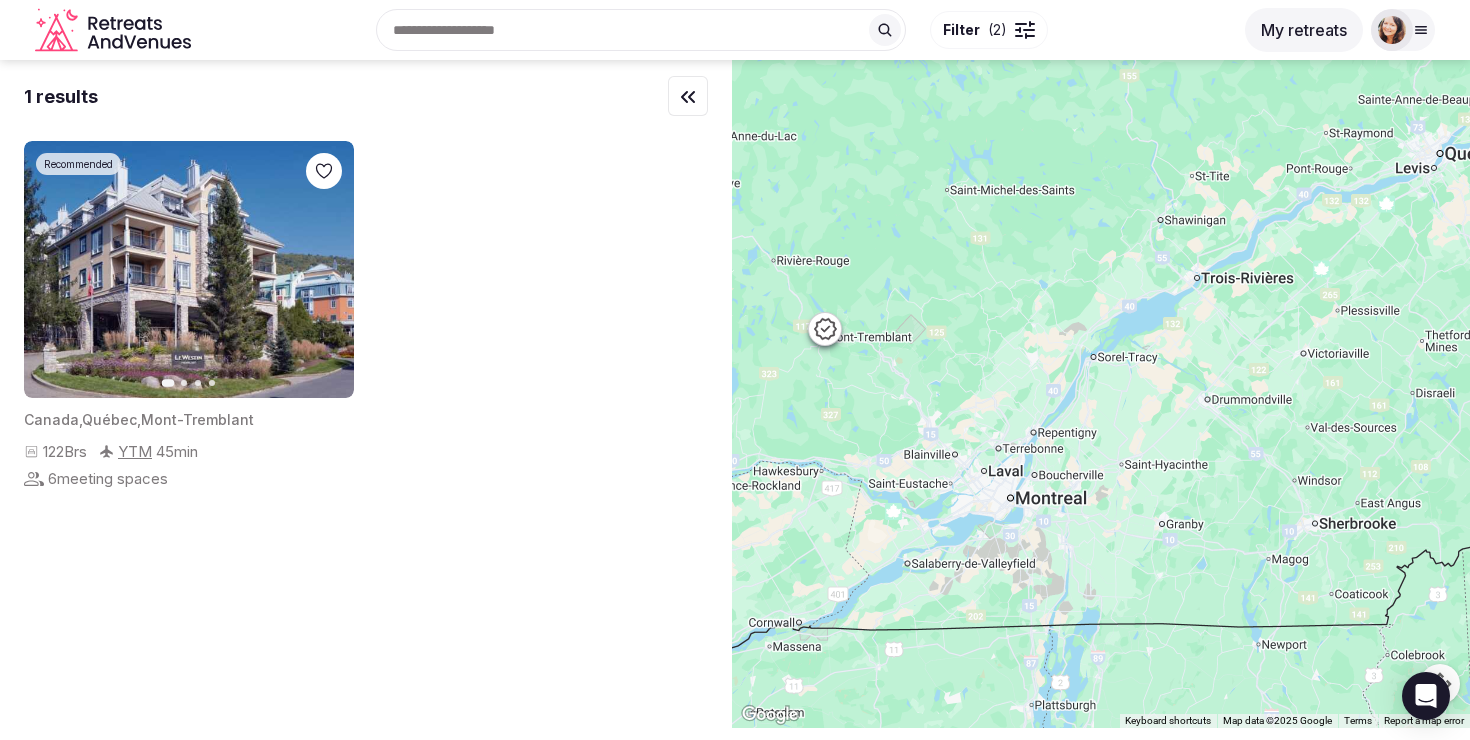 drag, startPoint x: 1107, startPoint y: 590, endPoint x: 948, endPoint y: 337, distance: 298.81433 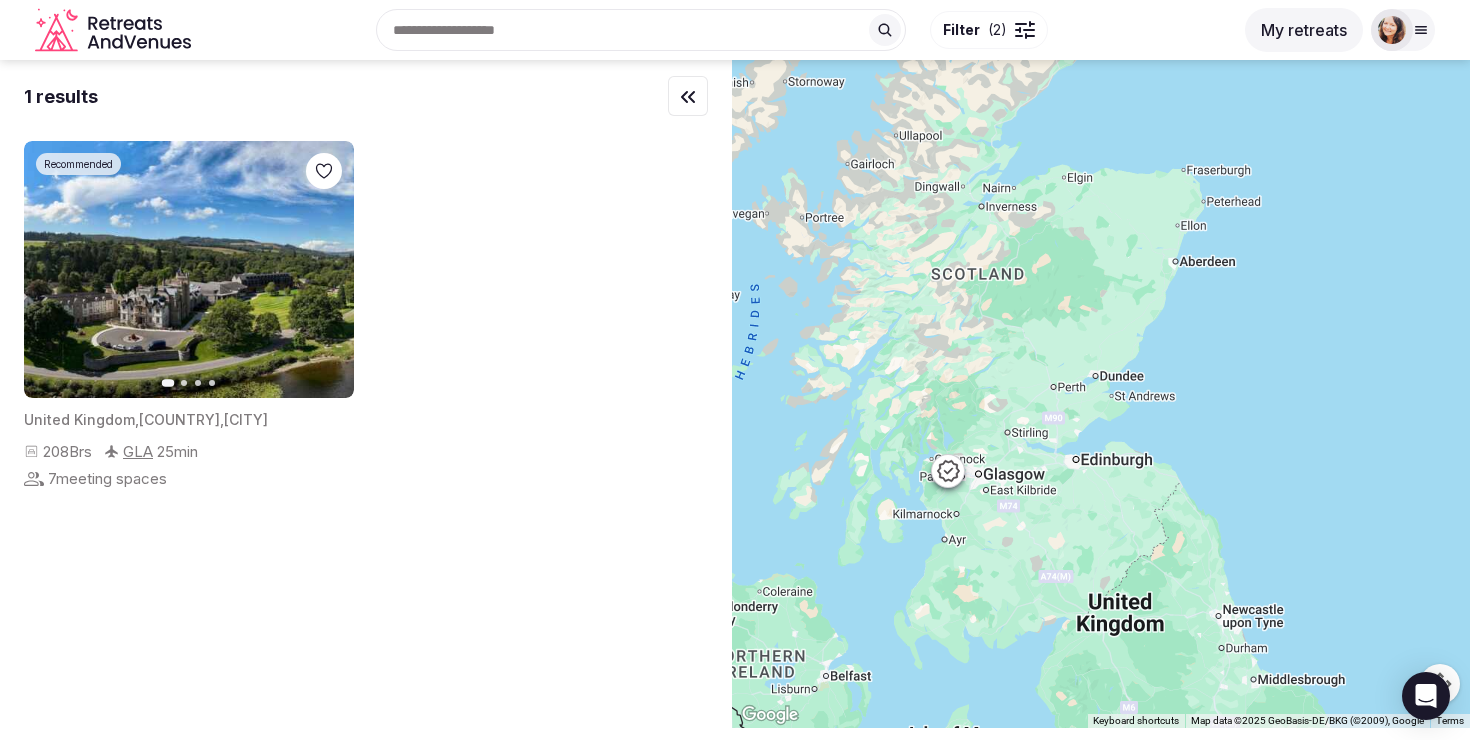 scroll, scrollTop: 0, scrollLeft: 0, axis: both 